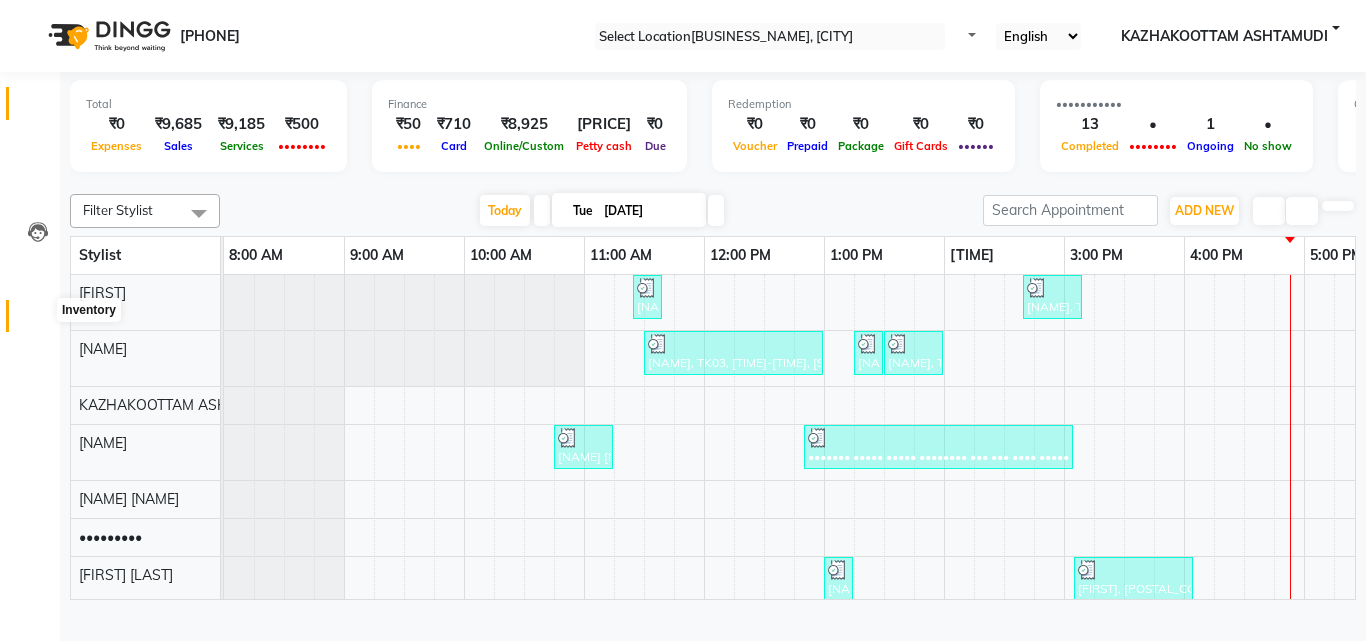 click at bounding box center (38, 321) 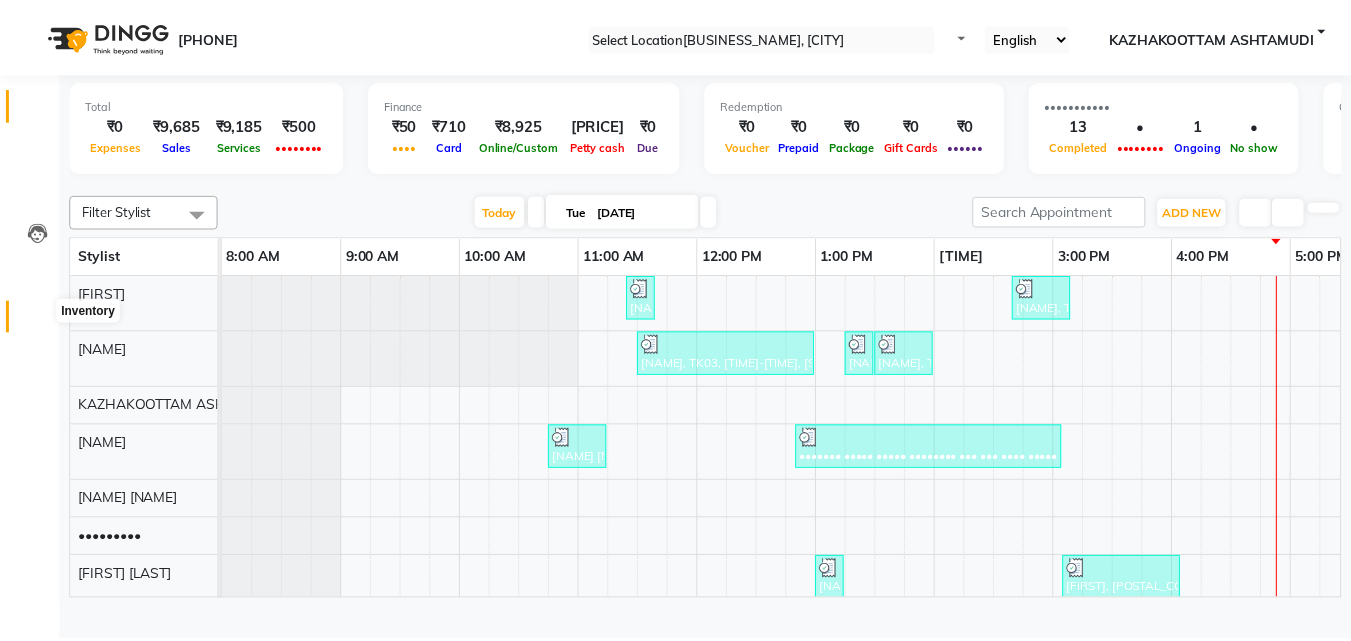 scroll, scrollTop: 0, scrollLeft: 0, axis: both 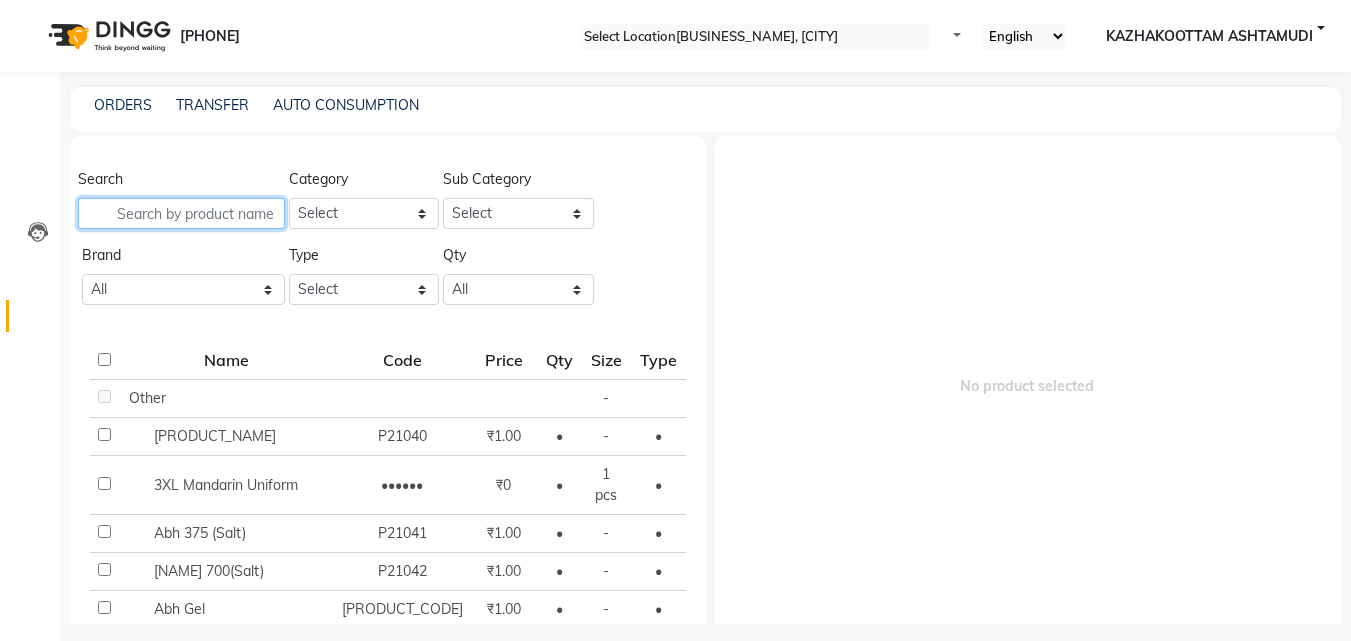 click at bounding box center (181, 213) 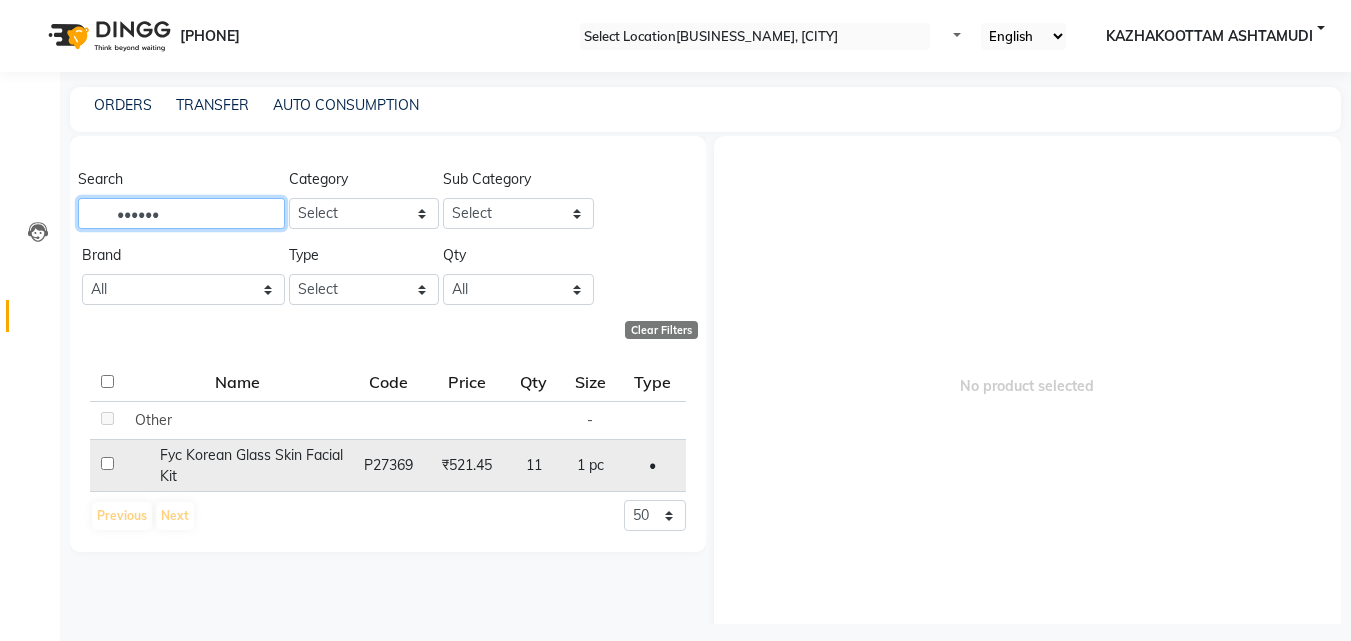 type on "••••••" 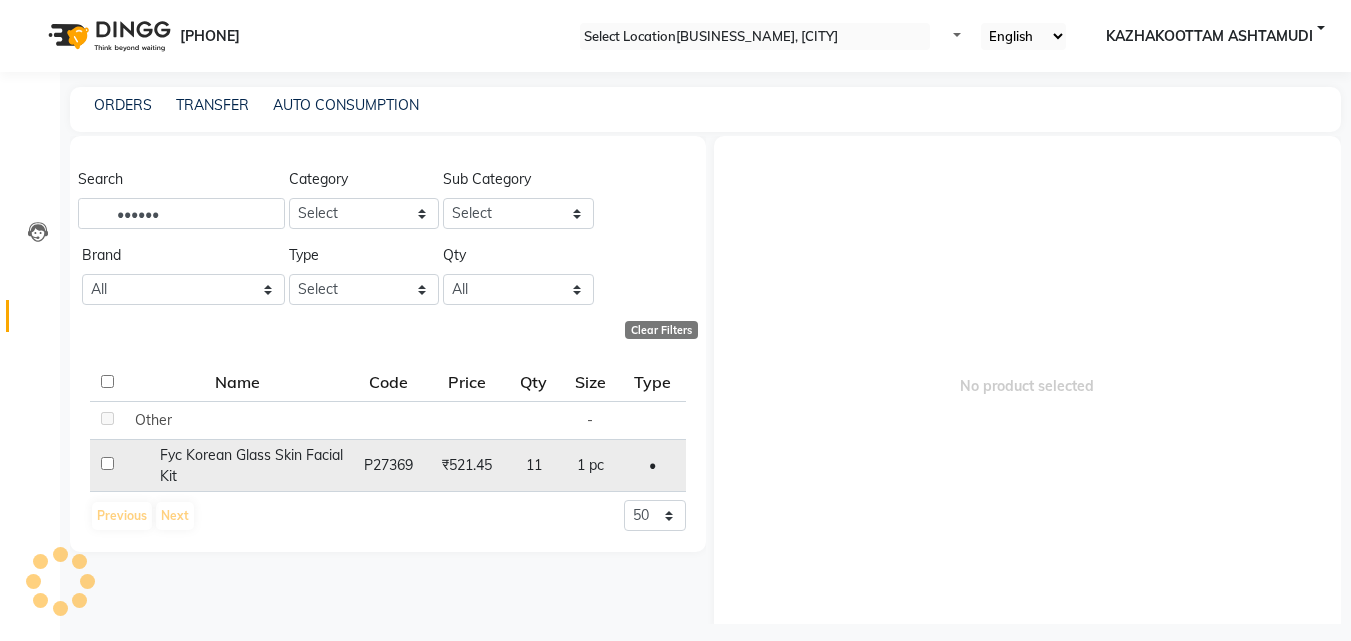 click on "Fyc Korean Glass Skin Facial Kit" at bounding box center (153, 420) 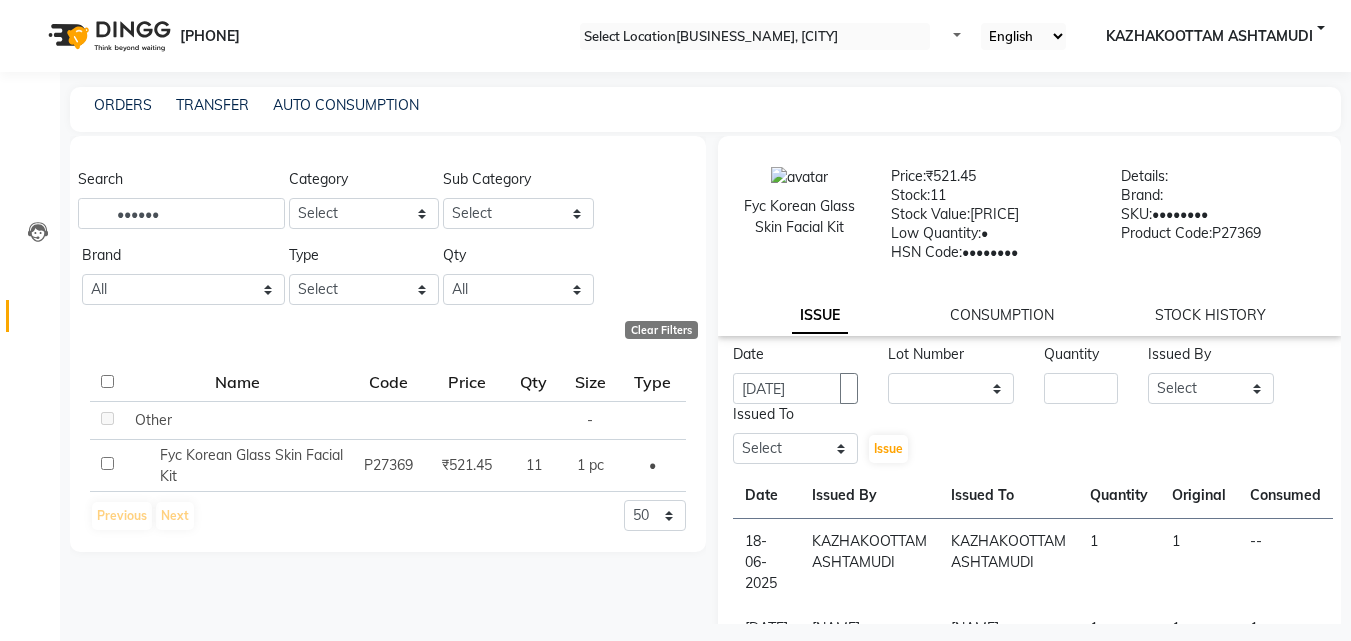 click on "Quantity" at bounding box center (1081, 358) 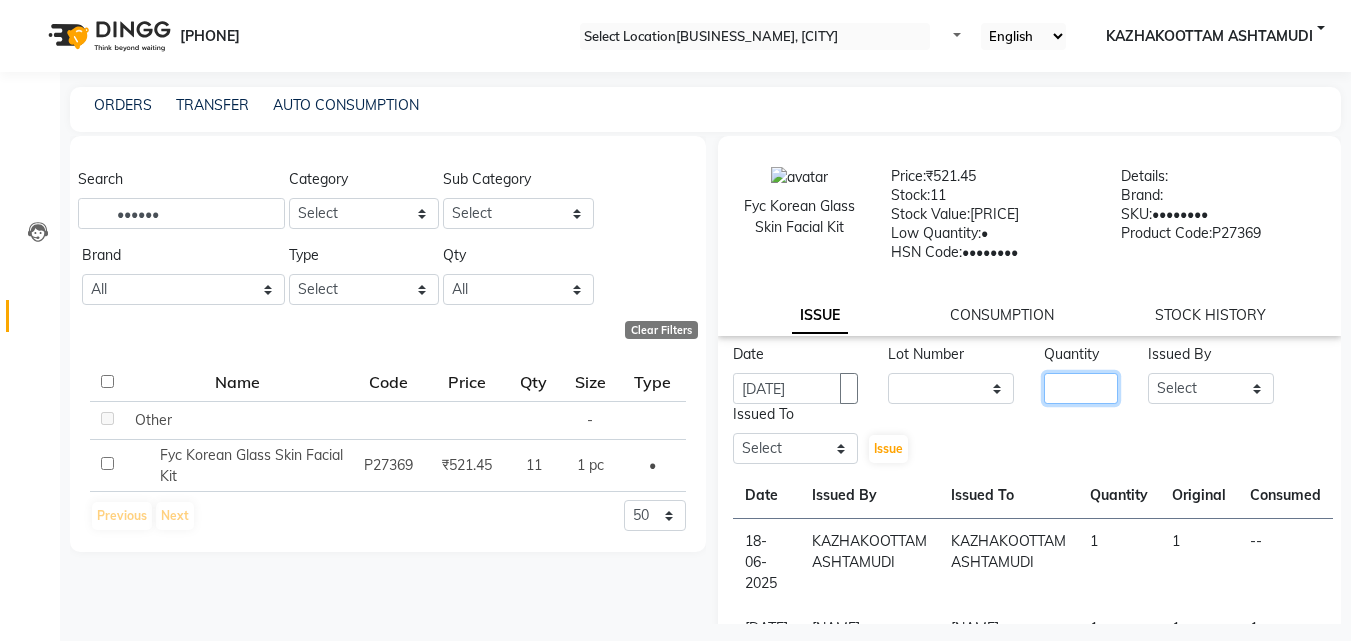 click at bounding box center [1081, 388] 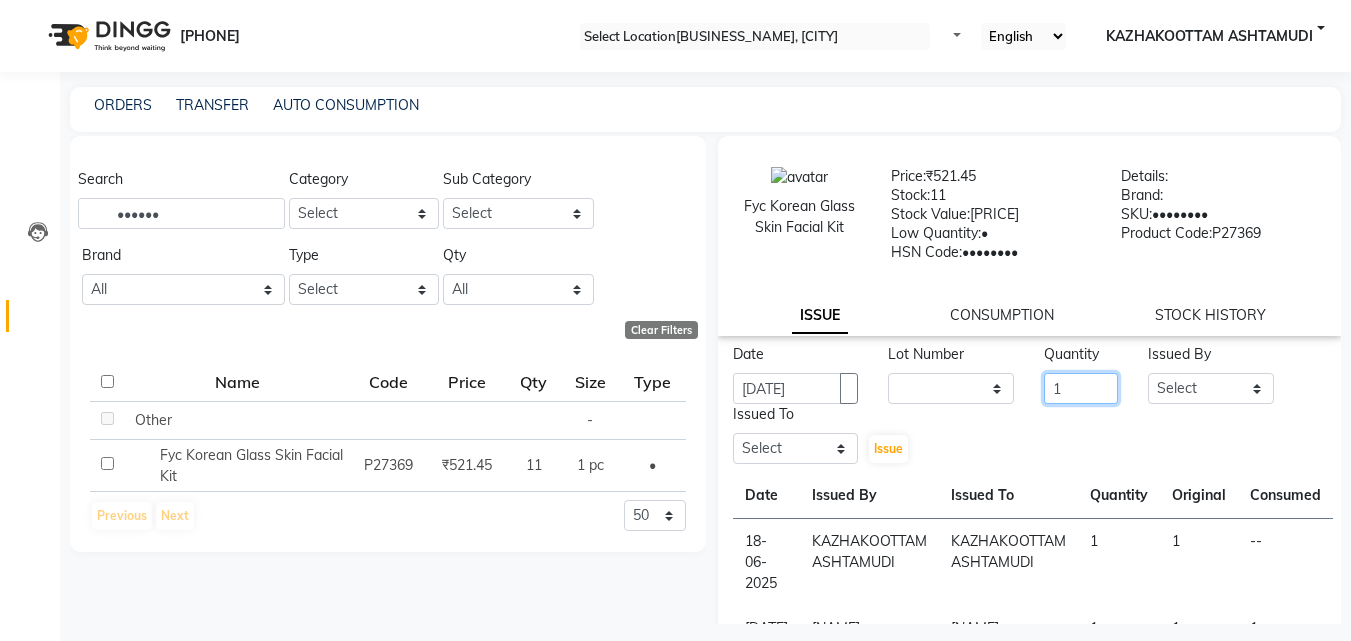 type on "1" 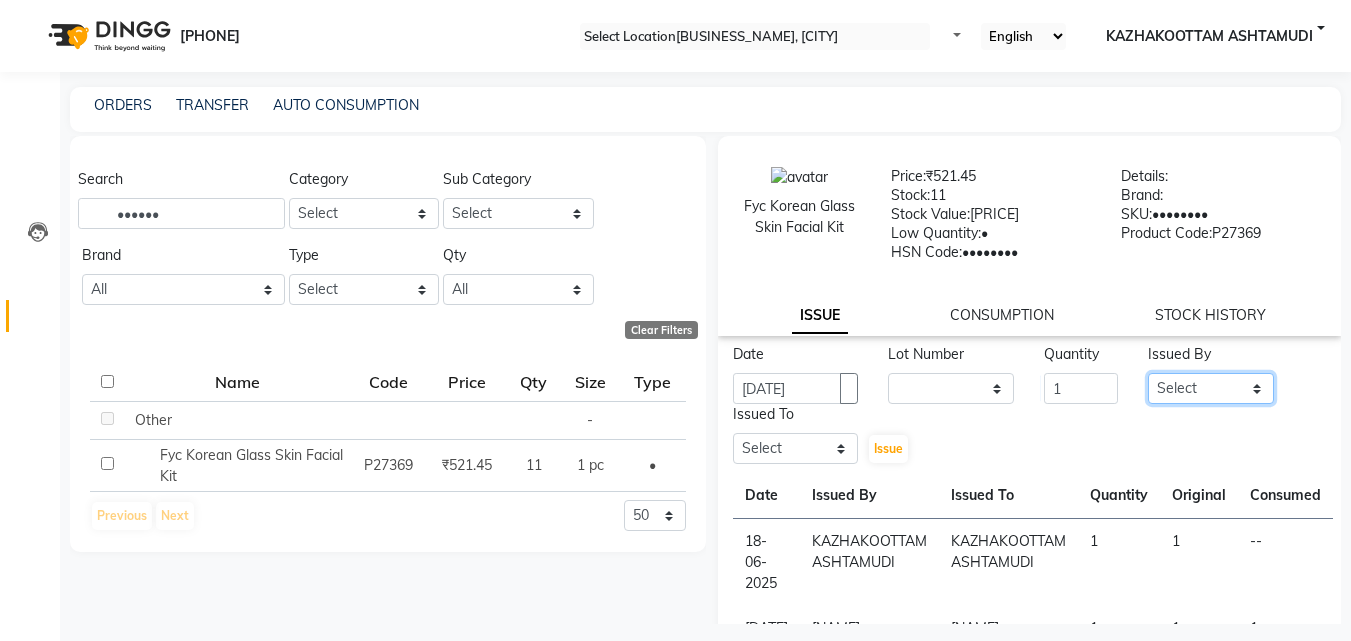 click on "Select [NAME] [NAME] [LOCATION] [BUSINESS_NAME] [NAME] [NAME] [NAME] [NAME] [NAME] [NAME]" at bounding box center (1211, 388) 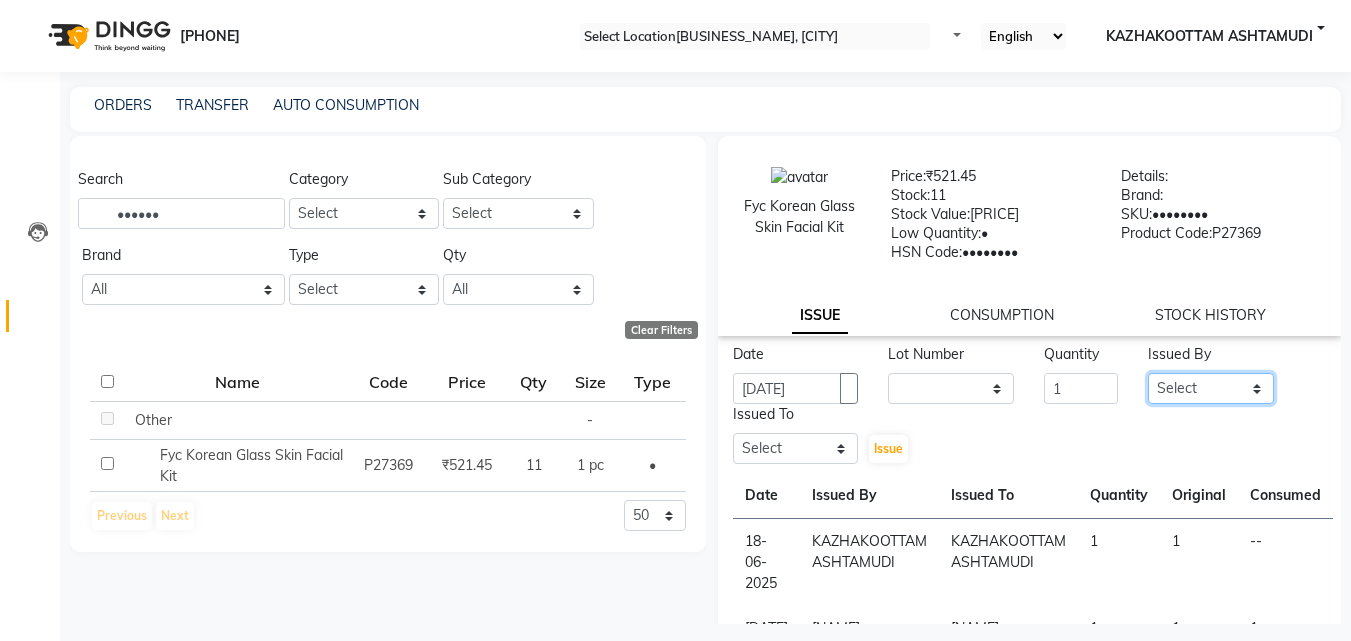 select on "•••••" 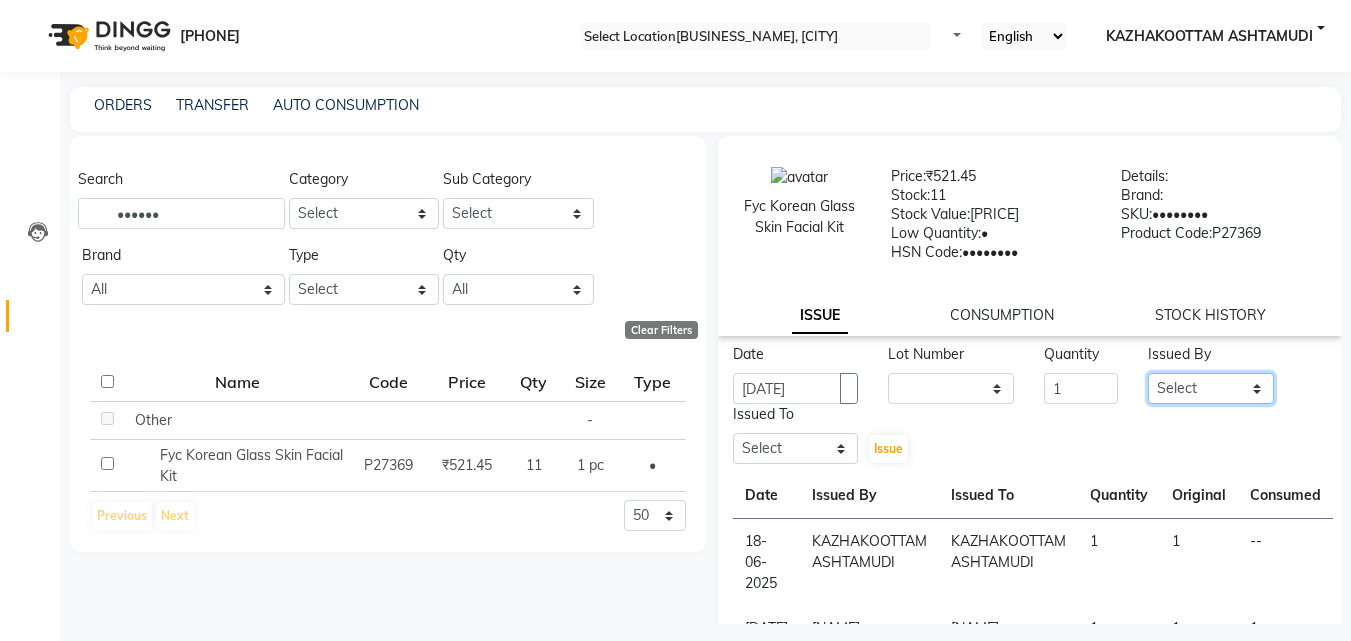 click on "Select [NAME] [NAME] [LOCATION] [BUSINESS_NAME] [NAME] [NAME] [NAME] [NAME] [NAME] [NAME]" at bounding box center (1211, 388) 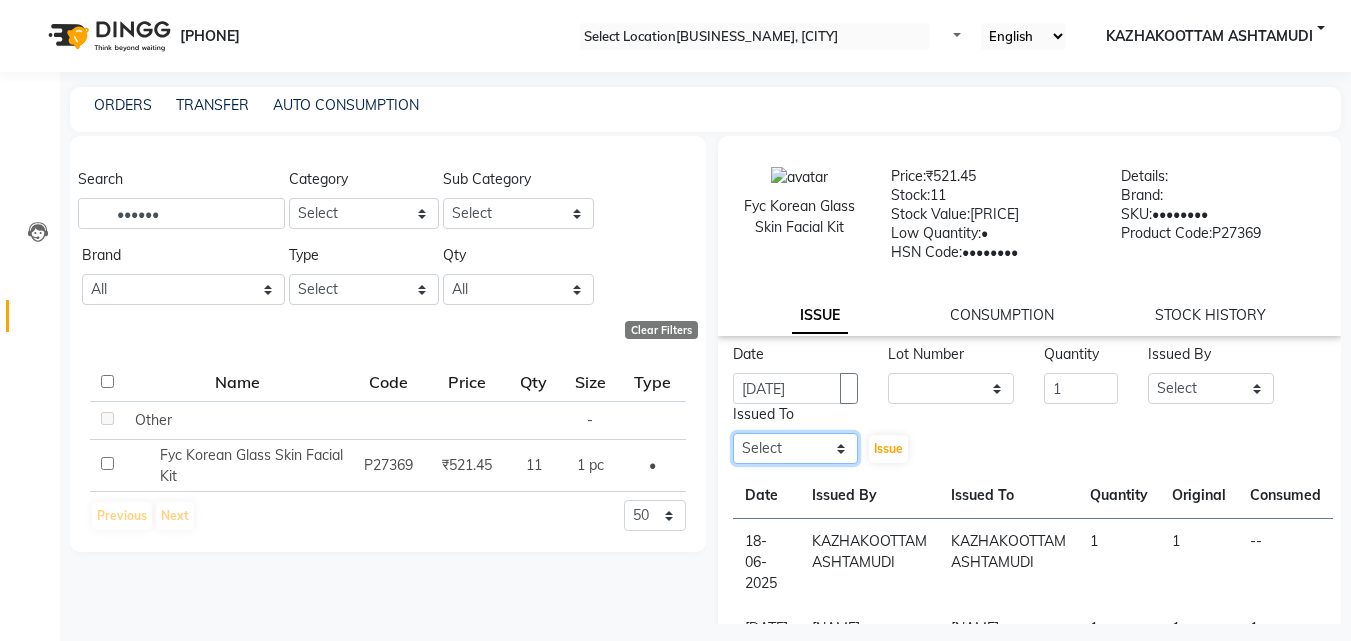 click on "Select [NAME] [NAME] [LOCATION] [BUSINESS_NAME] [NAME] [NAME] [NAME] [NAME] [NAME] [NAME]" at bounding box center [796, 448] 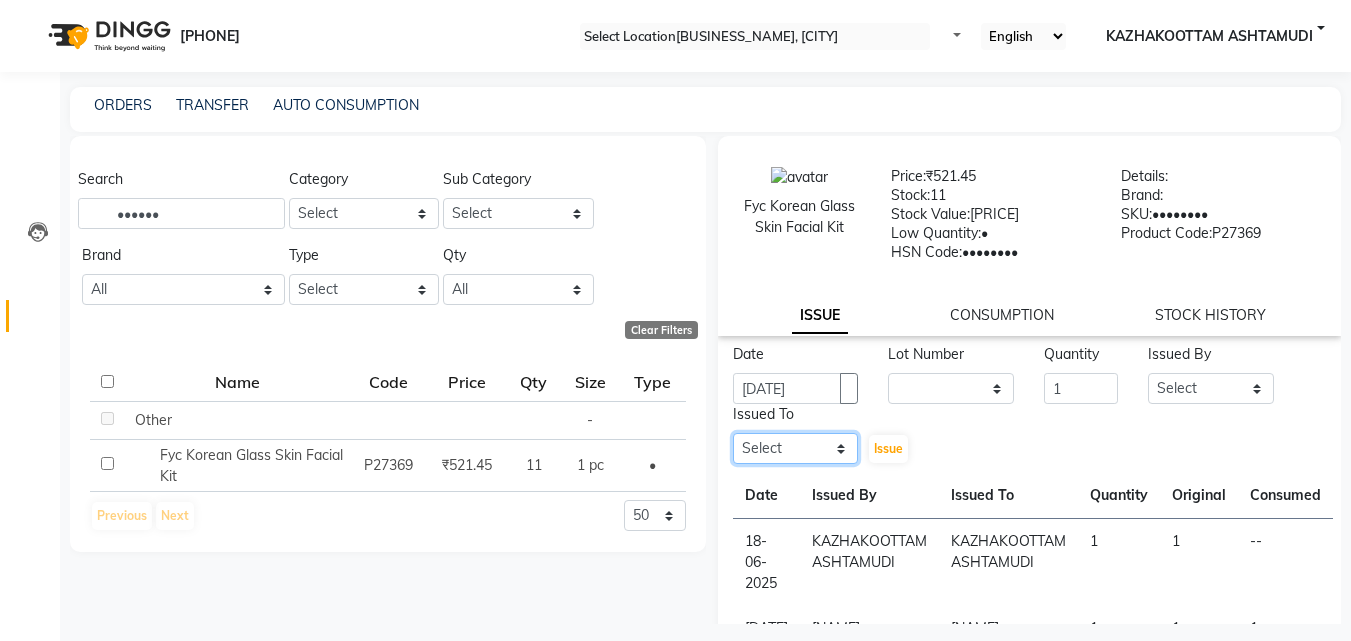 select on "[NUMBER]" 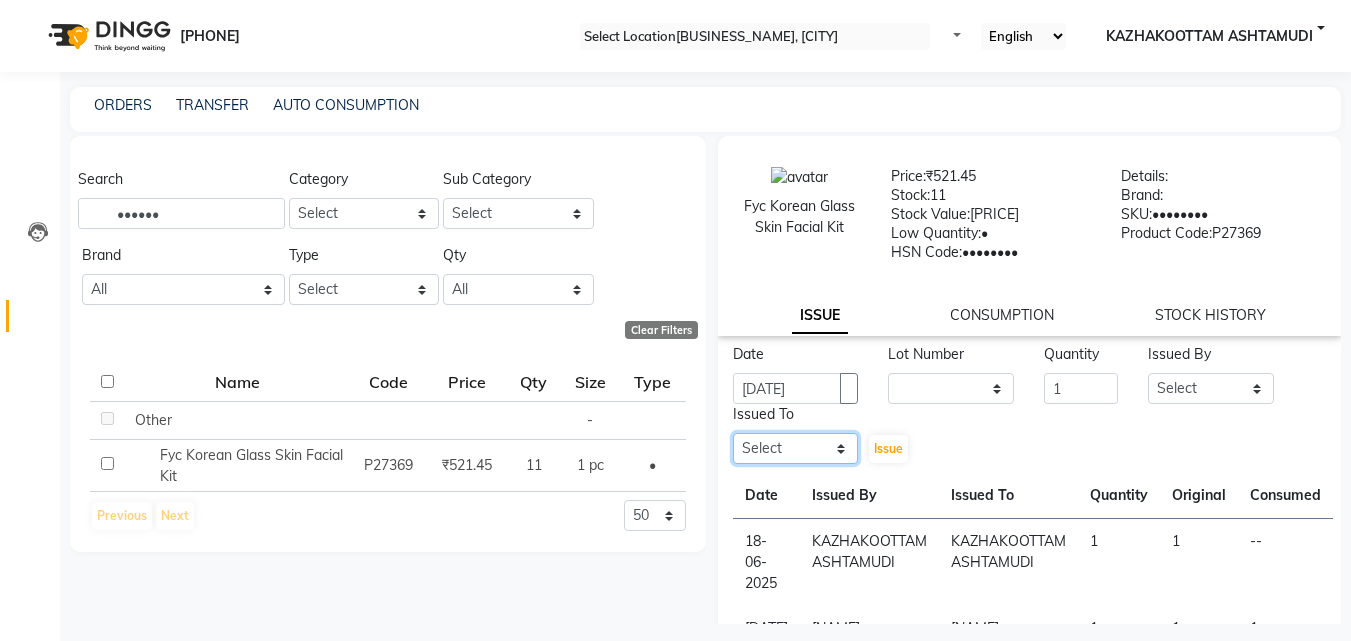 click on "Select [NAME] [NAME] [LOCATION] [BUSINESS_NAME] [NAME] [NAME] [NAME] [NAME] [NAME] [NAME]" at bounding box center [796, 448] 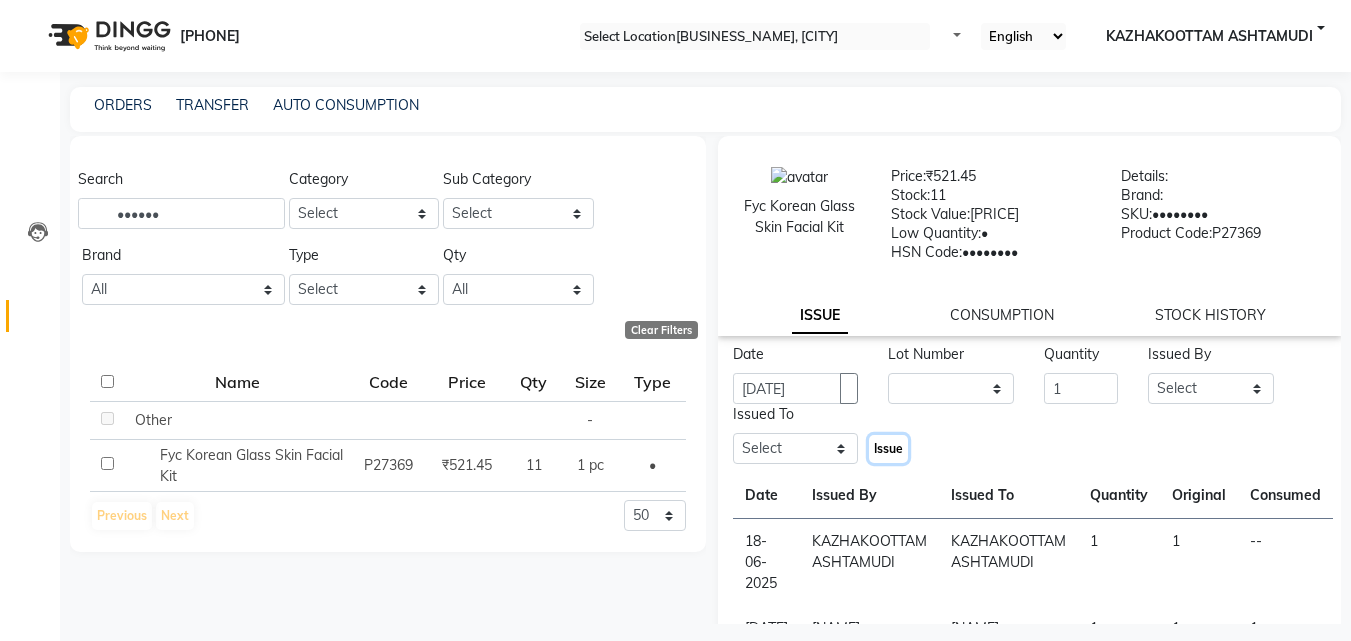 click on "Issue" at bounding box center [888, 448] 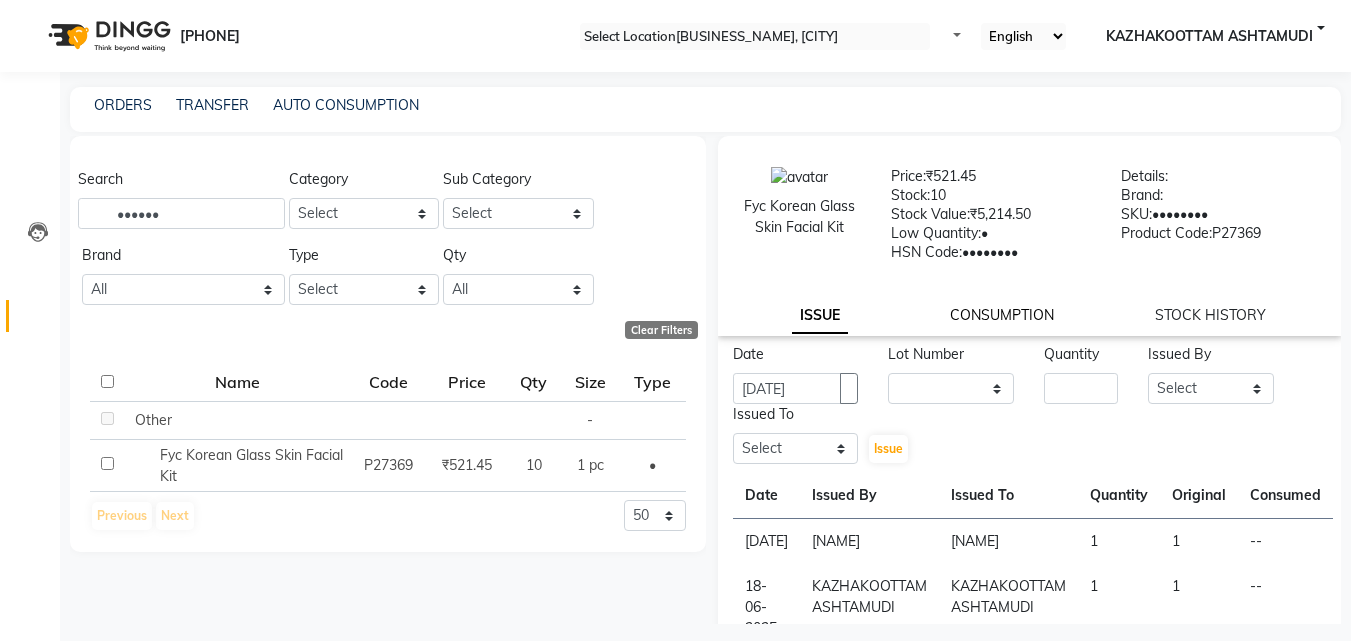 click on "CONSUMPTION" at bounding box center (820, 316) 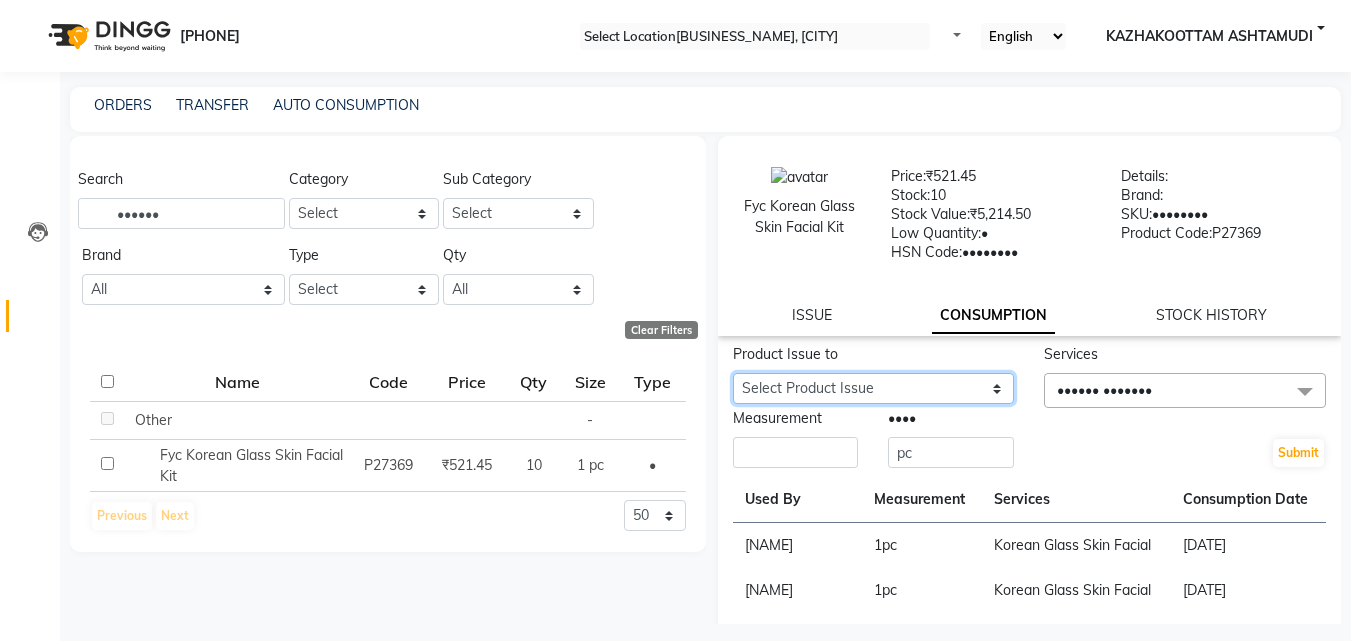 click on "Product Issue to [NAME], Issued to: [NAME], Balance: 1 [YEAR]-[MONTH]-[DAY], Issued to: [LOCATION] [BUSINESS_NAME], Balance: 1" at bounding box center (874, 388) 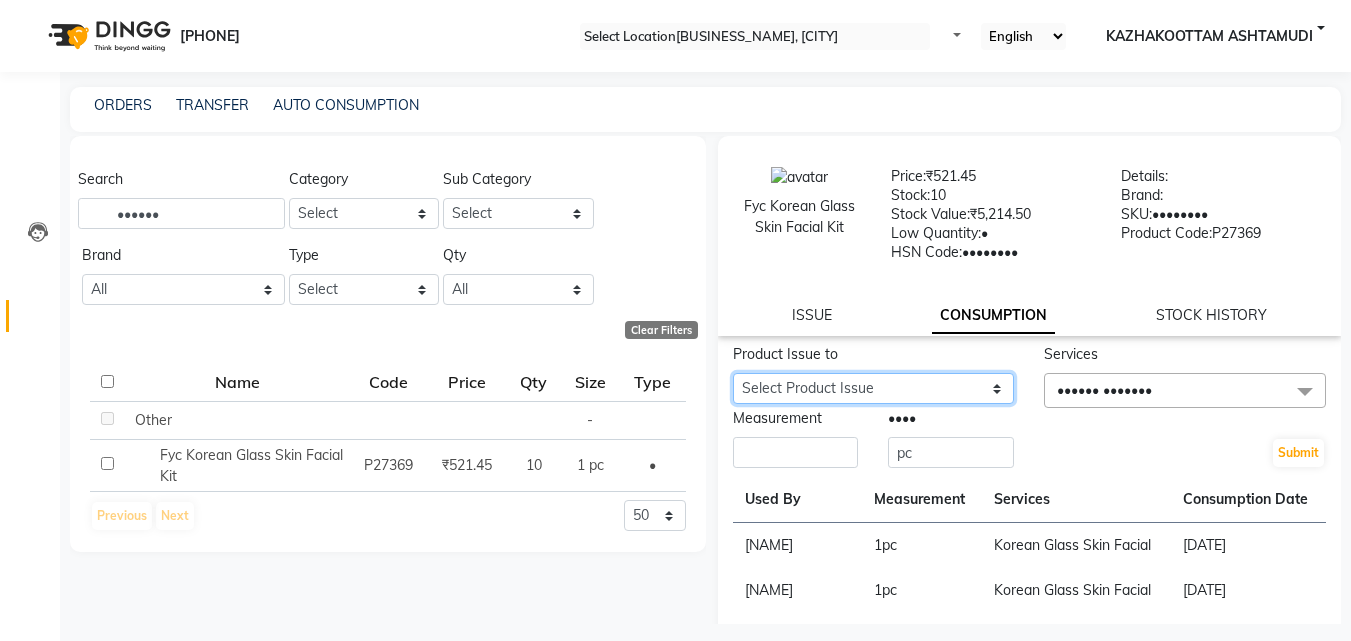 select on "1044445" 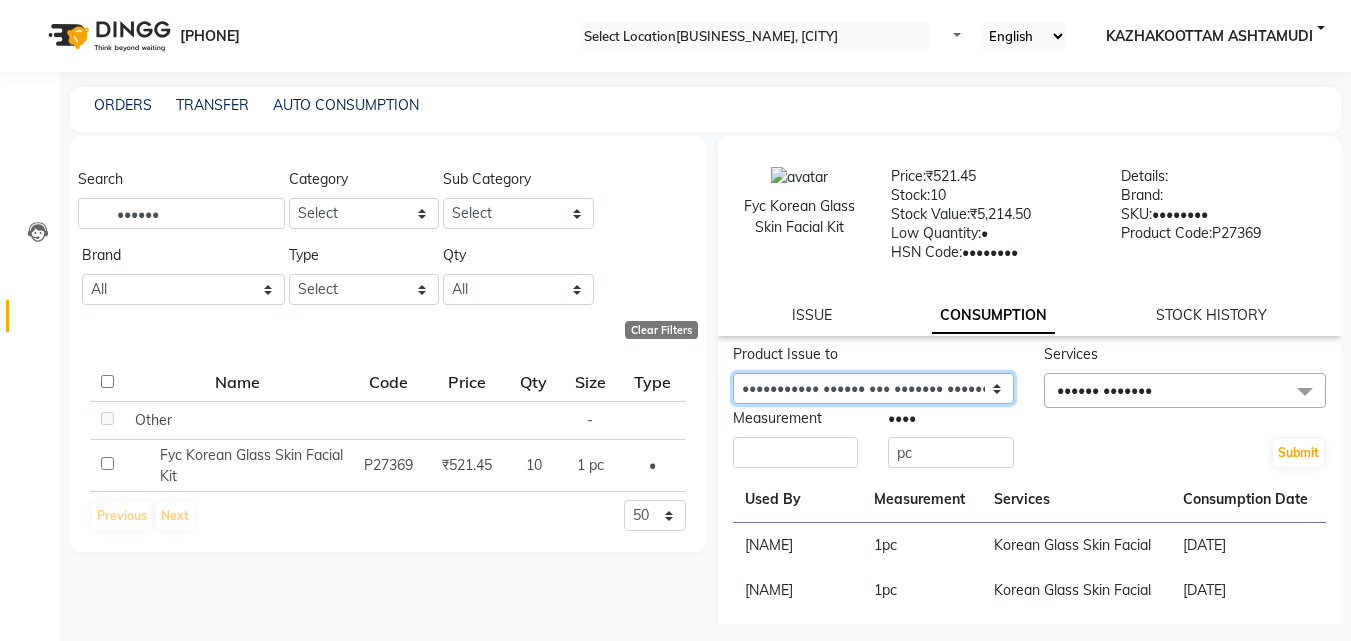 click on "Product Issue to [NAME], Issued to: [NAME], Balance: 1 [YEAR]-[MONTH]-[DAY], Issued to: [LOCATION] [BUSINESS_NAME], Balance: 1" at bounding box center [874, 388] 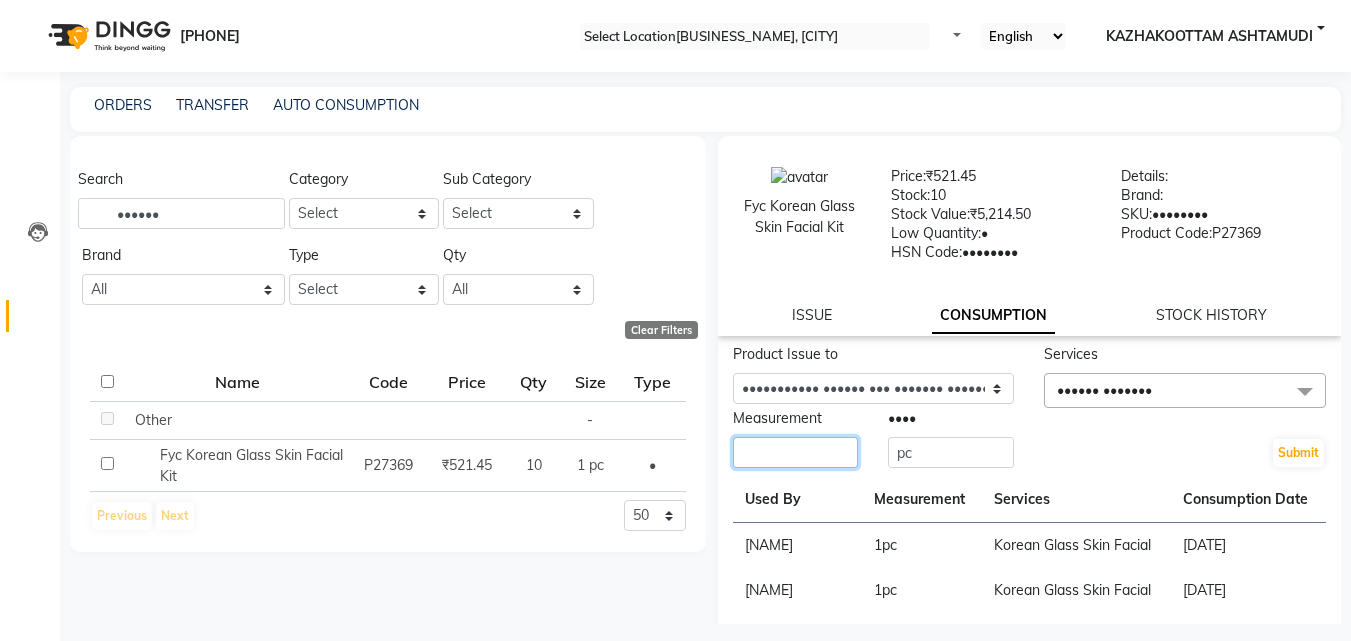 click at bounding box center [796, 452] 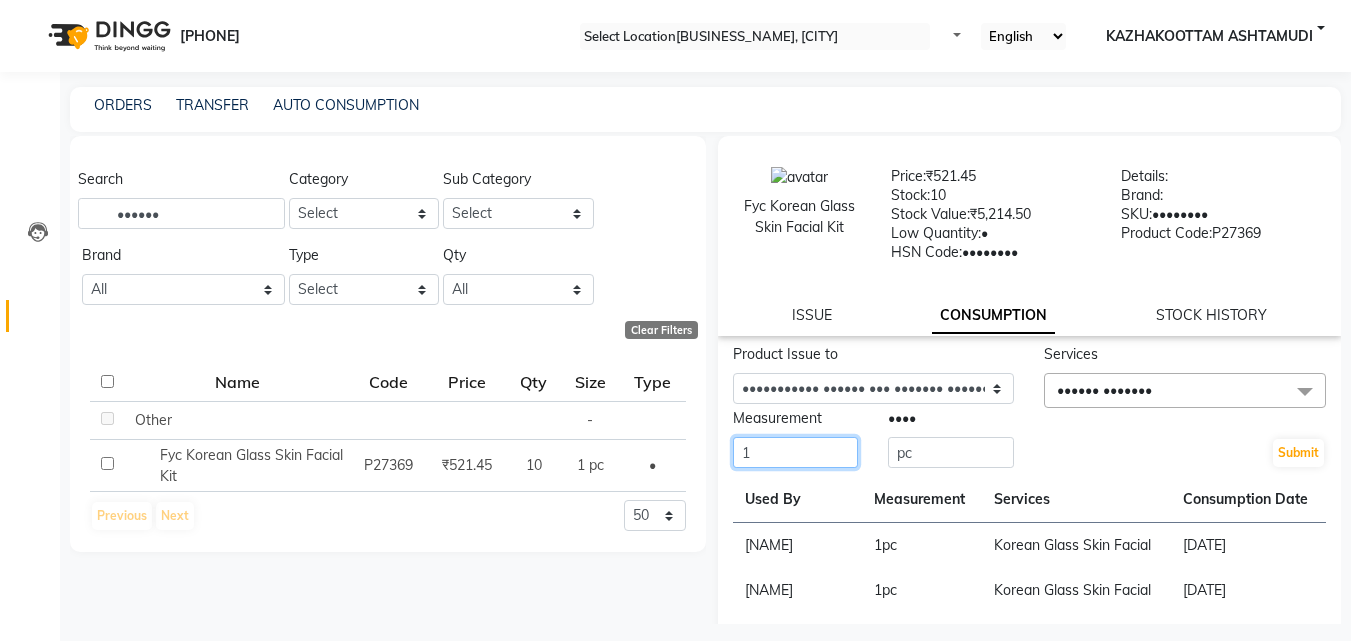 type on "1" 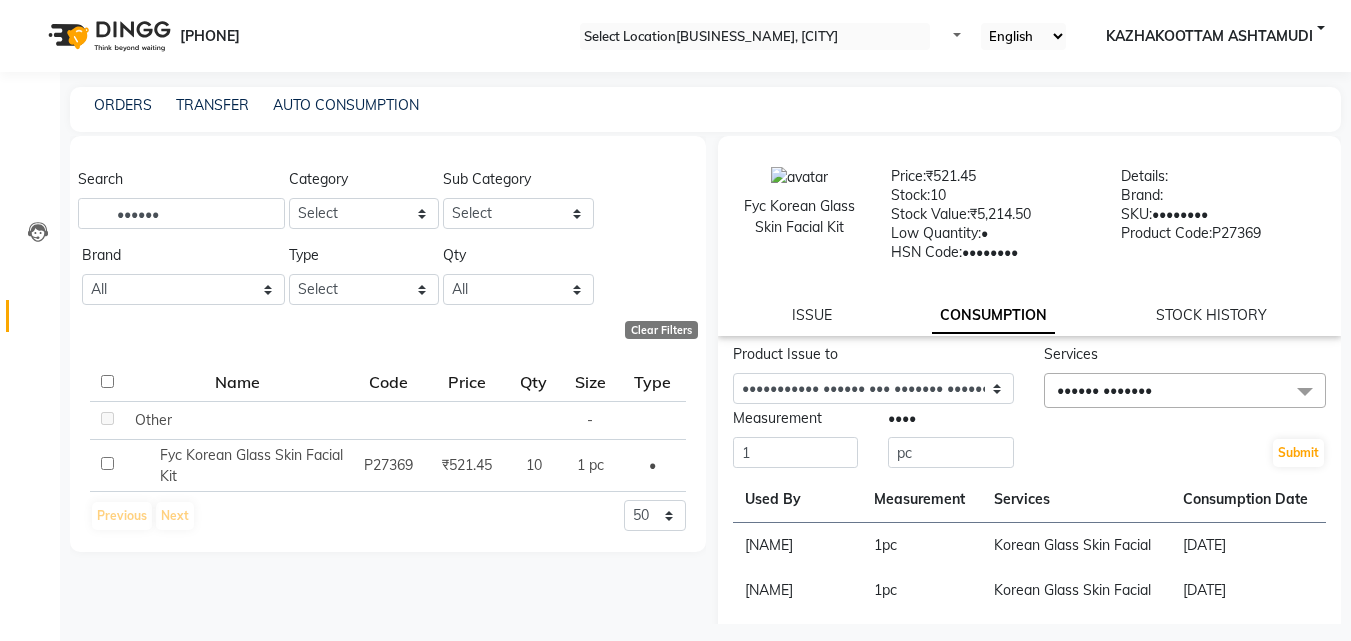 click on "•••••• •••••••" at bounding box center (1185, 390) 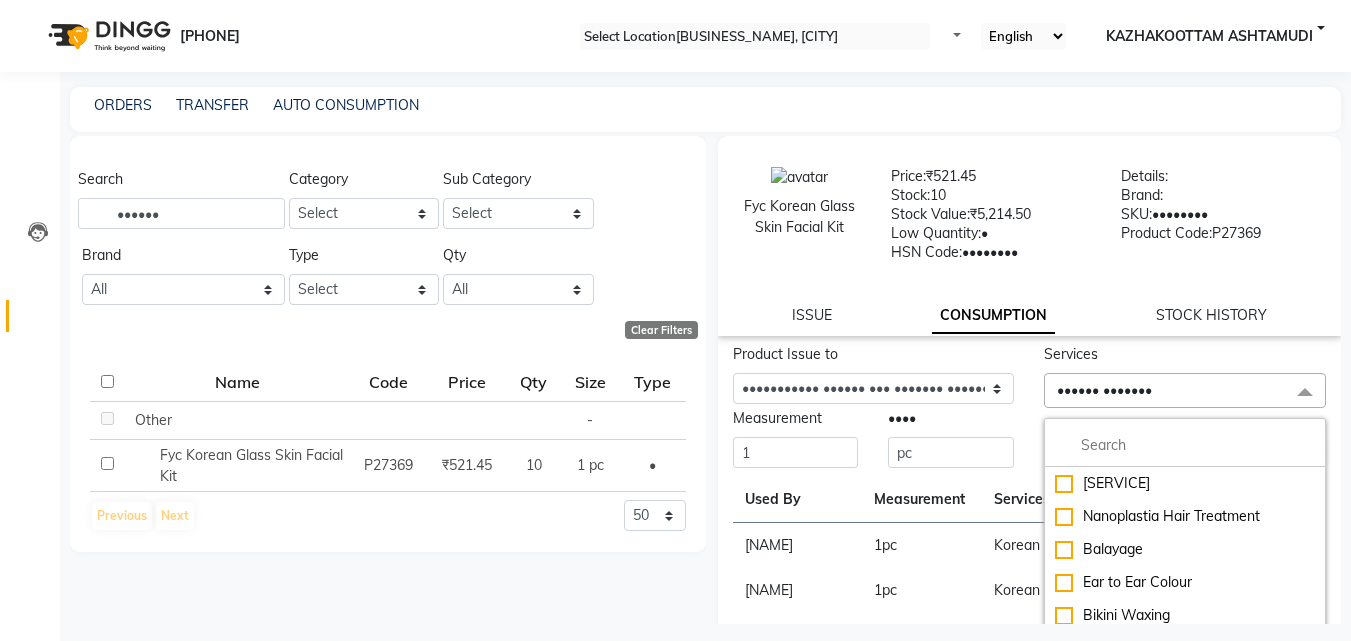 click at bounding box center [1185, 445] 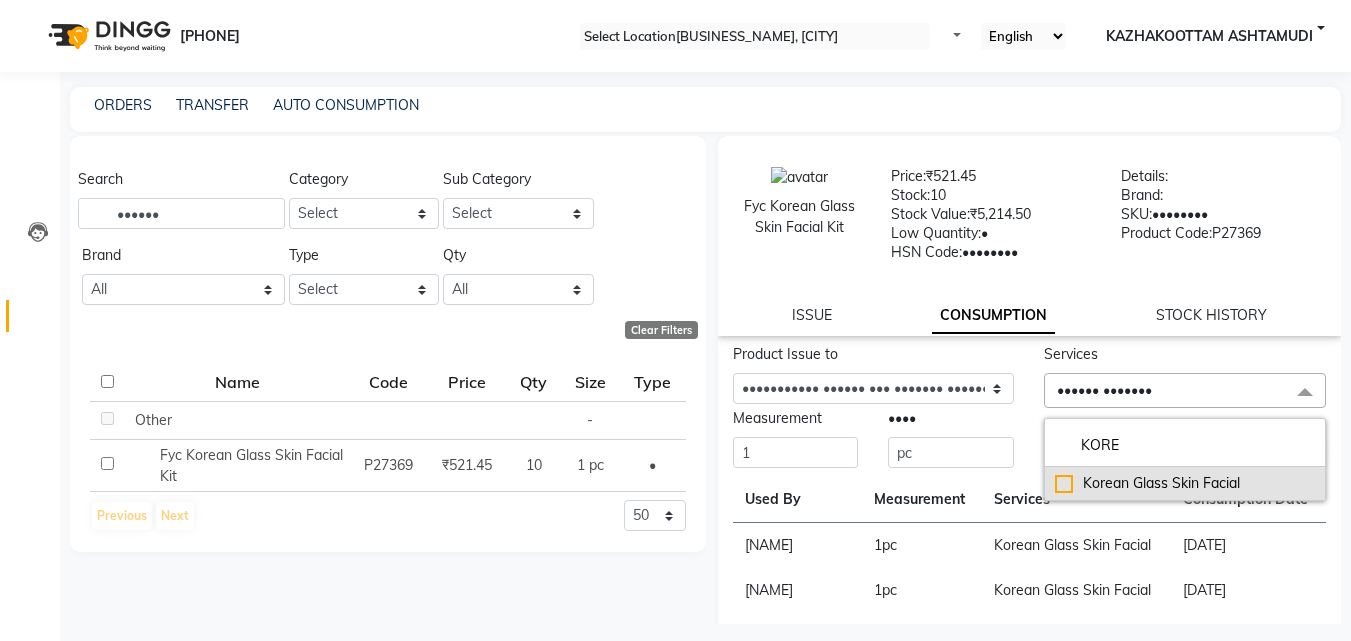 type on "KORE" 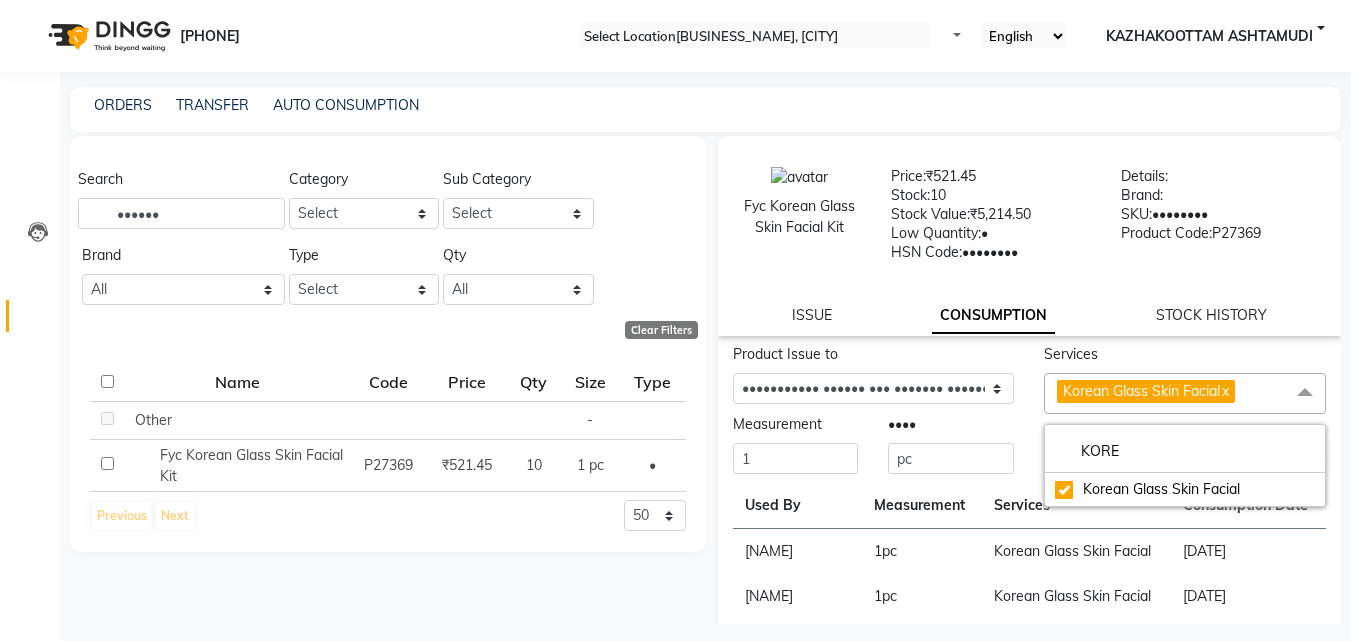 click on "Unit pc" at bounding box center [951, 444] 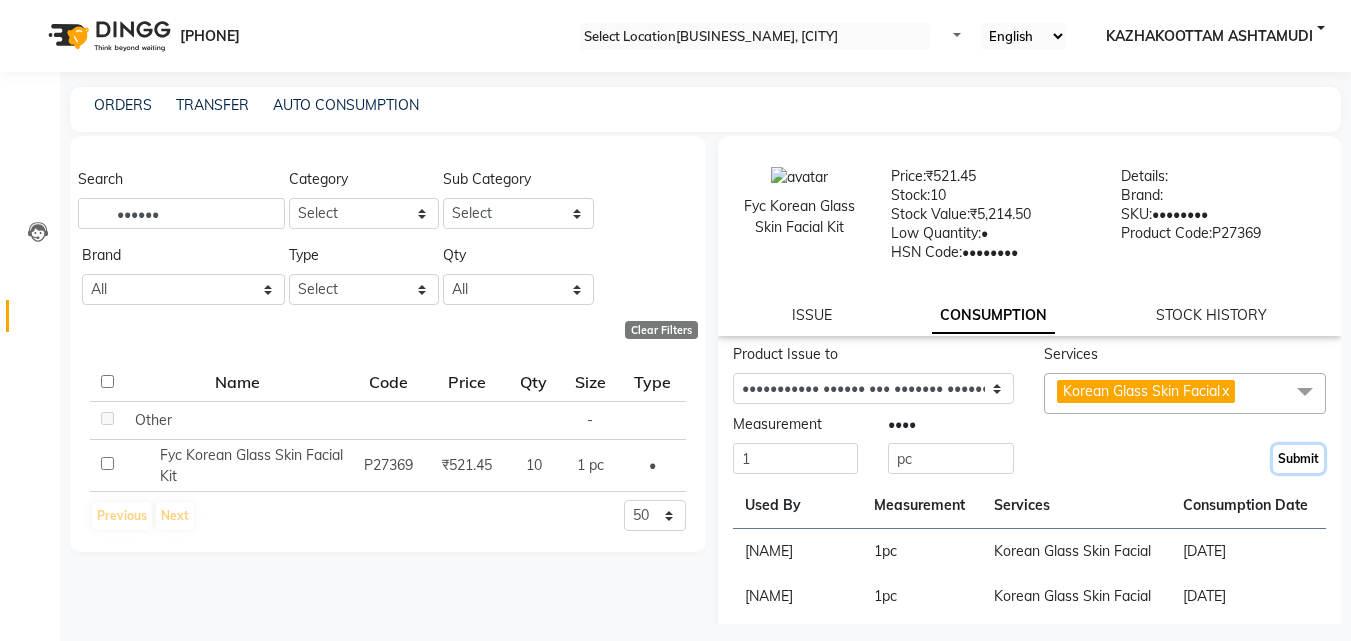 click on "Submit" at bounding box center (1298, 459) 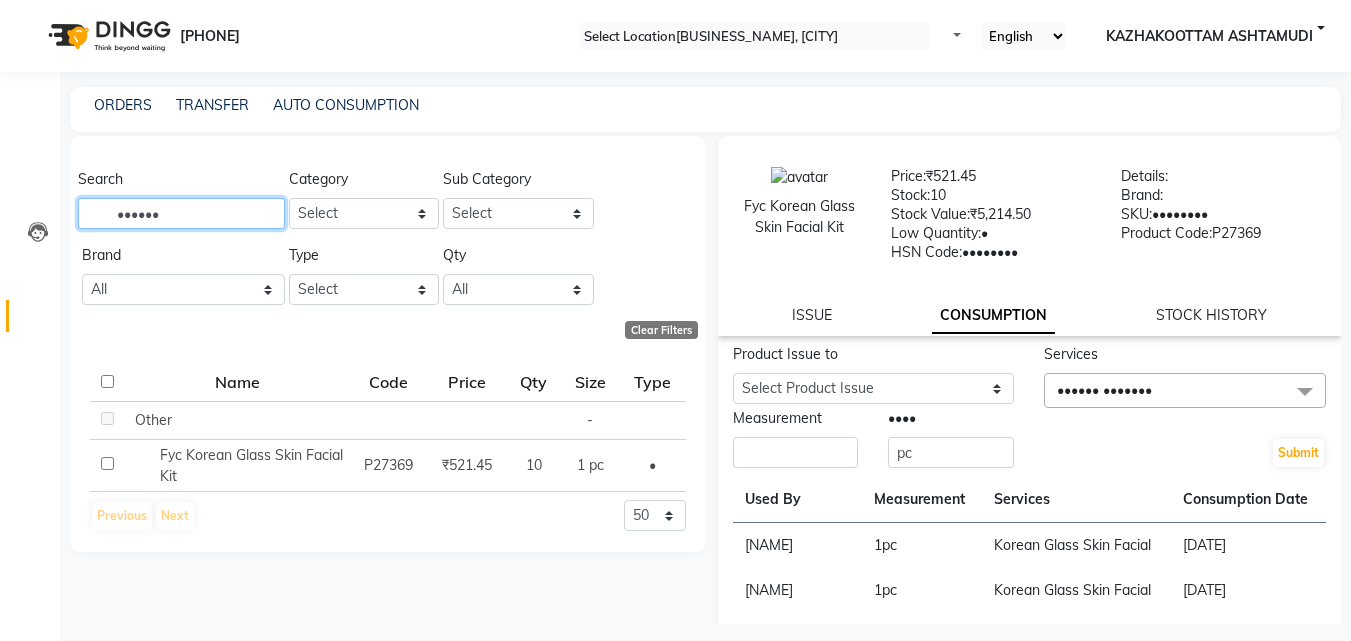 drag, startPoint x: 196, startPoint y: 218, endPoint x: 4, endPoint y: 224, distance: 192.09373 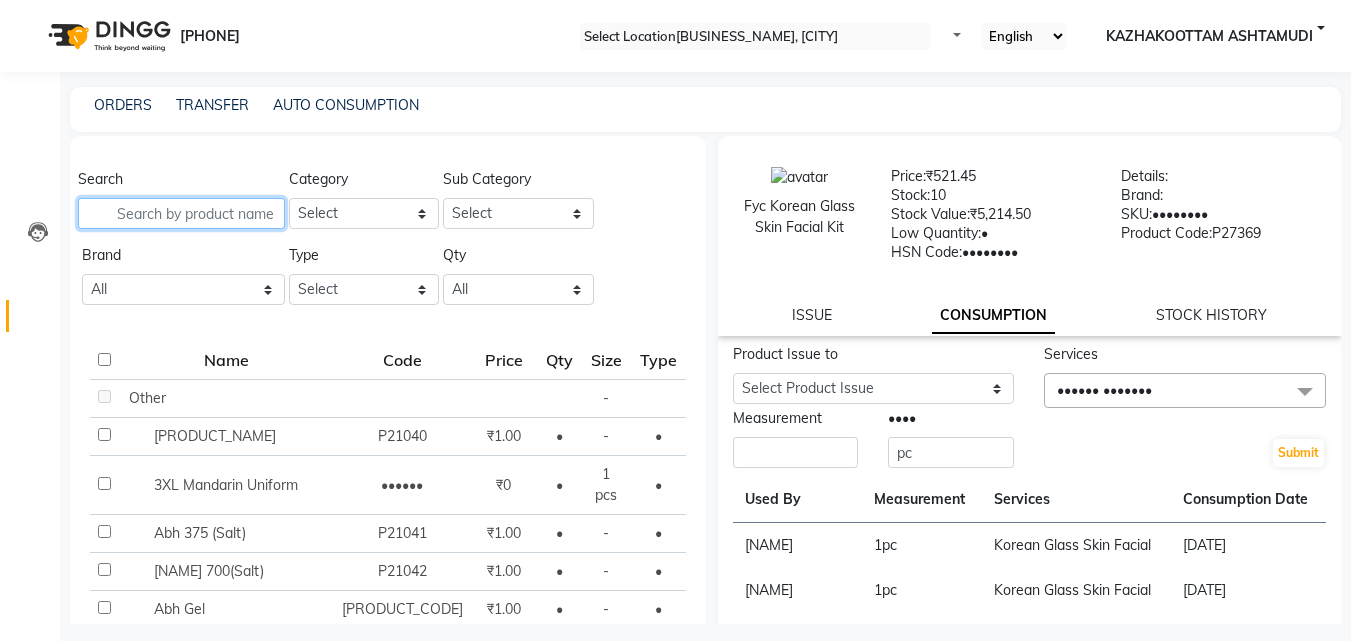 click at bounding box center [181, 213] 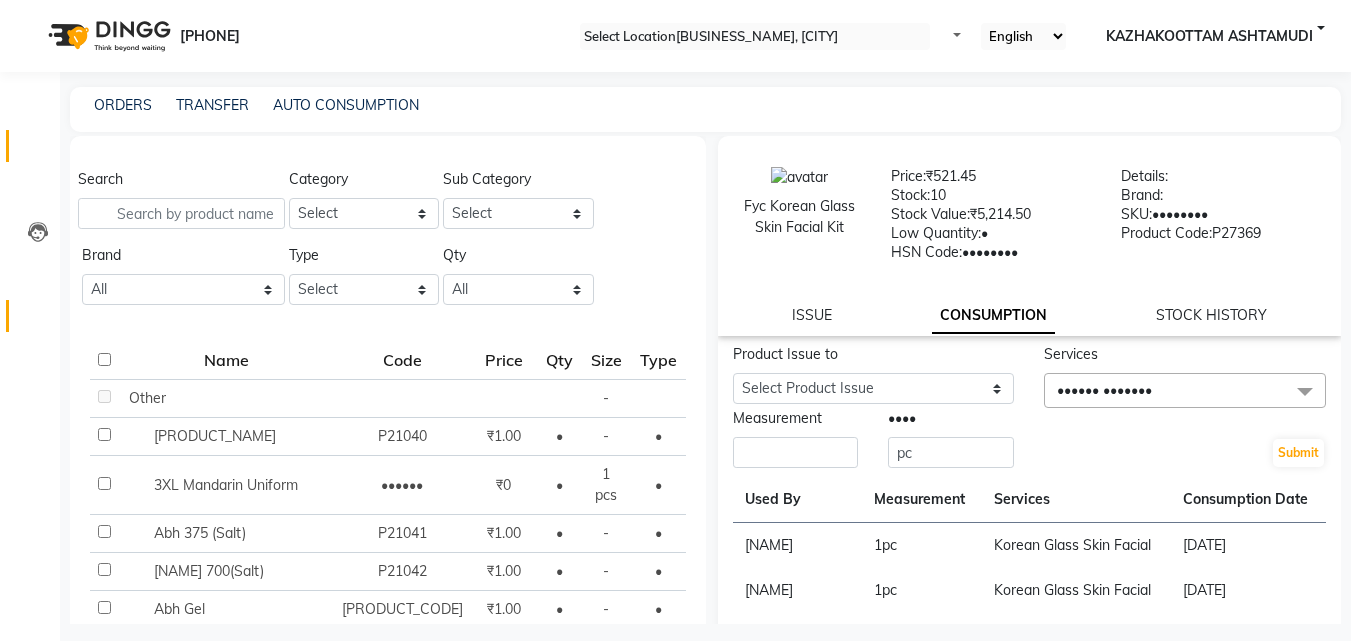 click on "•••••••" at bounding box center [30, 146] 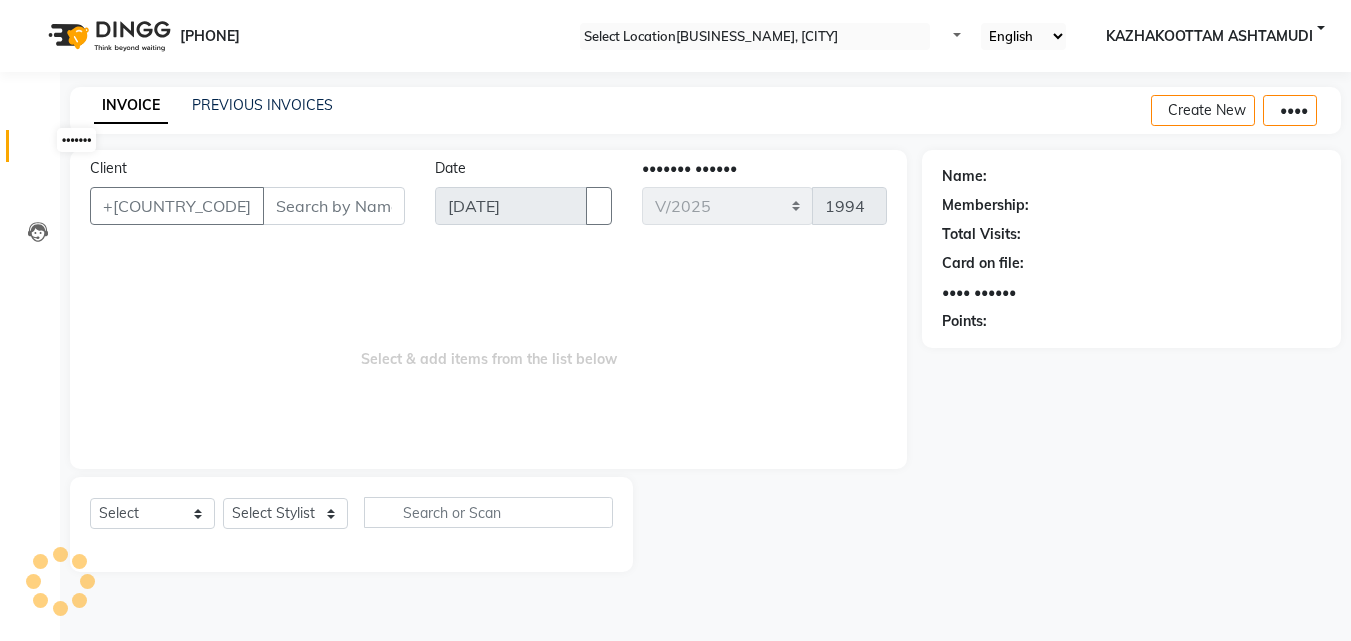 click at bounding box center (38, 151) 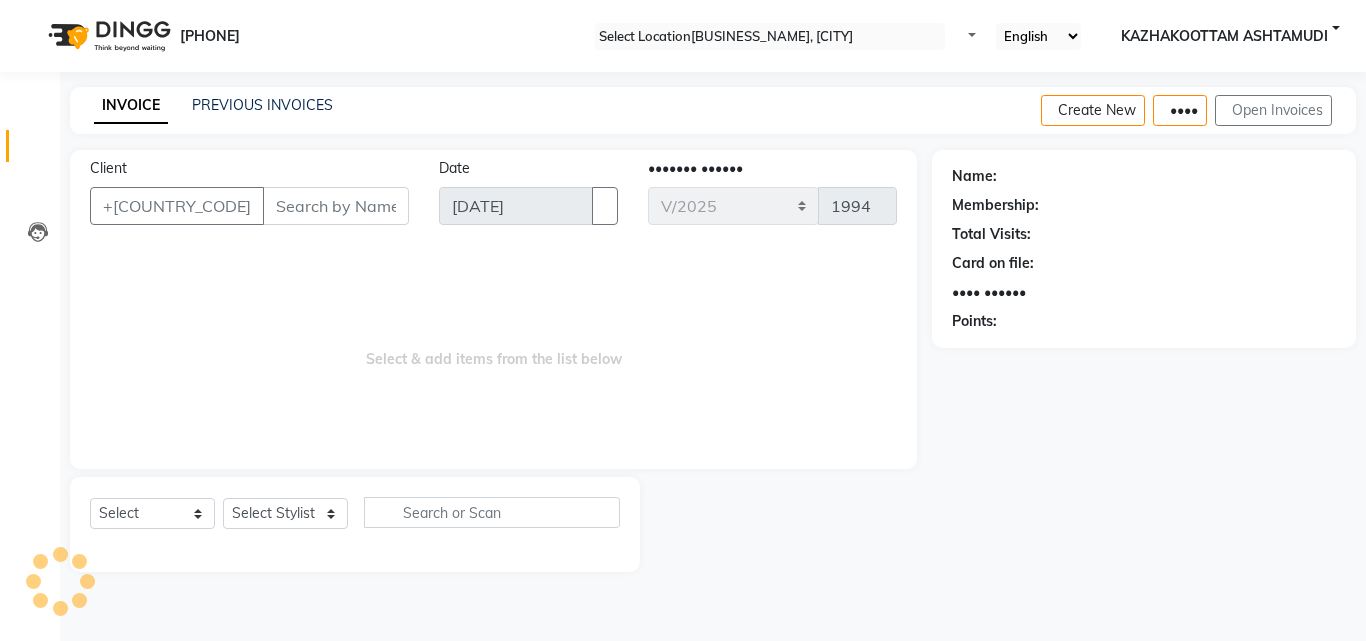 click on "Client" at bounding box center [336, 206] 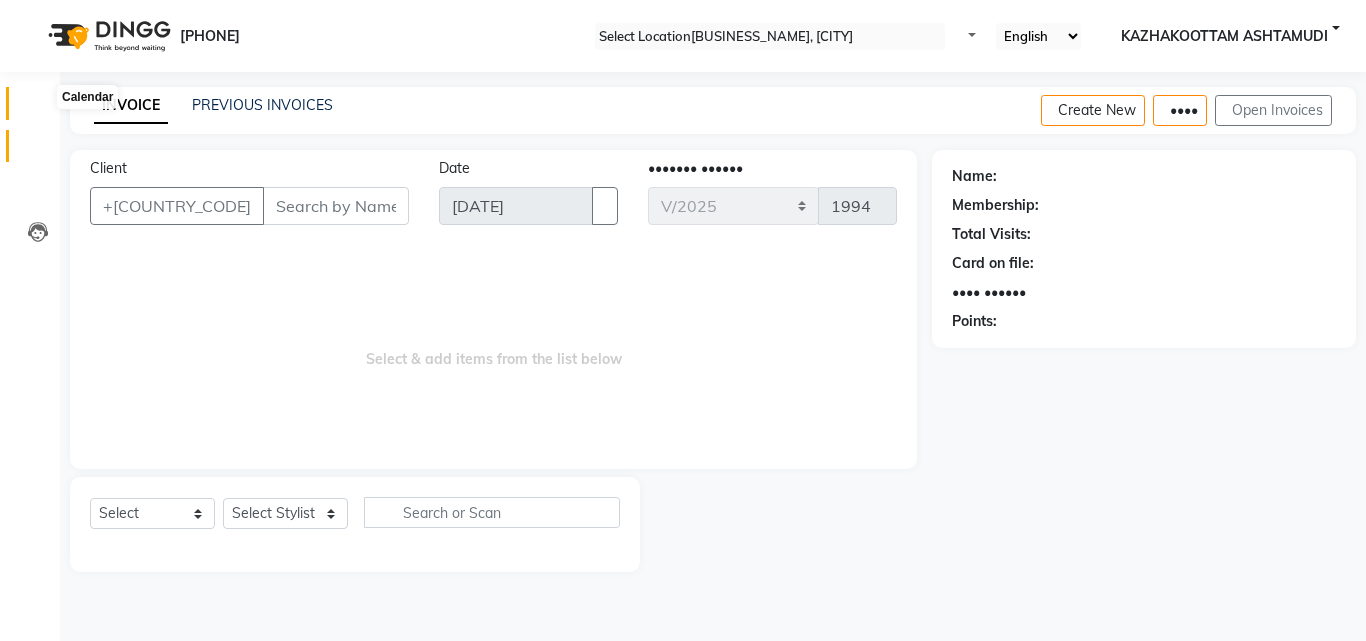click at bounding box center (38, 108) 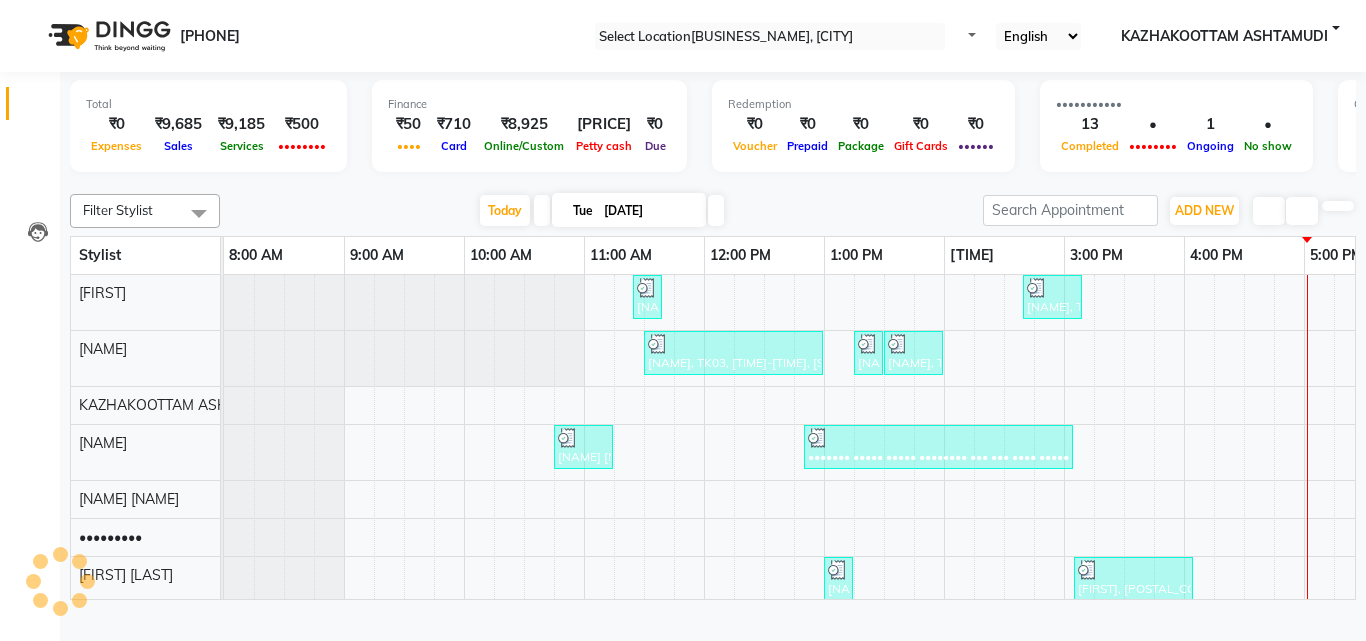 scroll, scrollTop: 0, scrollLeft: 0, axis: both 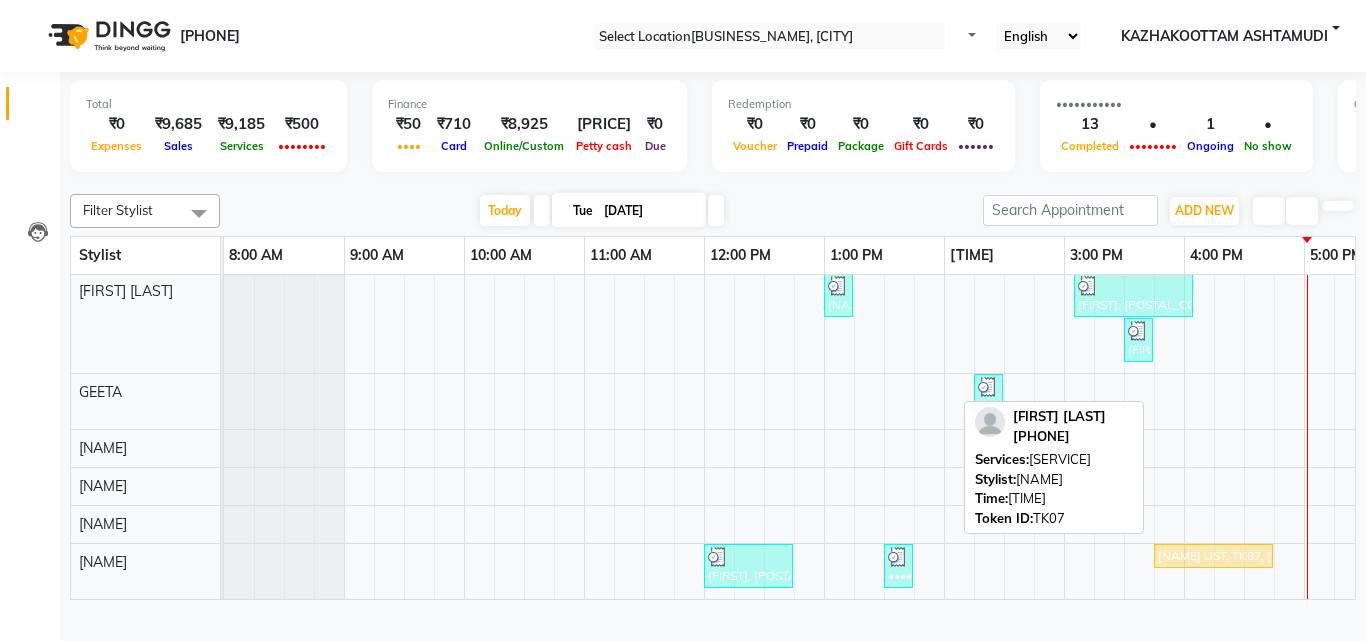 click on "[NAME] UST, TK07, [TIME]-[TIME], [SERVICE]" at bounding box center [1213, 556] 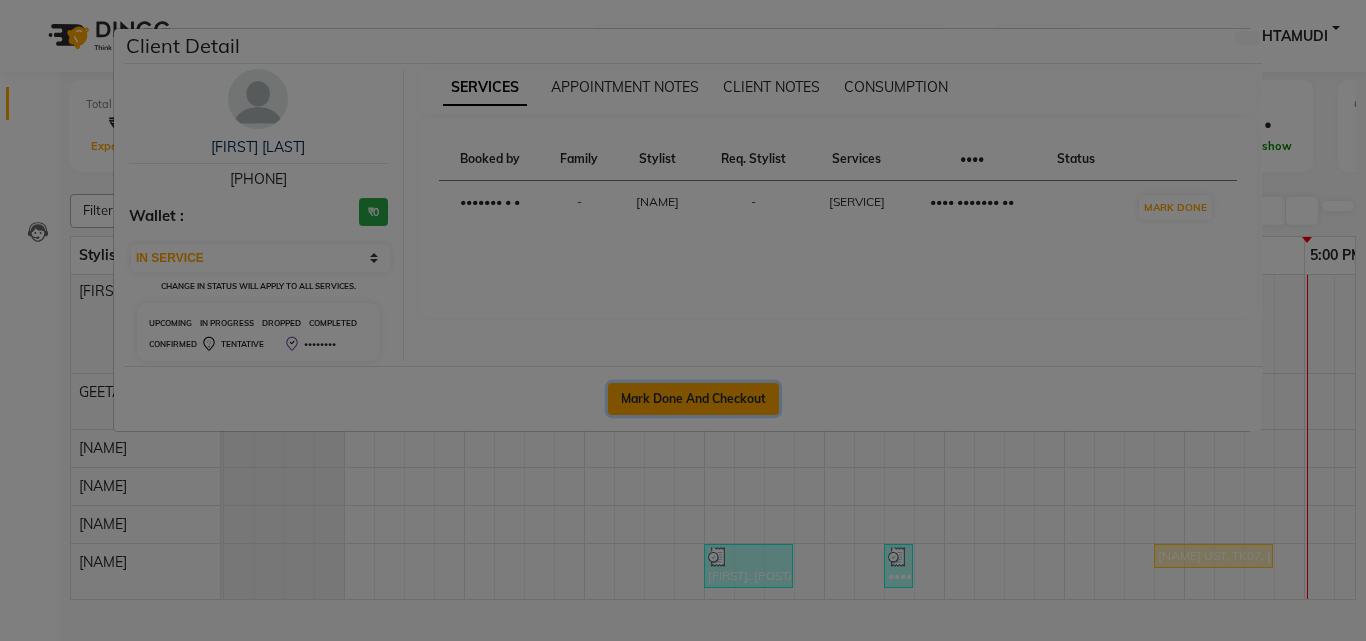 drag, startPoint x: 652, startPoint y: 511, endPoint x: 634, endPoint y: 516, distance: 18.681541 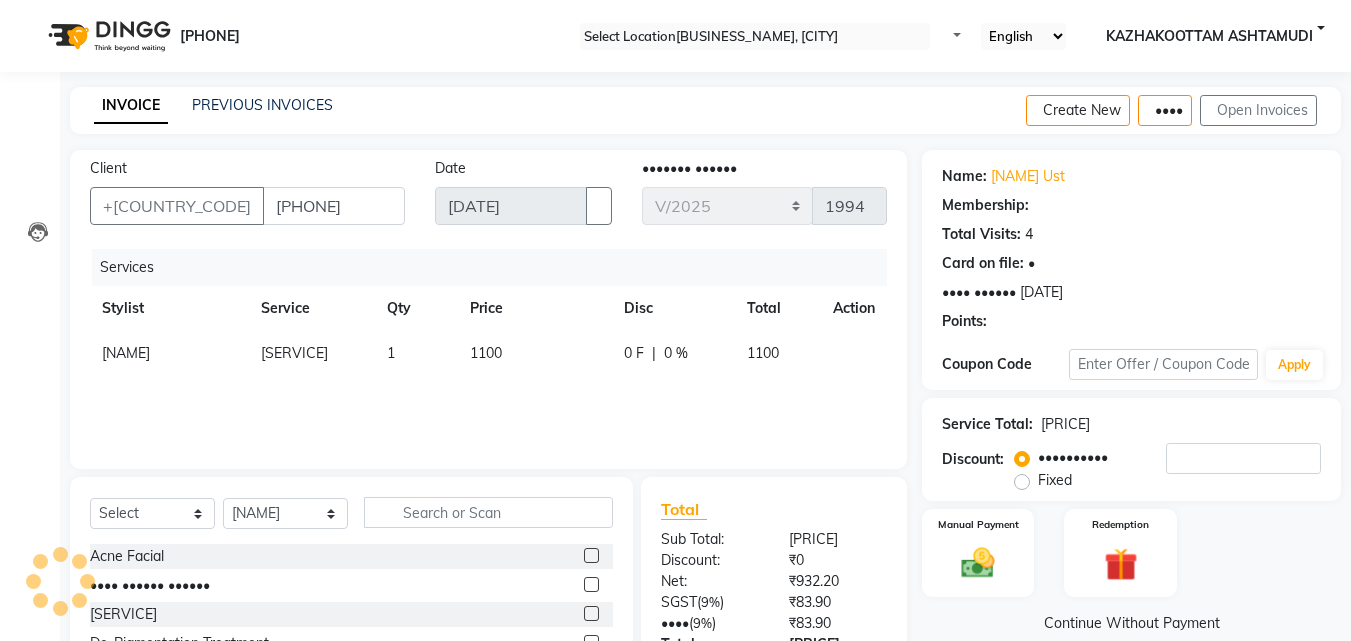 click on "[SERVICE]" at bounding box center [294, 353] 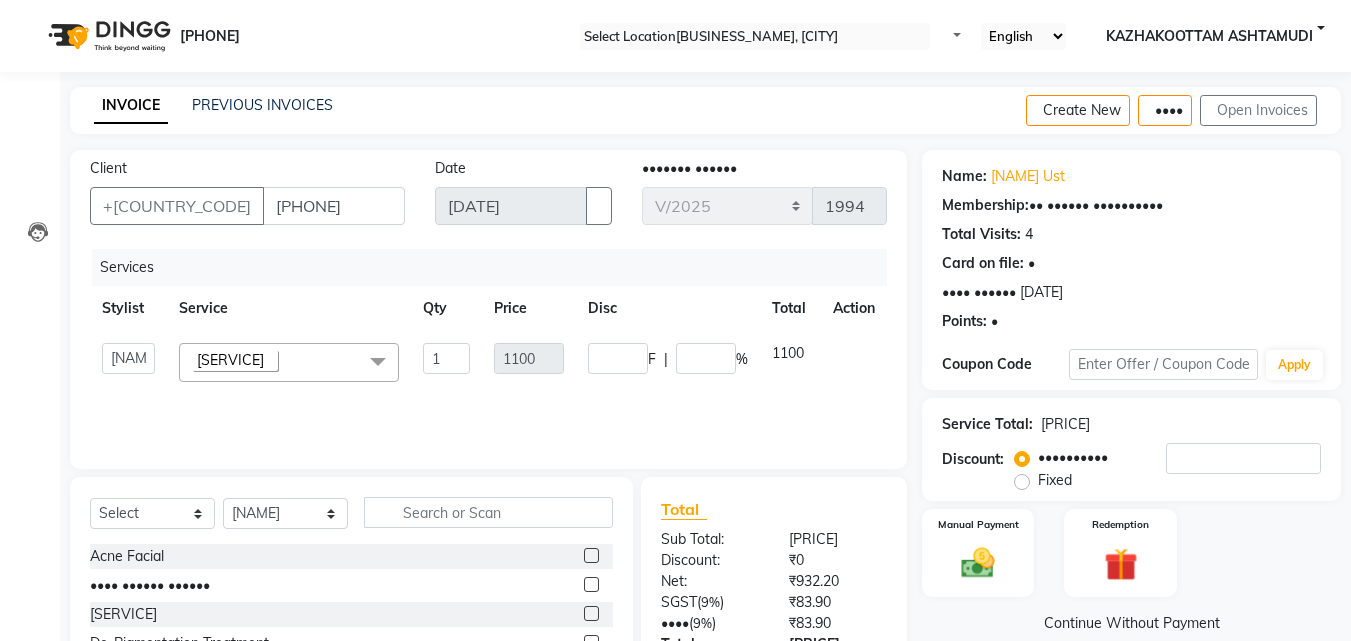 click on "[SERVICE]" at bounding box center [230, 360] 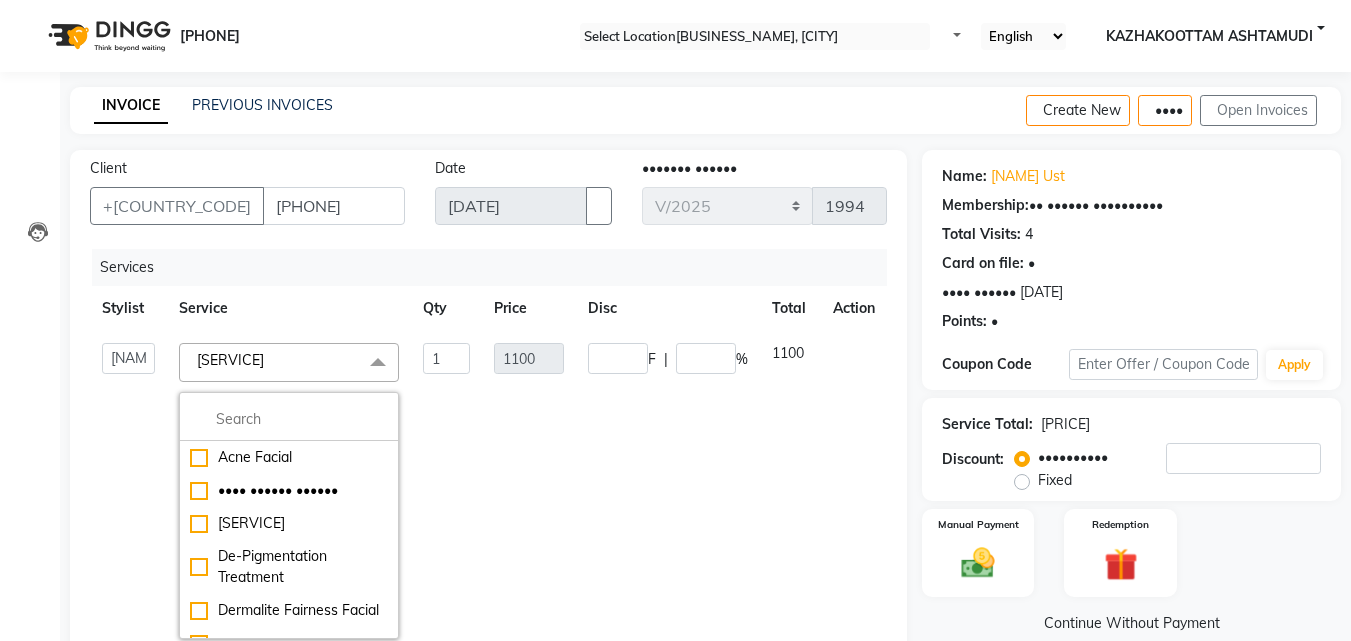 click at bounding box center [289, 419] 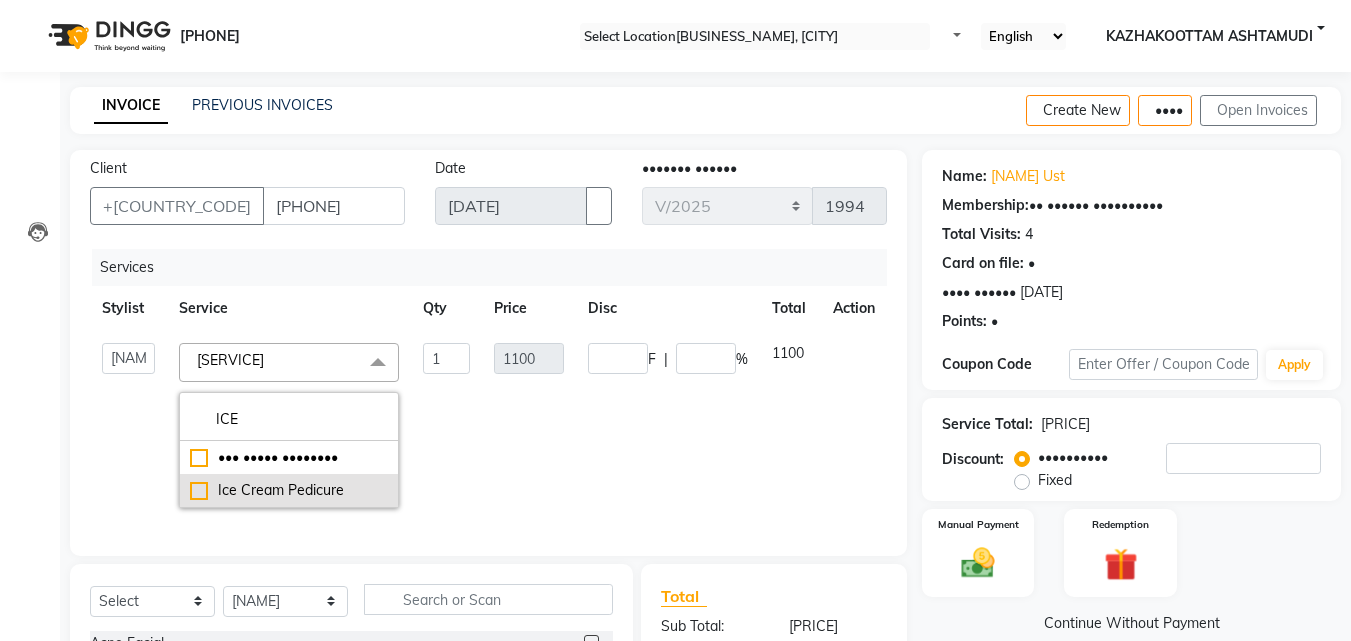 type on "ICE" 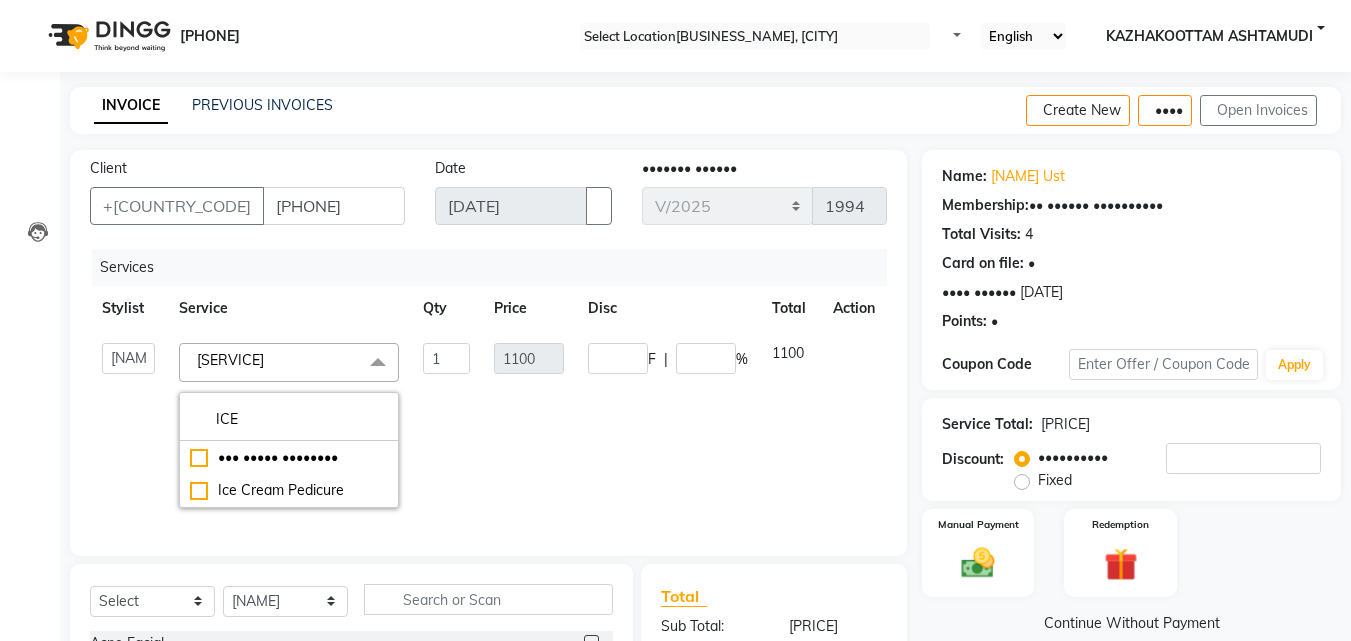 drag, startPoint x: 321, startPoint y: 489, endPoint x: 312, endPoint y: 509, distance: 21.931713 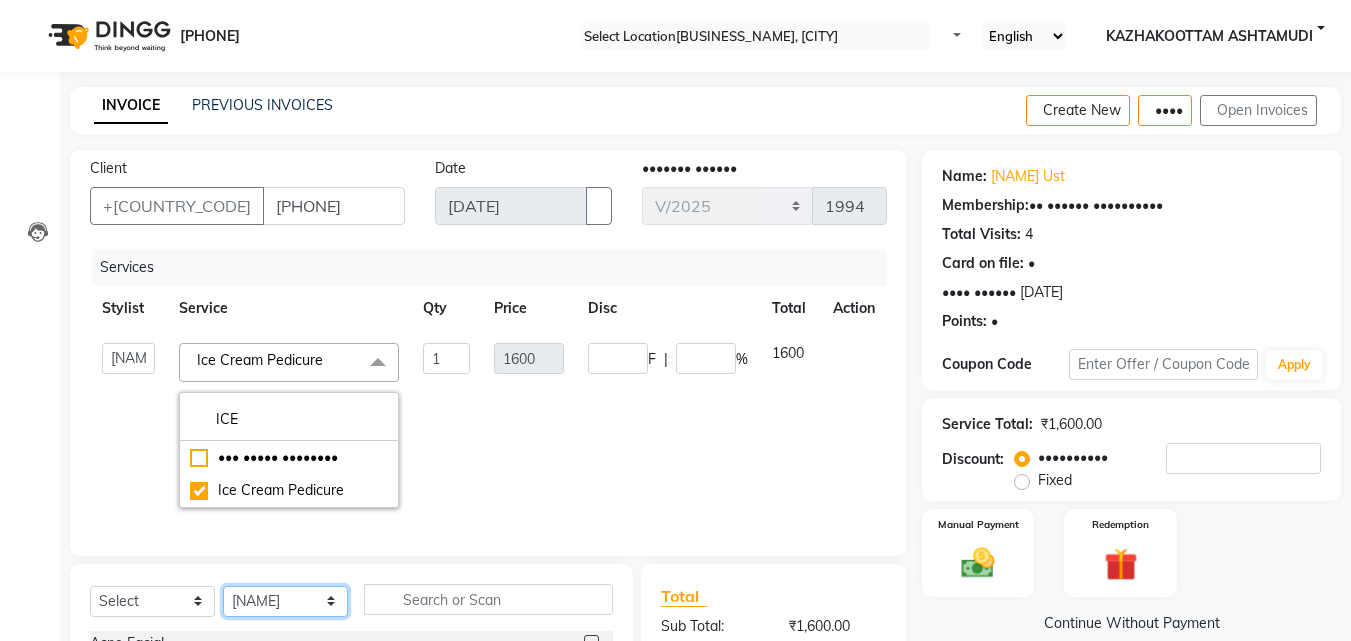 click on "Select Stylist [NAME] [NAME] [NAME] [LOCATION] [BUSINESS_NAME] [NAME] [NAME] [NAME] [NAME] [NAME] [NAME]" at bounding box center (285, 601) 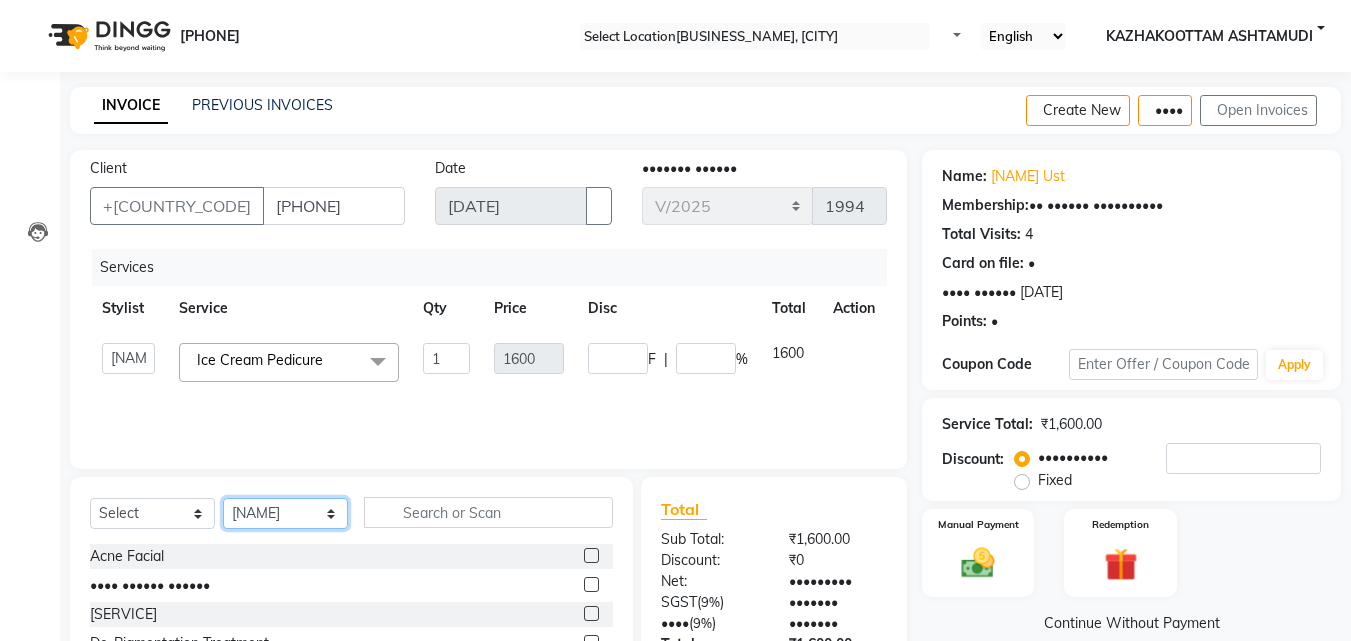 select on "[NUMBER]" 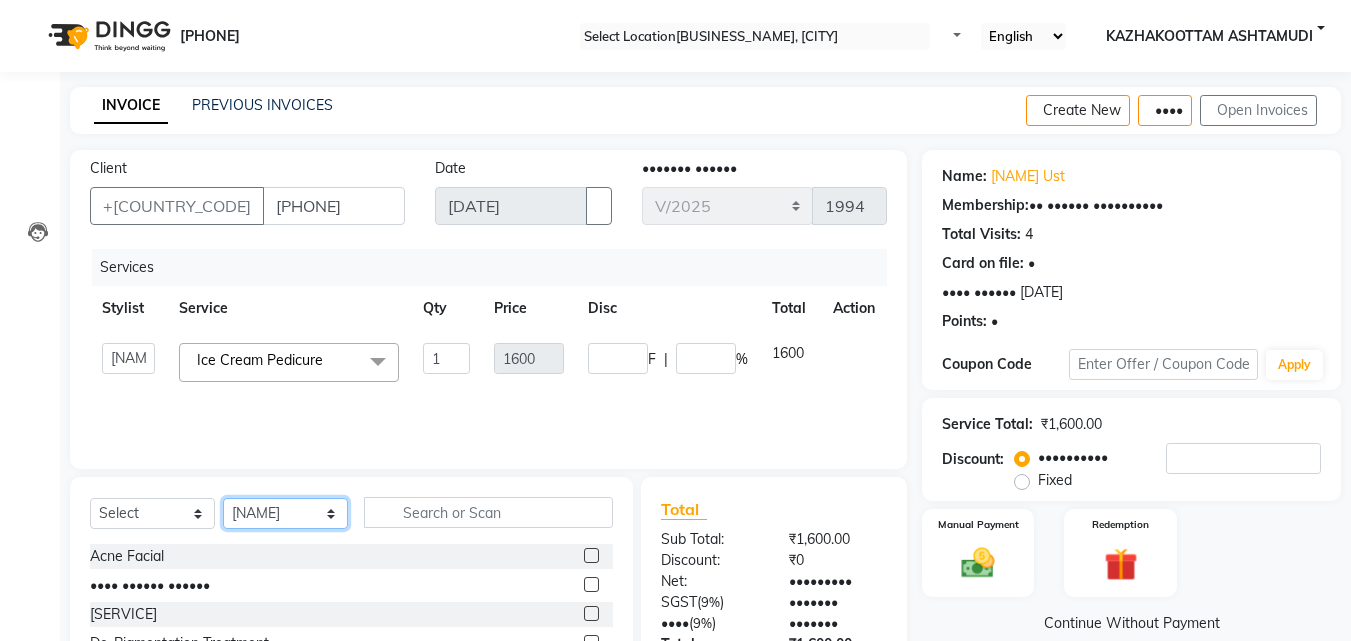 click on "Select Stylist [NAME] [NAME] [NAME] [LOCATION] [BUSINESS_NAME] [NAME] [NAME] [NAME] [NAME] [NAME] [NAME]" at bounding box center (285, 513) 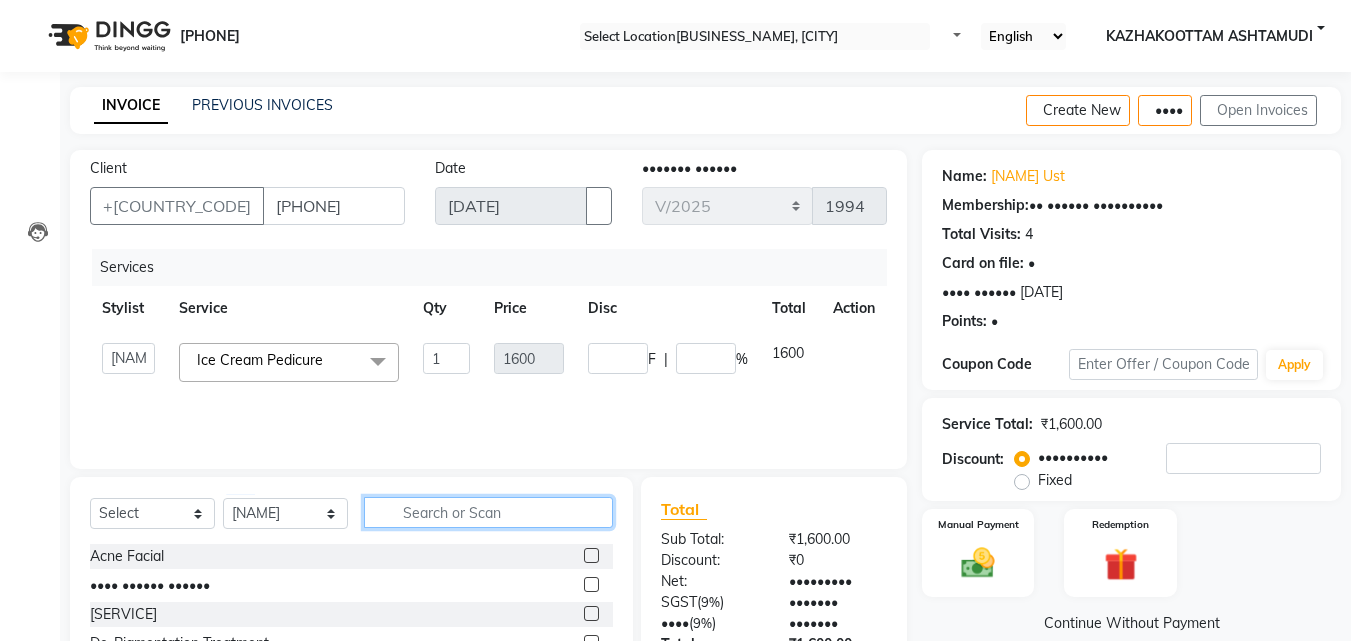 click at bounding box center [488, 512] 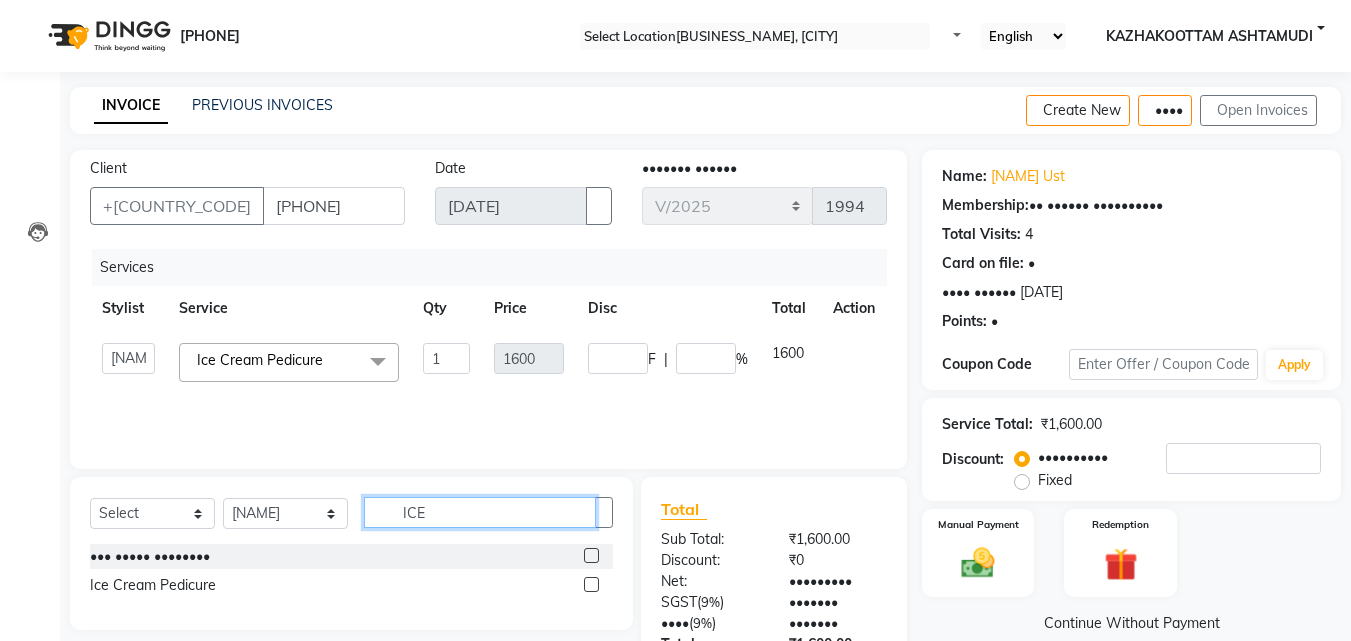 type on "ICE" 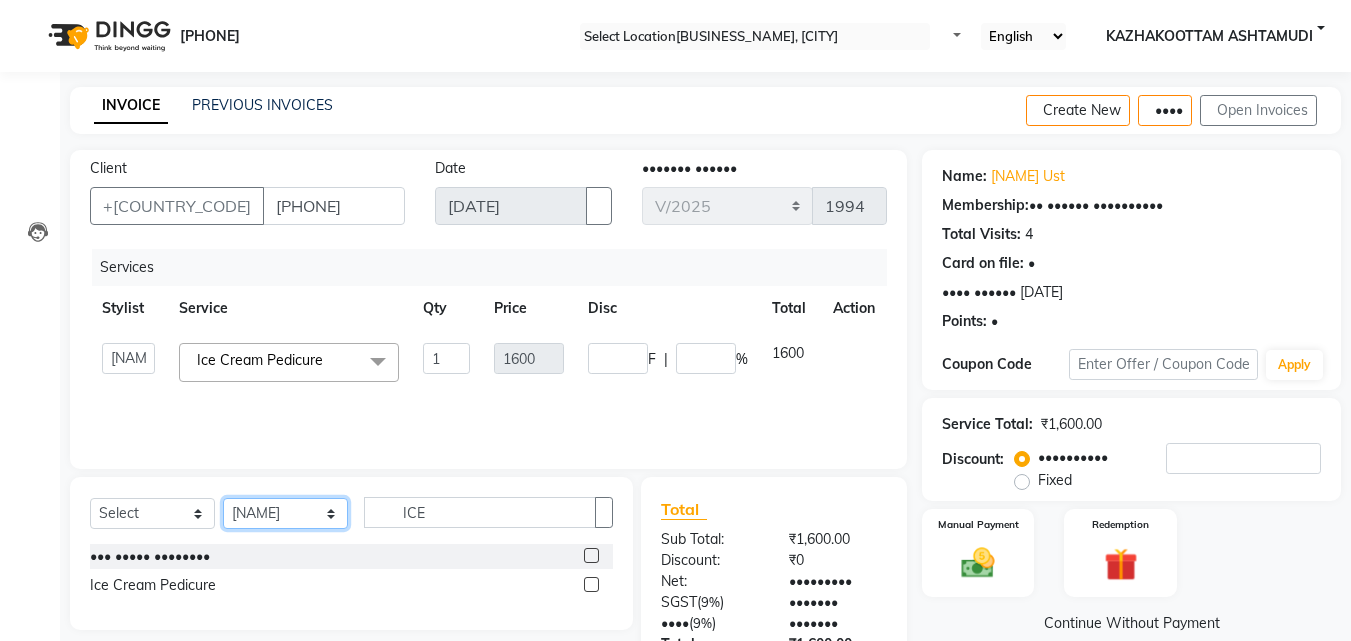 click on "Select Stylist [NAME] [NAME] [NAME] [LOCATION] [BUSINESS_NAME] [NAME] [NAME] [NAME] [NAME] [NAME] [NAME]" at bounding box center (285, 513) 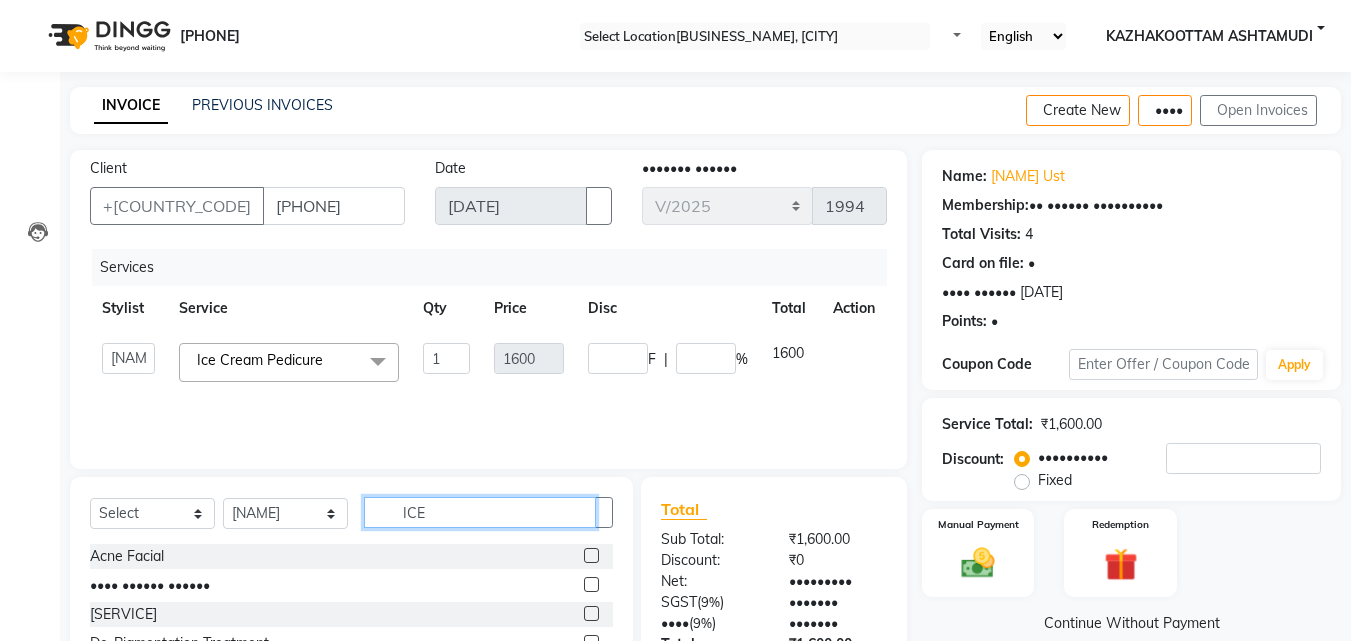 drag, startPoint x: 460, startPoint y: 504, endPoint x: 382, endPoint y: 509, distance: 78.160095 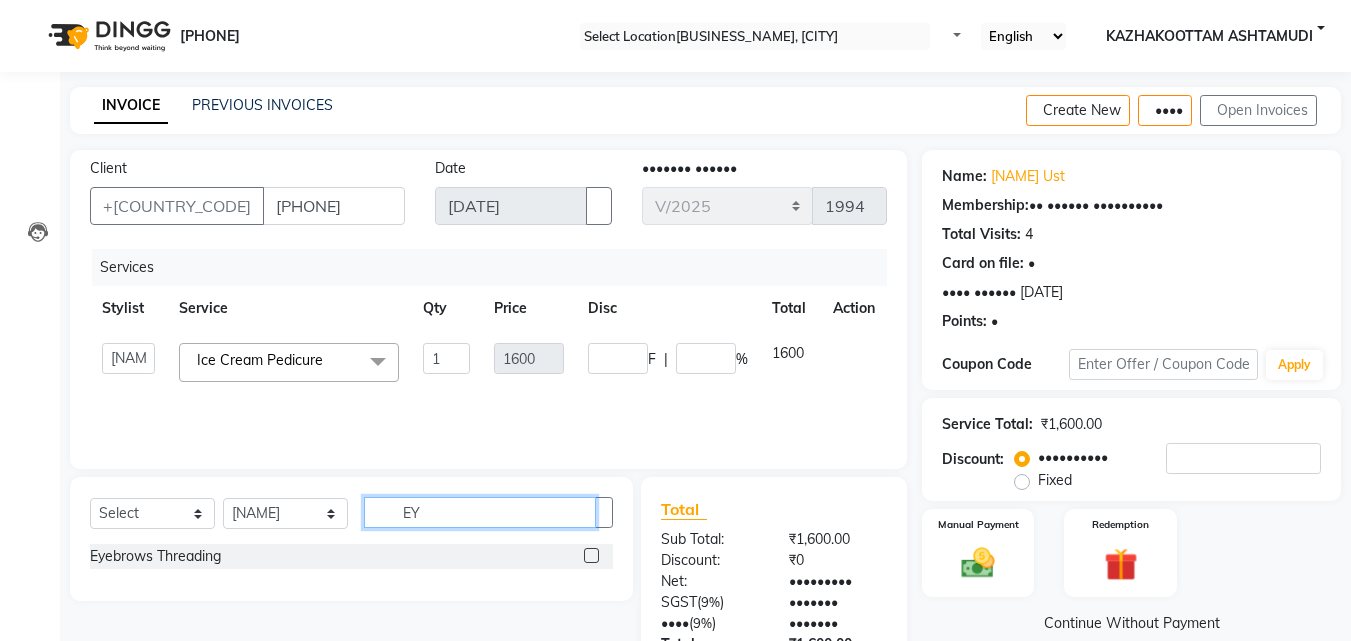 type on "EY" 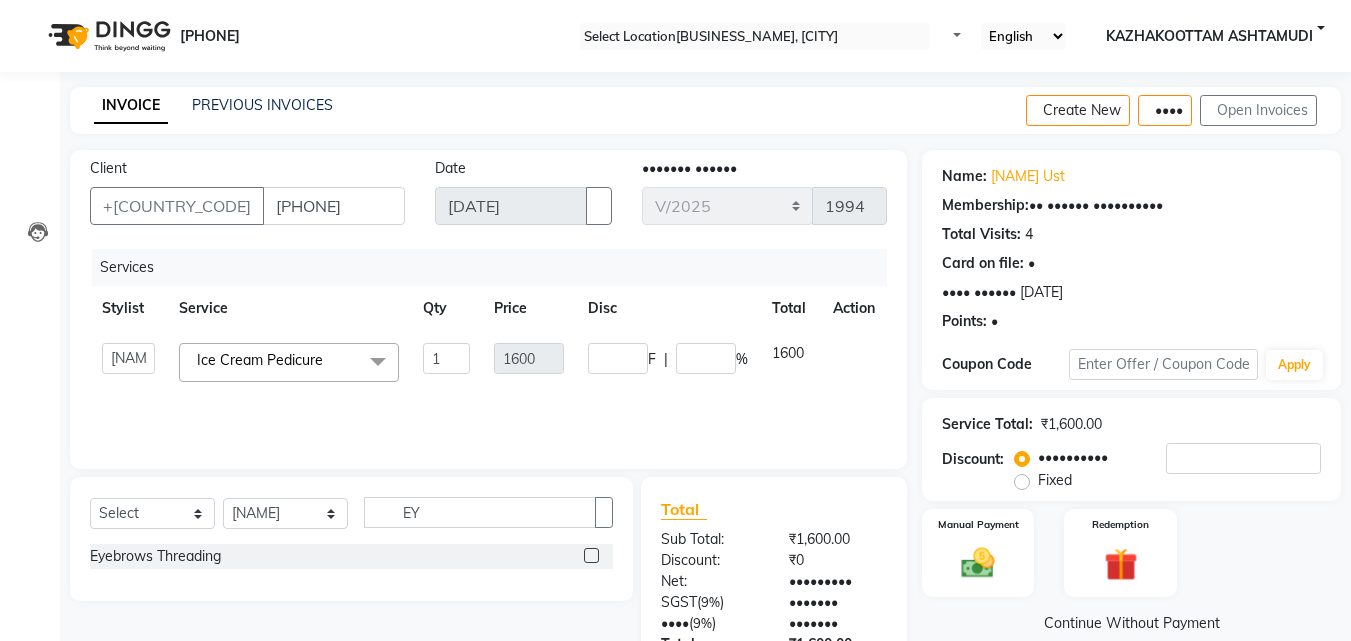 click at bounding box center (591, 555) 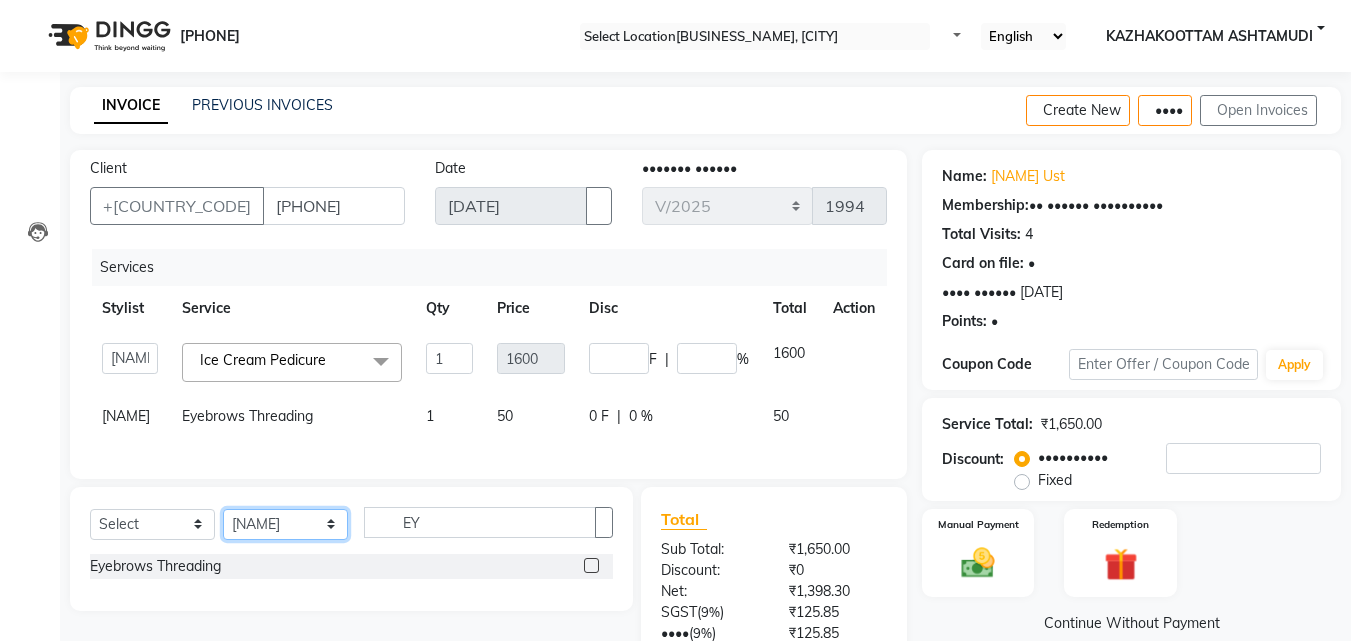 click on "Select Stylist [NAME] [NAME] [NAME] [LOCATION] [BUSINESS_NAME] [NAME] [NAME] [NAME] [NAME] [NAME] [NAME]" at bounding box center [285, 524] 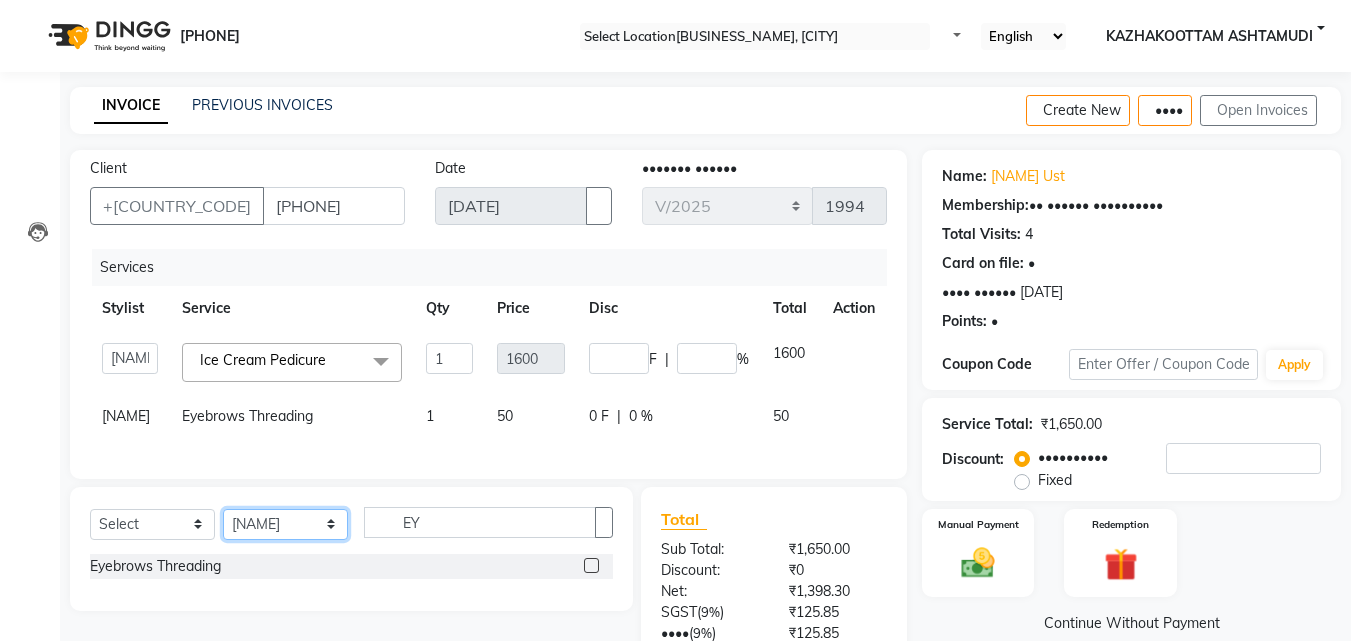 select on "[NUMBER]" 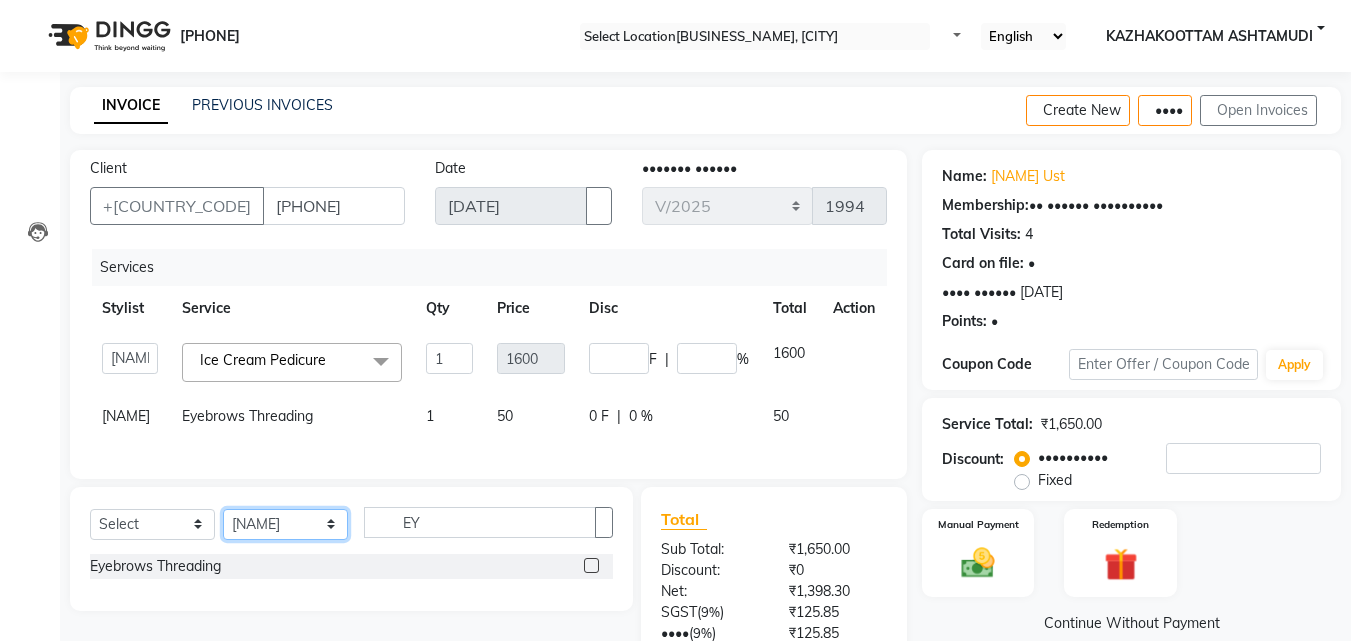 click on "Select Stylist [NAME] [NAME] [NAME] [LOCATION] [BUSINESS_NAME] [NAME] [NAME] [NAME] [NAME] [NAME] [NAME]" at bounding box center (285, 524) 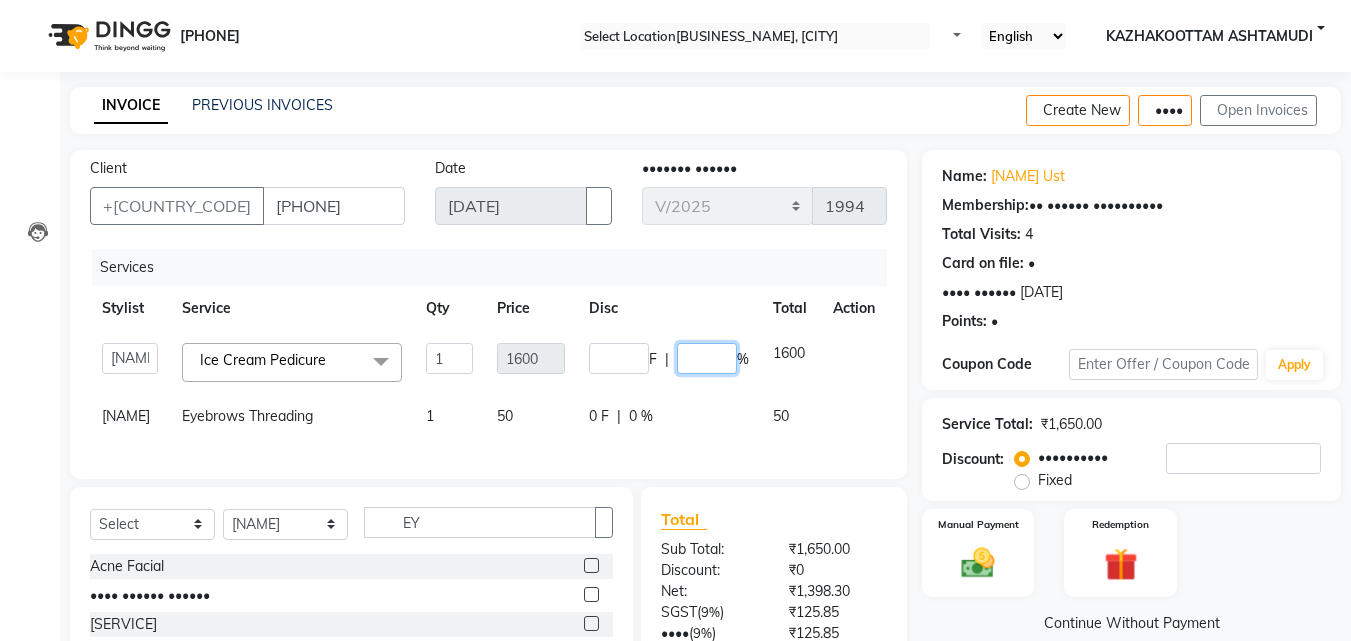 click on "•" at bounding box center (707, 358) 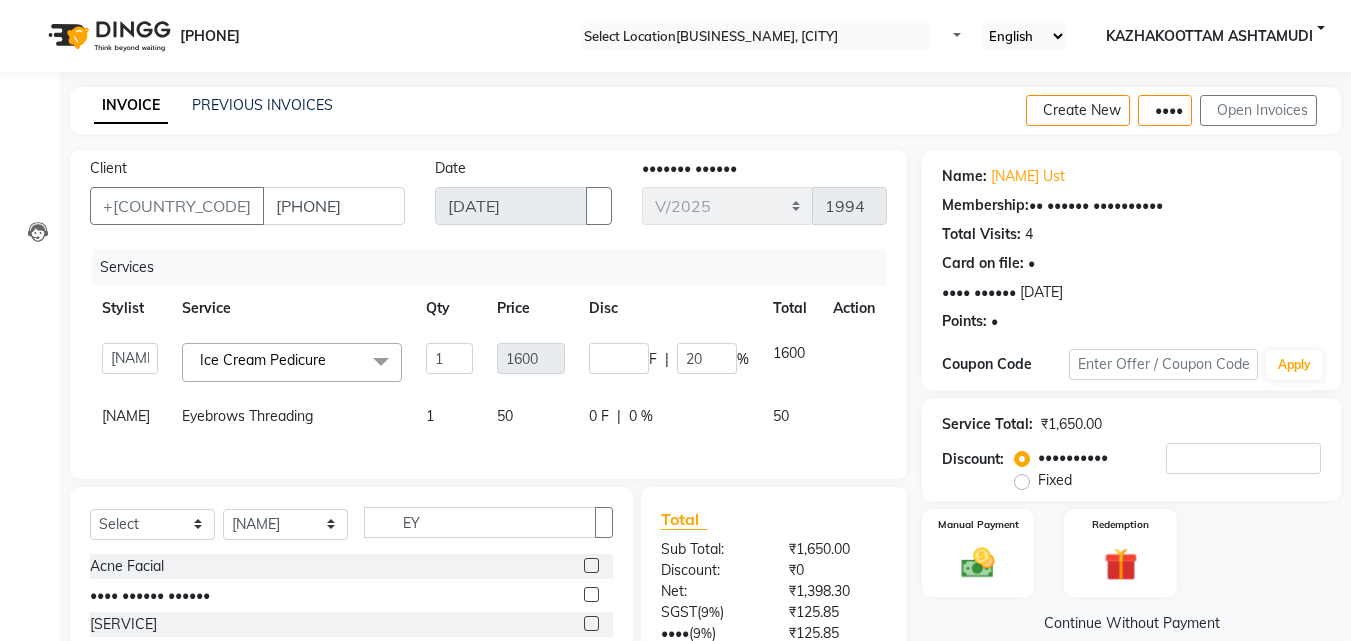click on "••••    ••••••   •••••   •••••••••••• •••••••••   •••••••   •••••••   ••••••• •••••••   •••••••• •••••   •••••   •••••   ••••••   •••••••••  ••• ••••• ••••••••  • •••• •••••• •••• •••••• •••••• •••••• •••• •••••• ••••••••••••••• ••••••••• ••••••••• •••••••• •••••• ••••••• •••••• ••••• ••••••• ••••• •••••• ••••• •••• ••••• •••••• ••• •••••• •••••••• •••••• ••• ••• •••••• •••••• ••• ••••• •••••• •••••• ••• •••••• •••• •••••• ••• •••• ••••• •••••• ••• ••• •••• •••••• ••••••• •••••• •••• •••••••• ••• • •••••• ••• •••• •••• •••••••• ••• • •••••• •••• •••• •••••• •••••• ••••• ••••••••••• •••••• ••••• •••••• •••••••••• •••••• ••••••••••••••••• ••••••••• •••••• ••••••• •••• •••••• ••• ••••• •••••• ••• •••••• ••••• •••••• ••••••• •••••• ••• •••••• ••• •••••• ••••• •••• •••••• •••• •••• •••••• •••• •••••••••• •••••• •••• ••••••••• •••••• ••••••••  •••••• ••• •••• •••••• •••••• ••••••  •••••• ••••• •••• •••••• ••••••••••••• ••••••••• •••• ••• ••• ••• ••••••• ••••••• ••• ••••••• ••• ••••• ••• •••••••  ••••• •••••••• •" at bounding box center [488, 387] 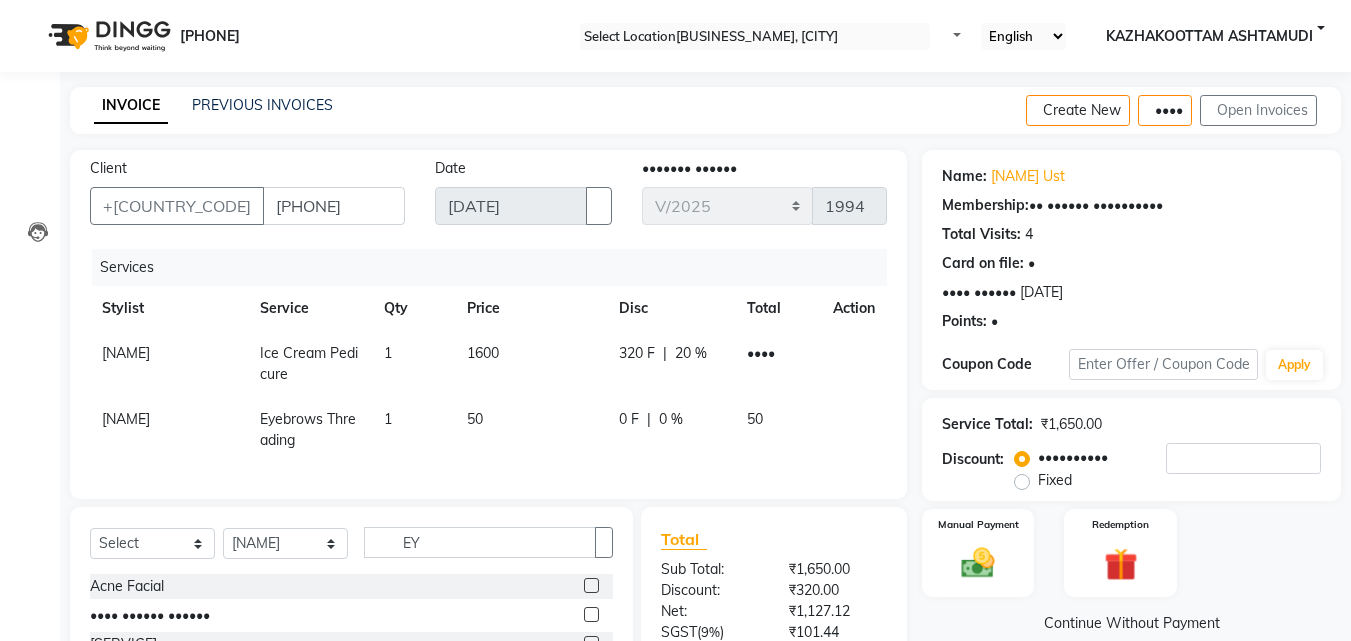 click on "0 %" at bounding box center [691, 353] 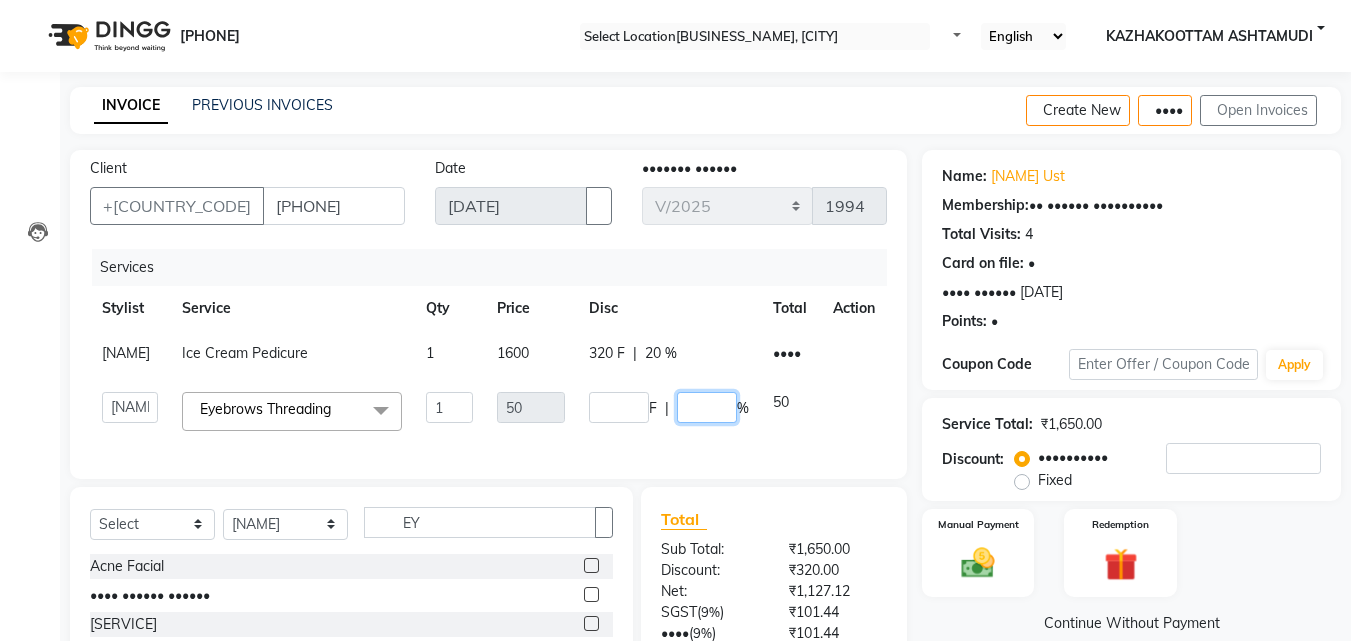 drag, startPoint x: 725, startPoint y: 429, endPoint x: 644, endPoint y: 428, distance: 81.00617 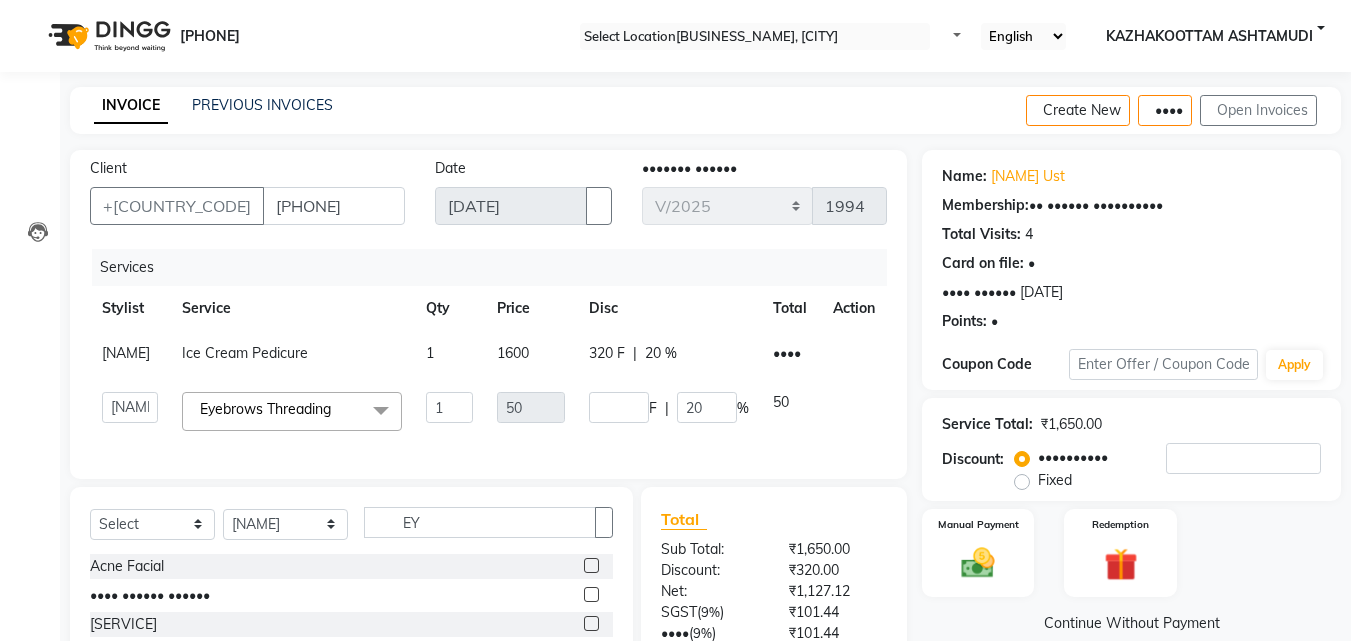 click on "0 F | 20 %" at bounding box center (669, 355) 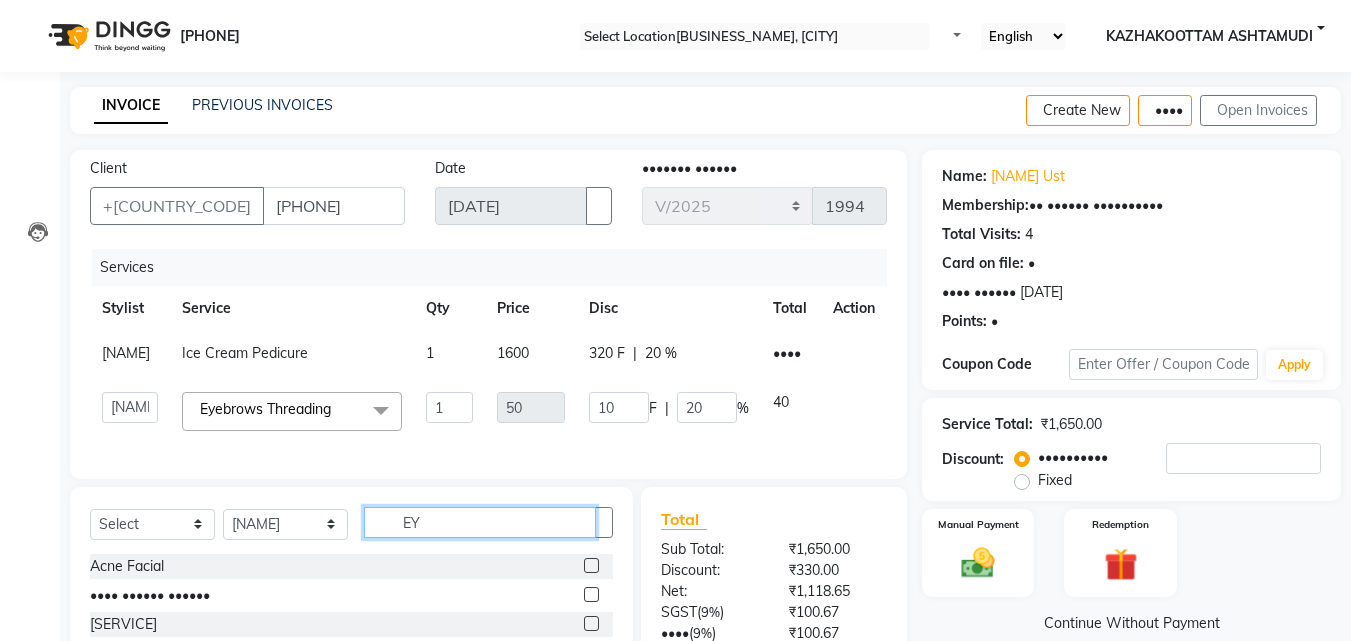 drag, startPoint x: 459, startPoint y: 570, endPoint x: 344, endPoint y: 559, distance: 115.52489 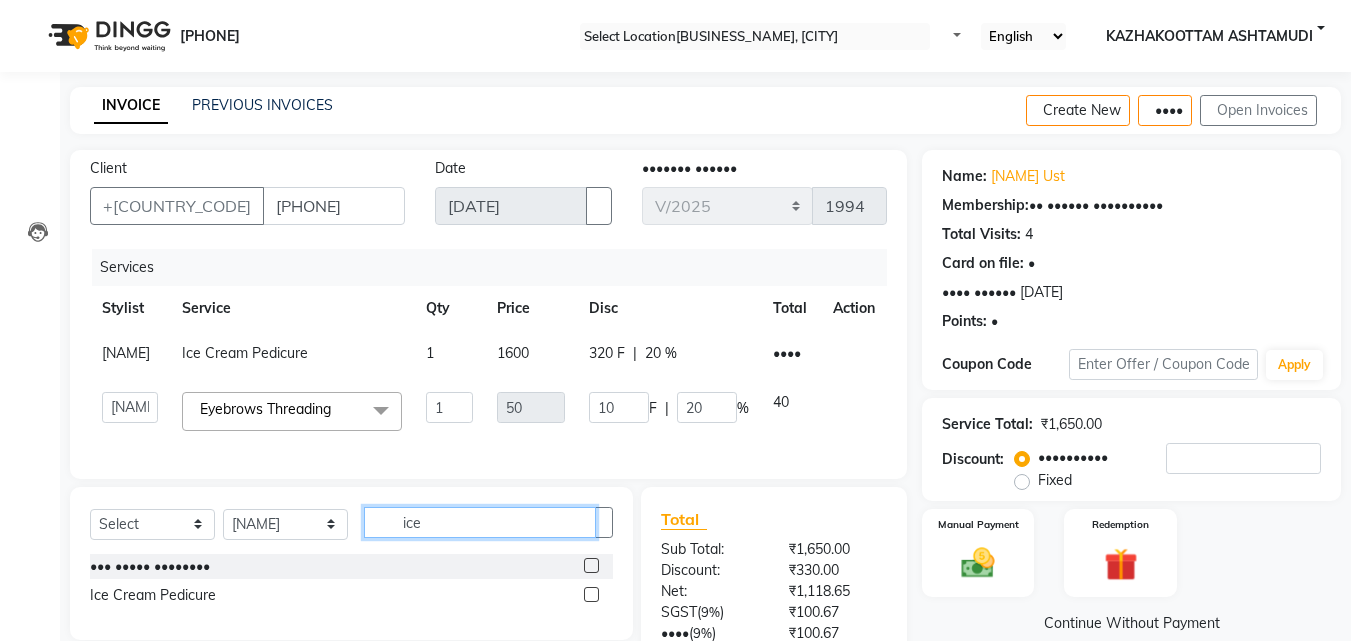 type on "ice" 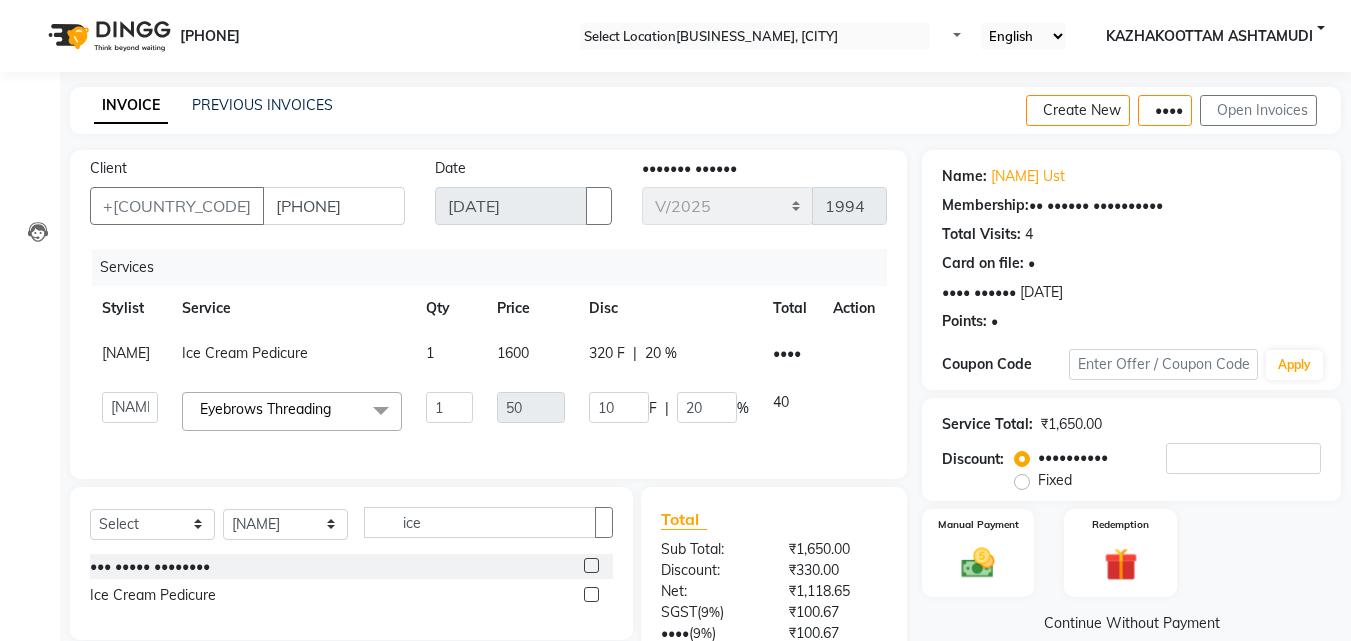 click at bounding box center (591, 594) 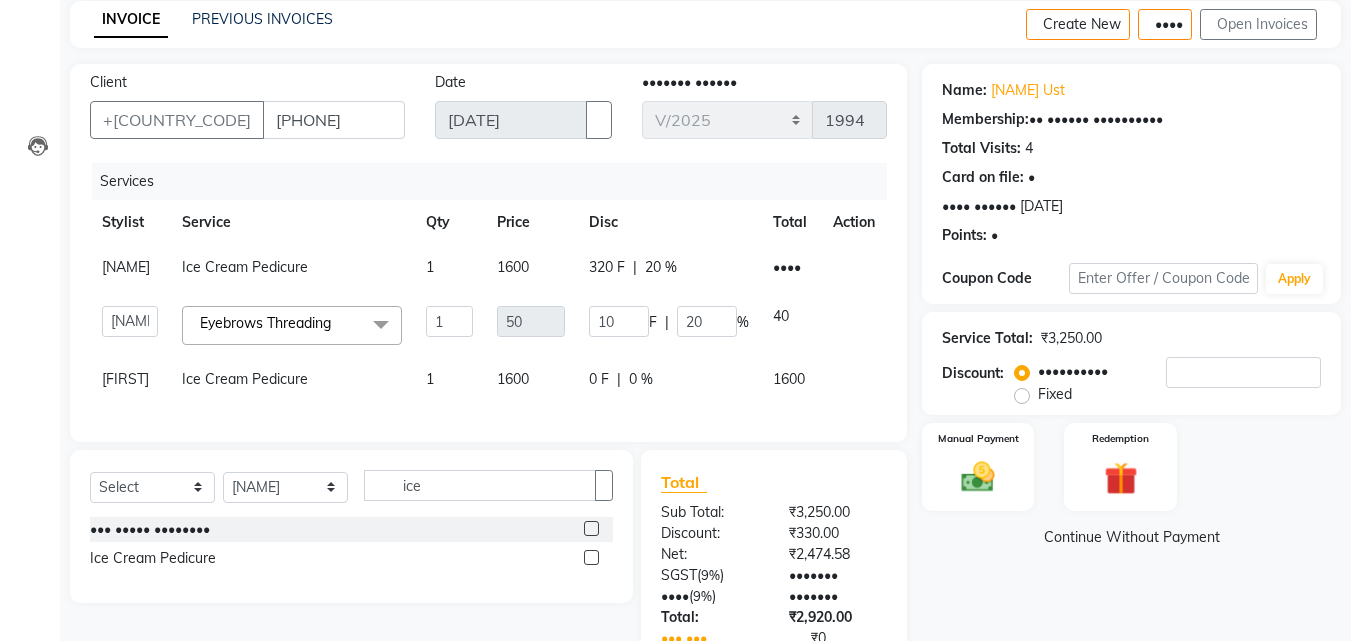 scroll, scrollTop: 263, scrollLeft: 0, axis: vertical 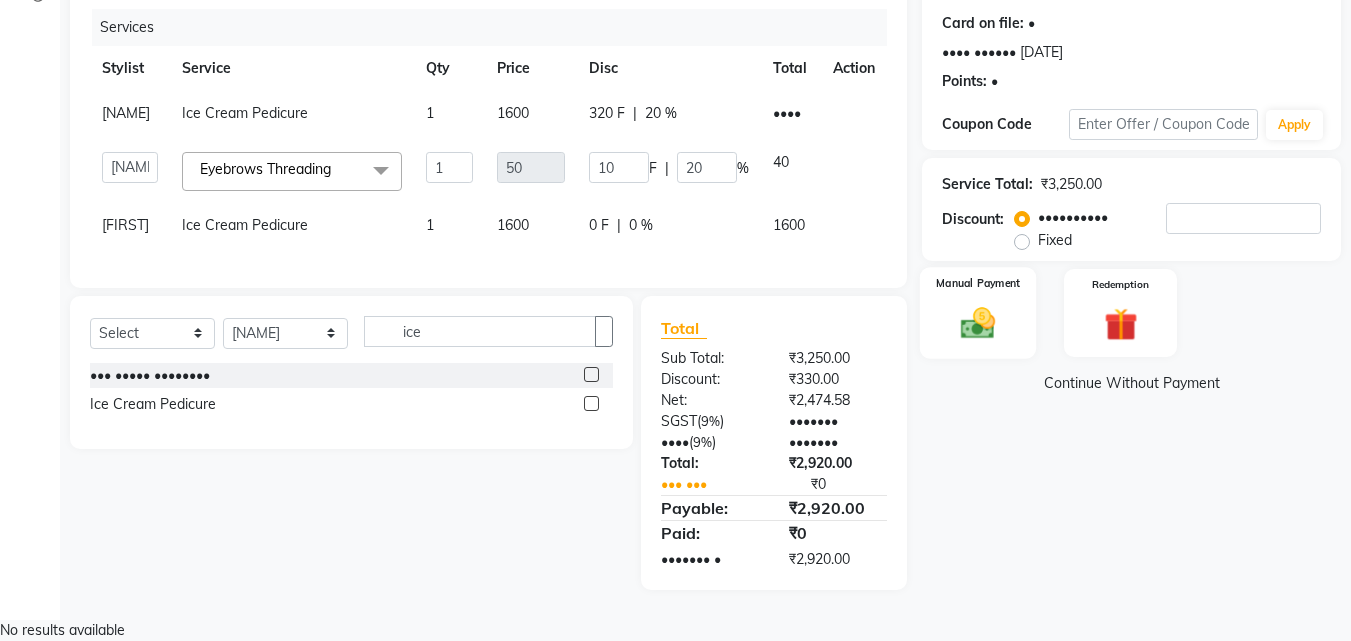click at bounding box center (978, 323) 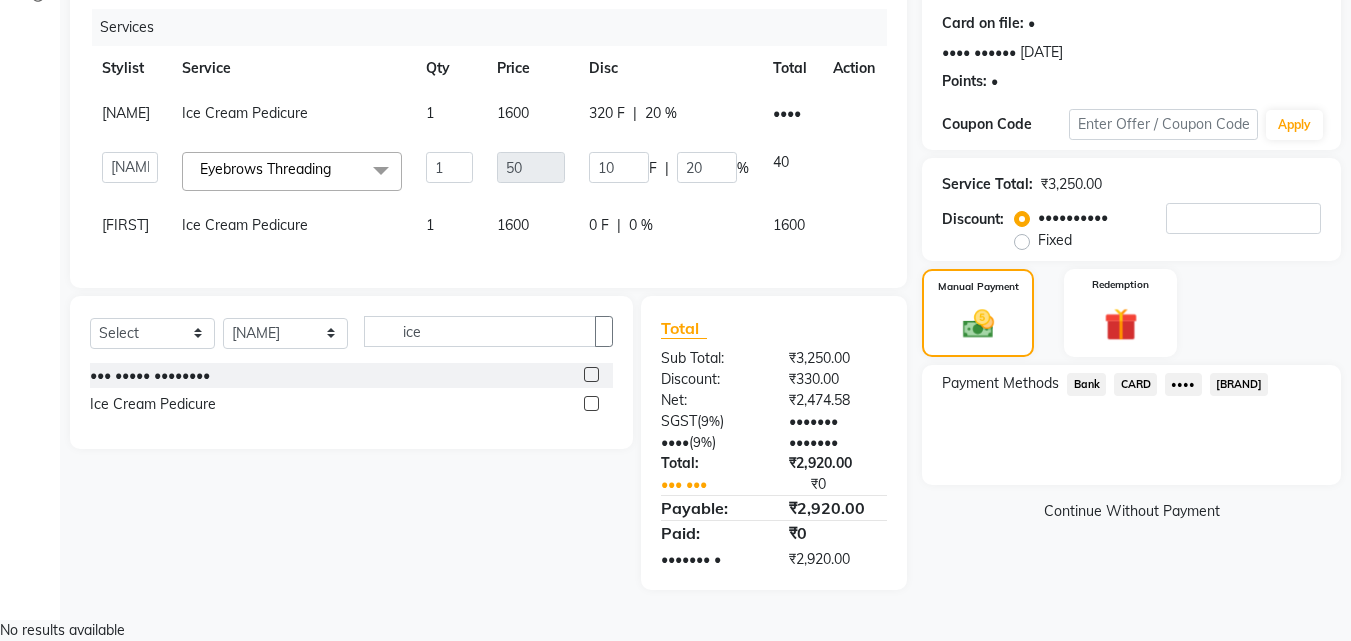 click on "[BRAND]" at bounding box center (1086, 384) 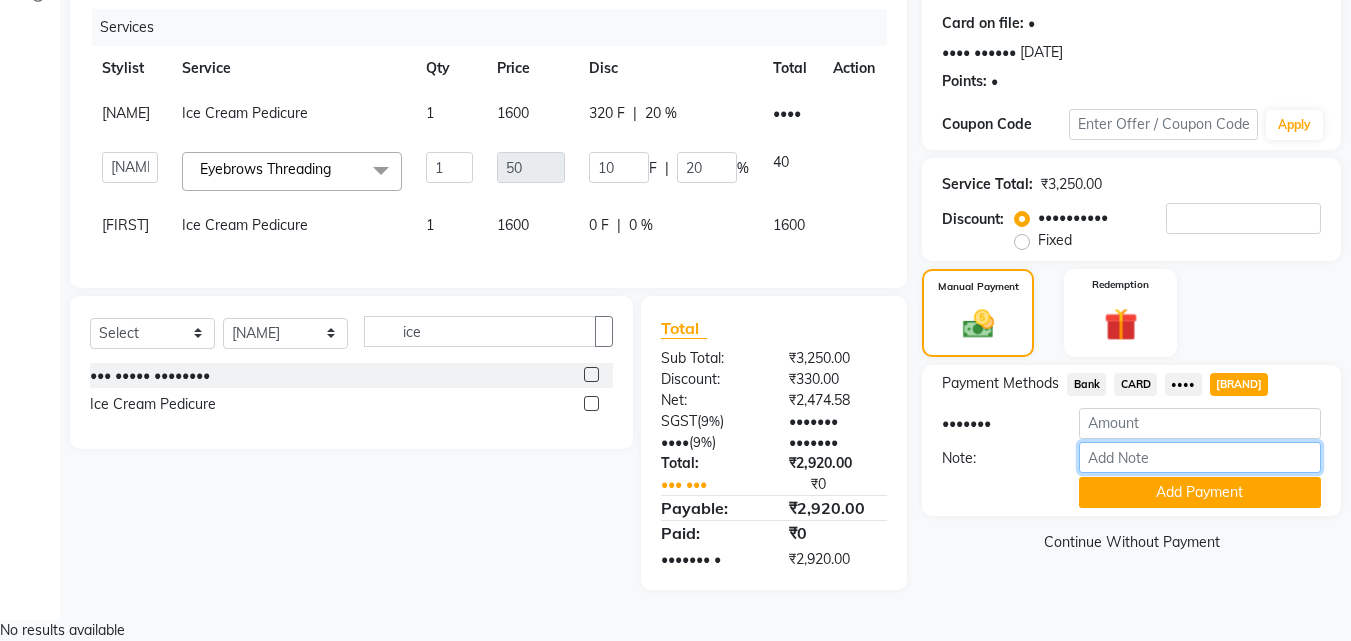 click on "Note:" at bounding box center [1200, 457] 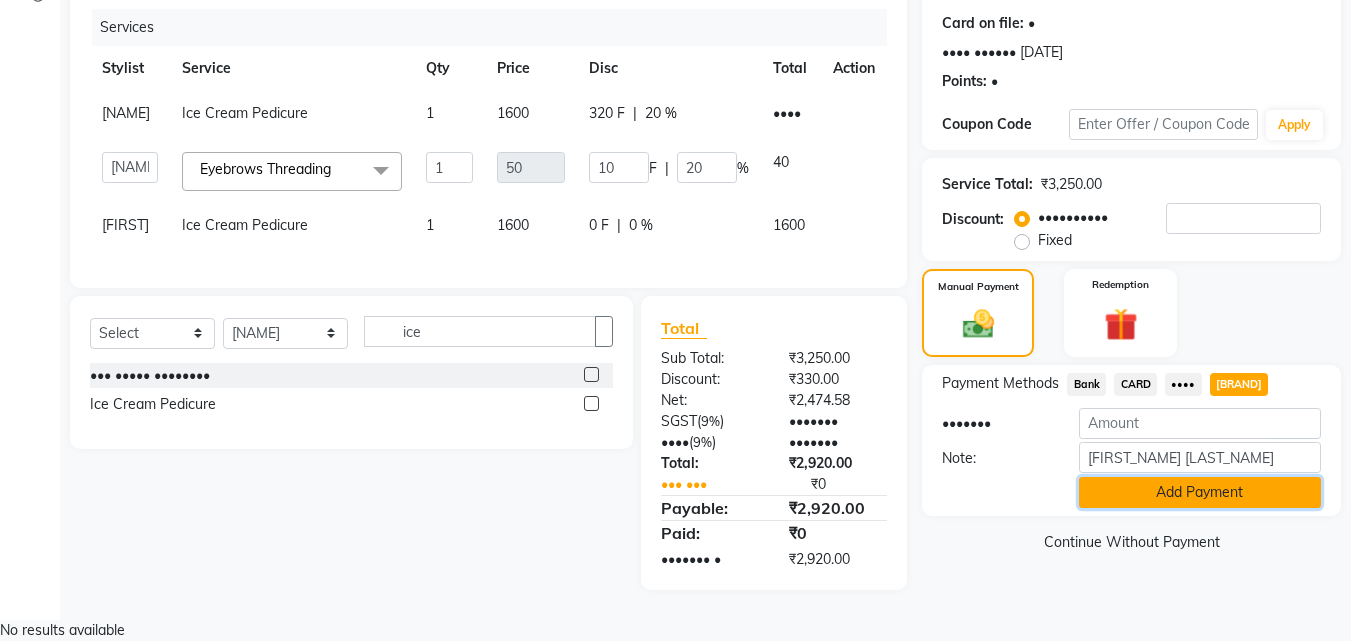 click on "Add Payment" at bounding box center [1200, 492] 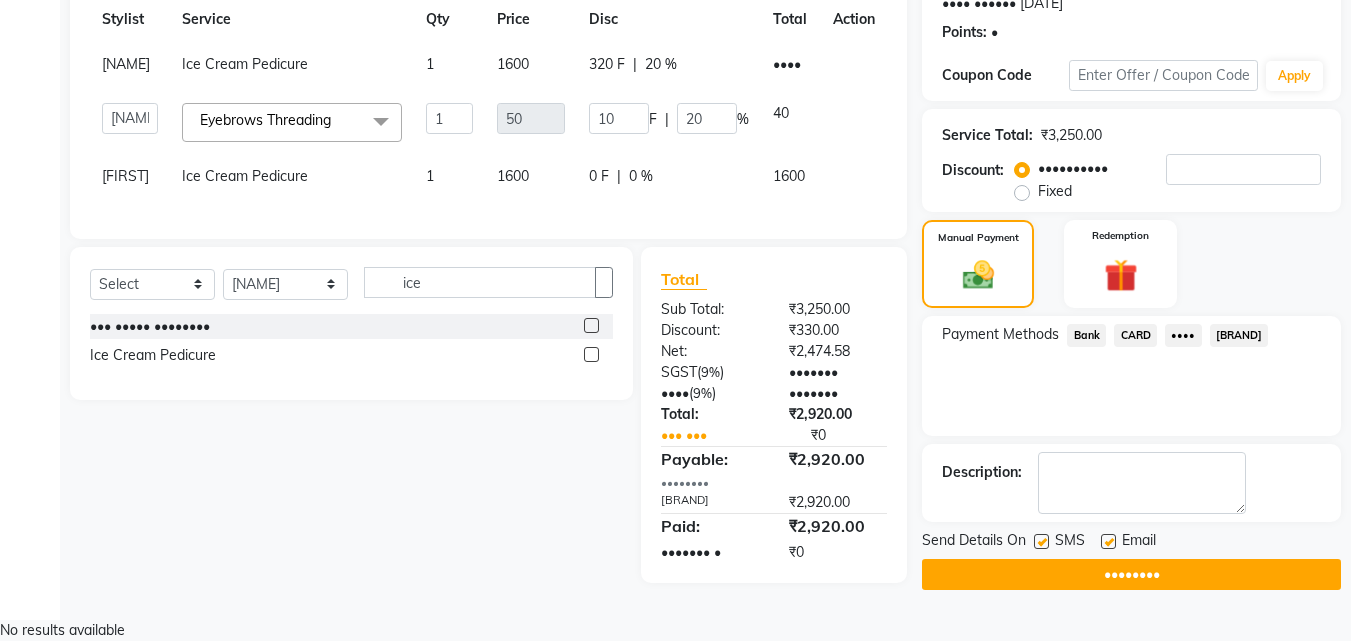 scroll, scrollTop: 305, scrollLeft: 0, axis: vertical 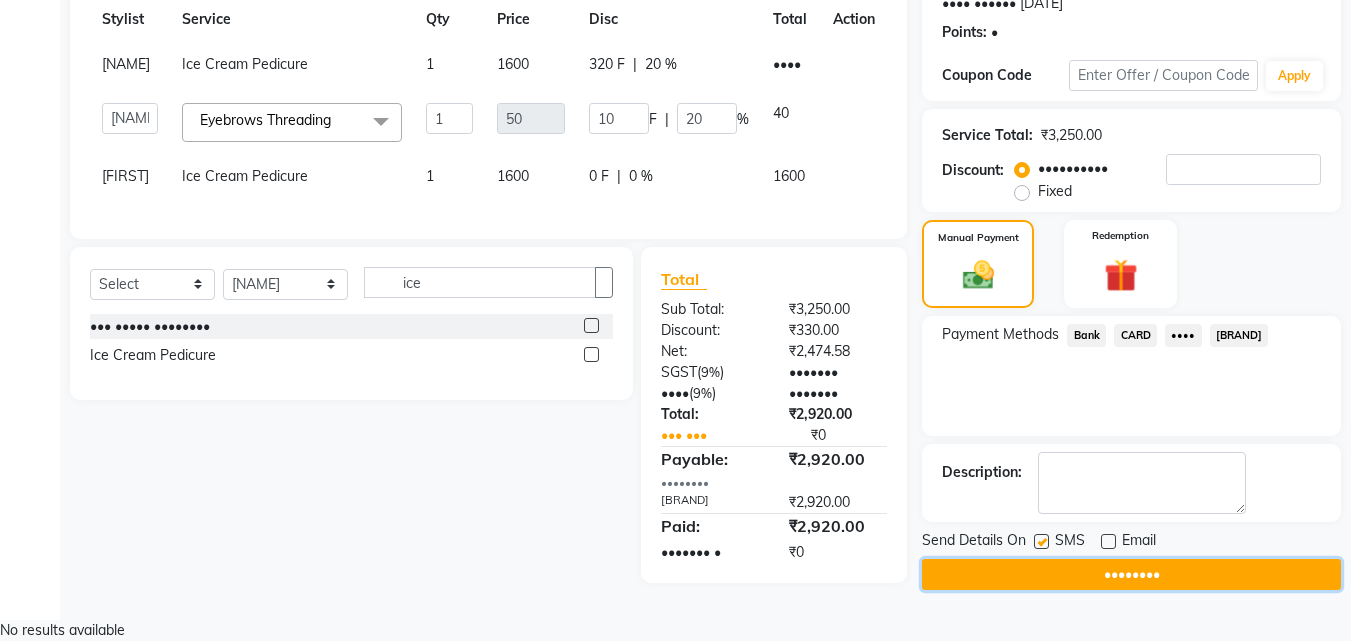 click on "••••••••" at bounding box center [1131, 574] 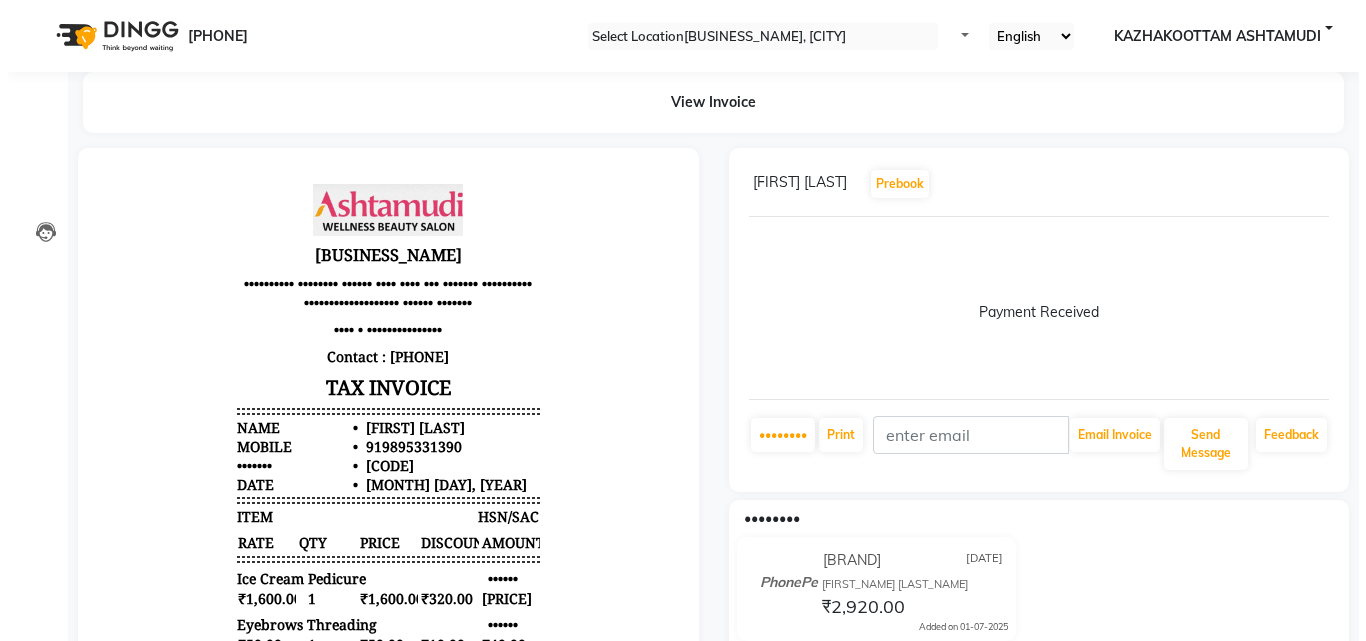 scroll, scrollTop: 0, scrollLeft: 0, axis: both 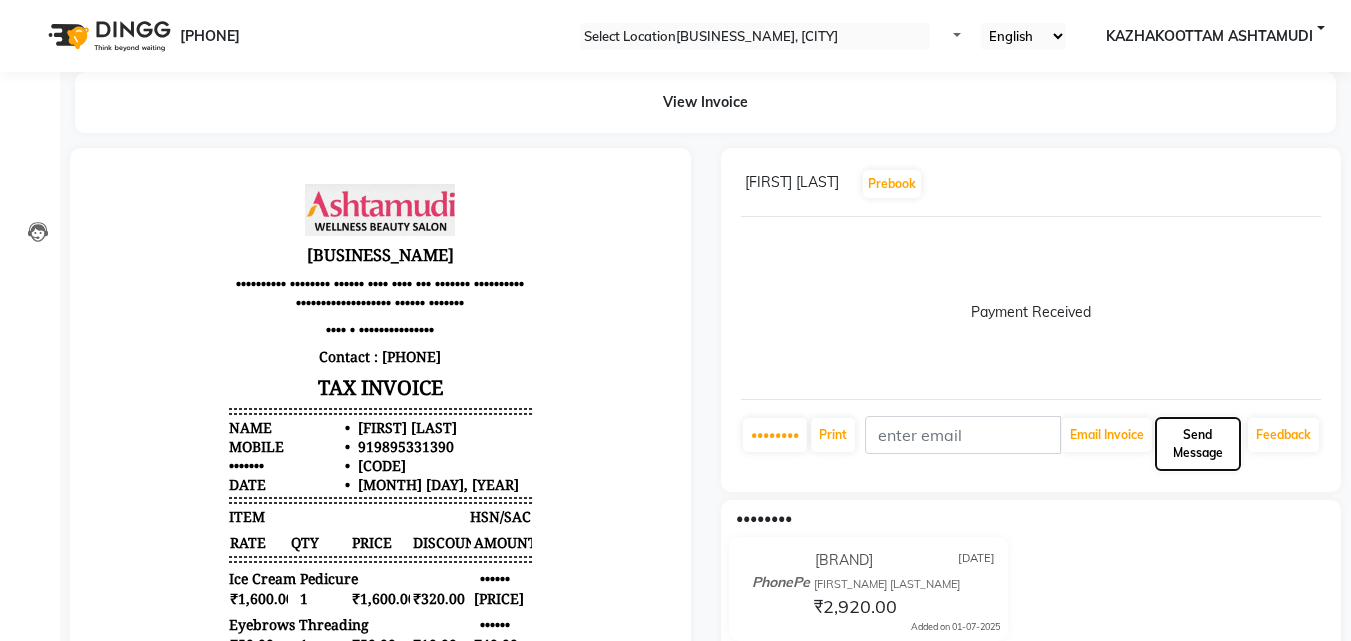 click on "Send Message" at bounding box center (1107, 435) 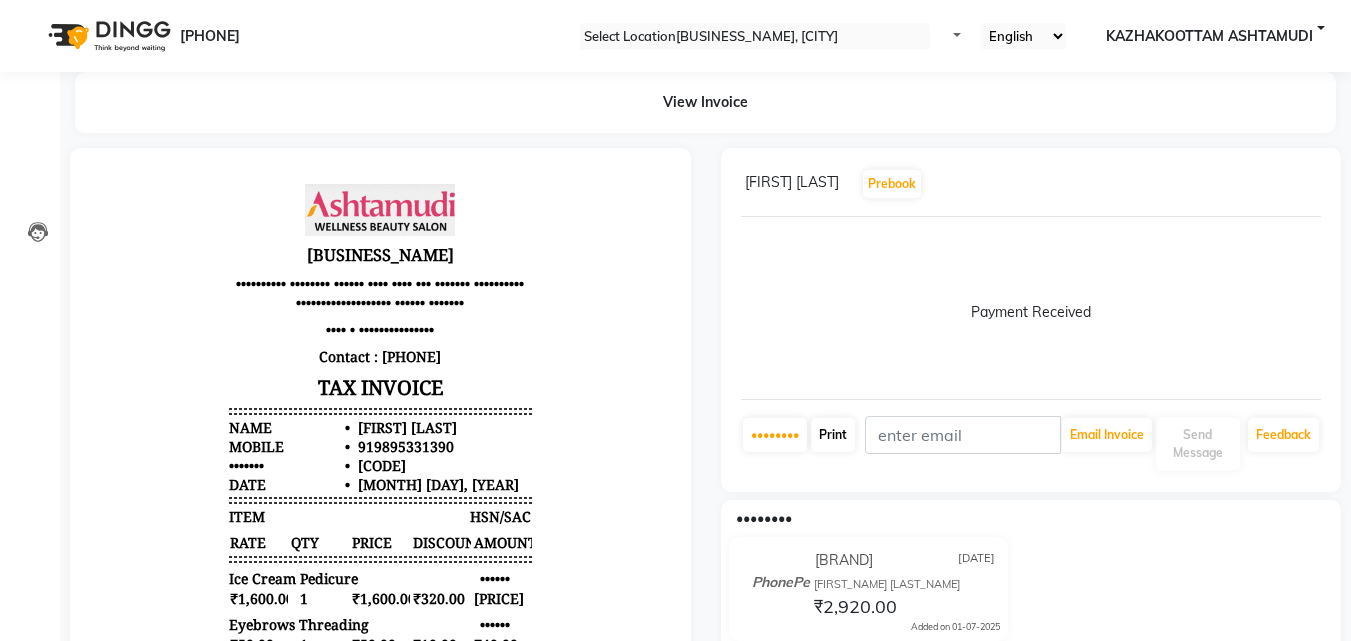 click at bounding box center [847, 434] 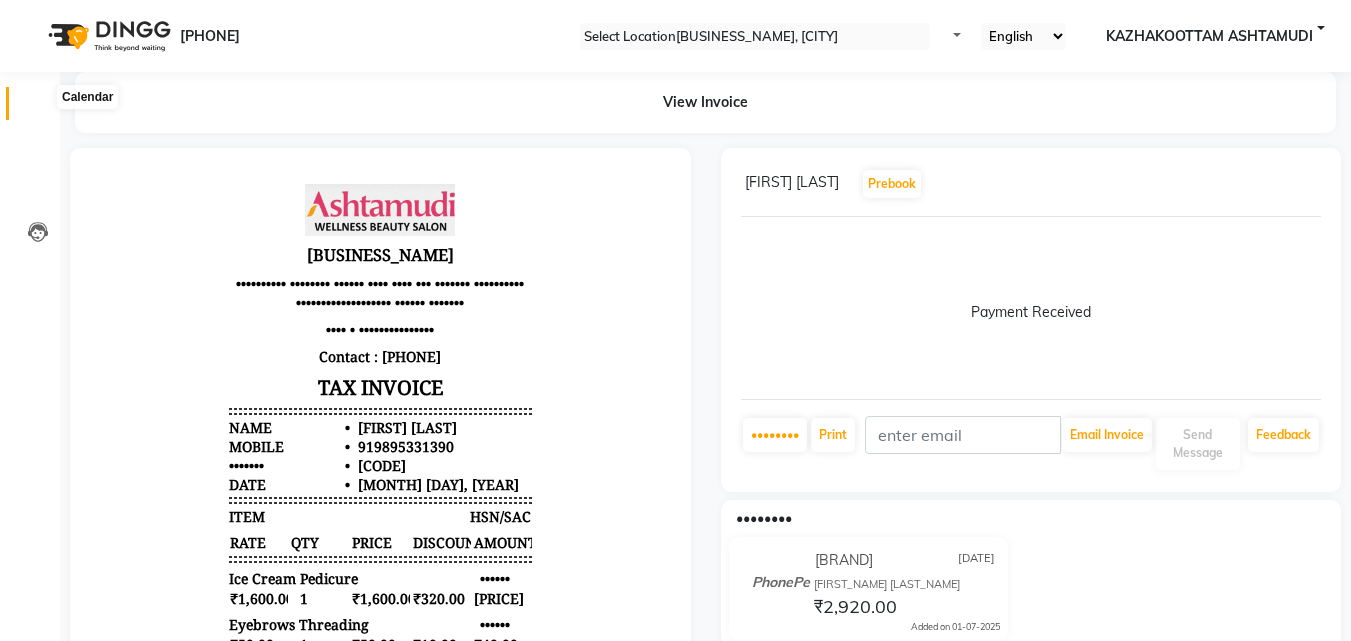click at bounding box center [38, 108] 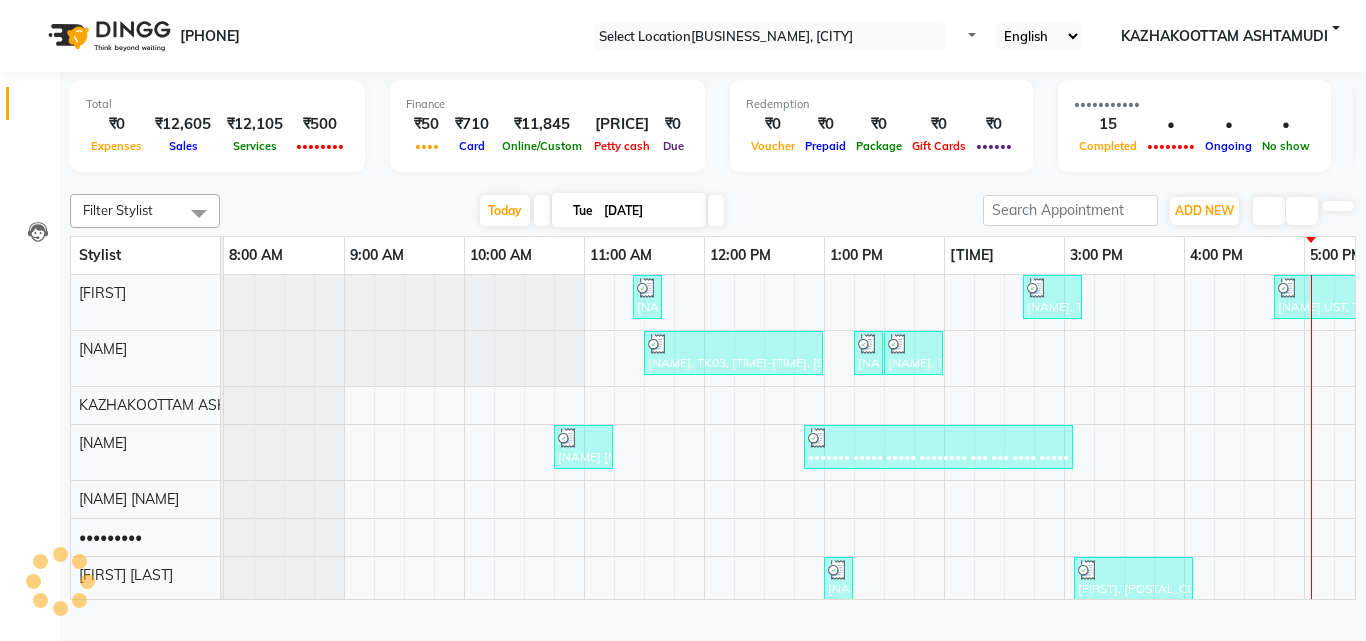 scroll, scrollTop: 0, scrollLeft: 429, axis: horizontal 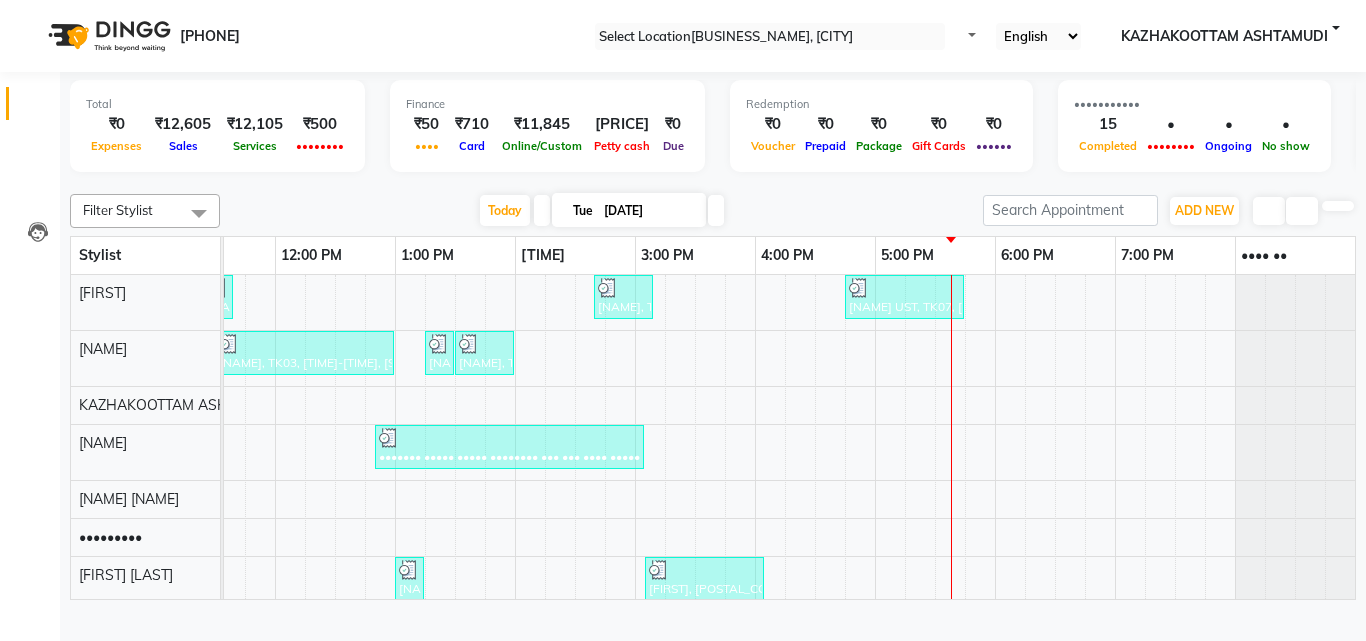 click on "[PHONE] Select Location × [BUSINESS_NAME], [LOCATION] Default Panel My Panel English ENGLISH Español العربية मराठी हिंदी ગુજરાતી தமிழ் 中文 Notifications nothing to show [LOCATION] [BUSINESS_NAME] Manage Profile Change Password Sign out Version:[VERSION]" at bounding box center (683, 36) 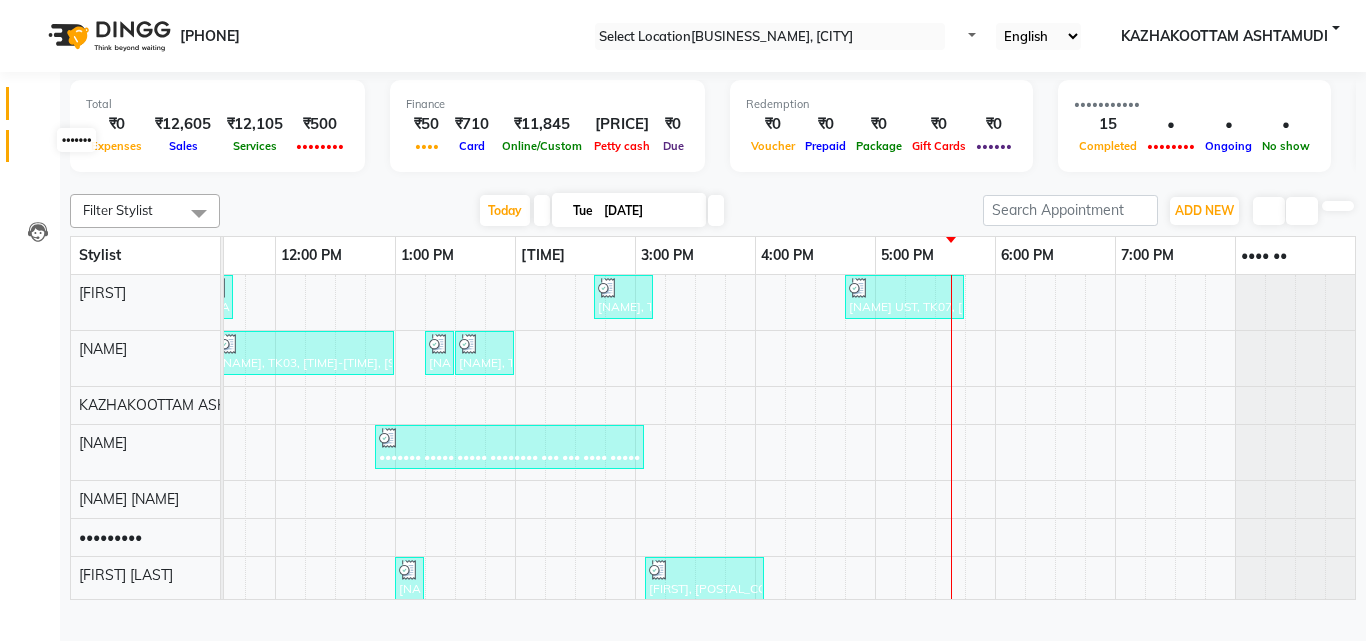 click at bounding box center (37, 151) 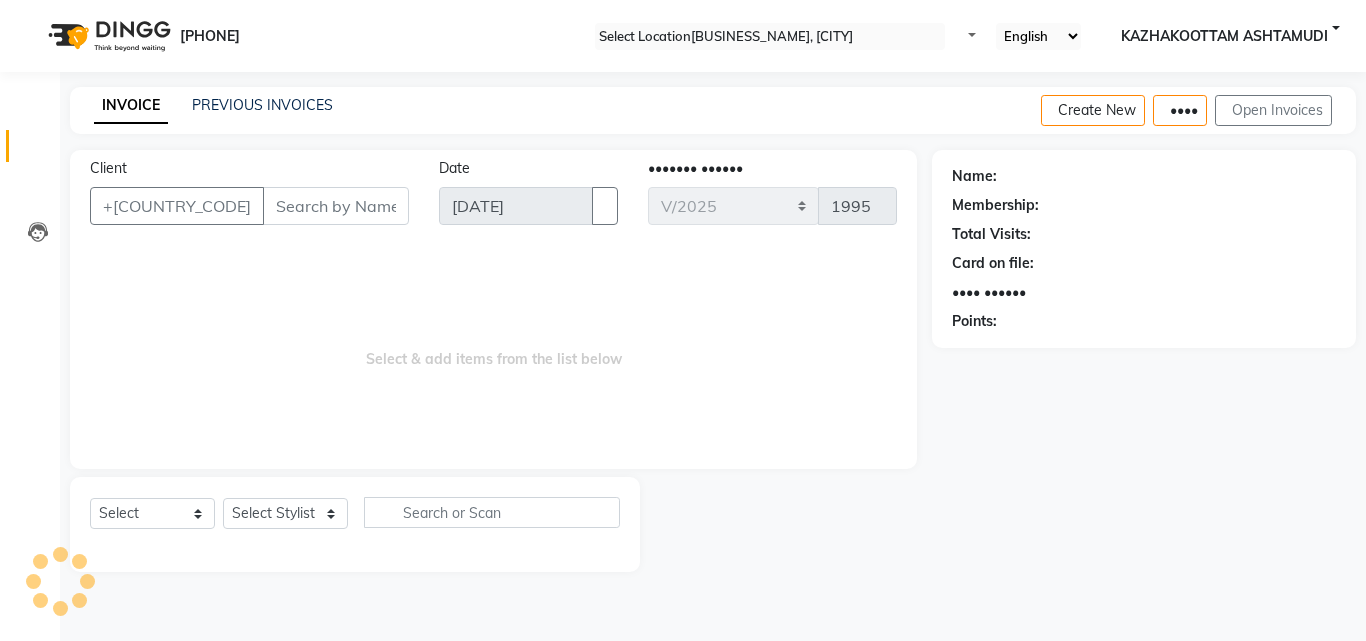 click on "Client" at bounding box center [336, 206] 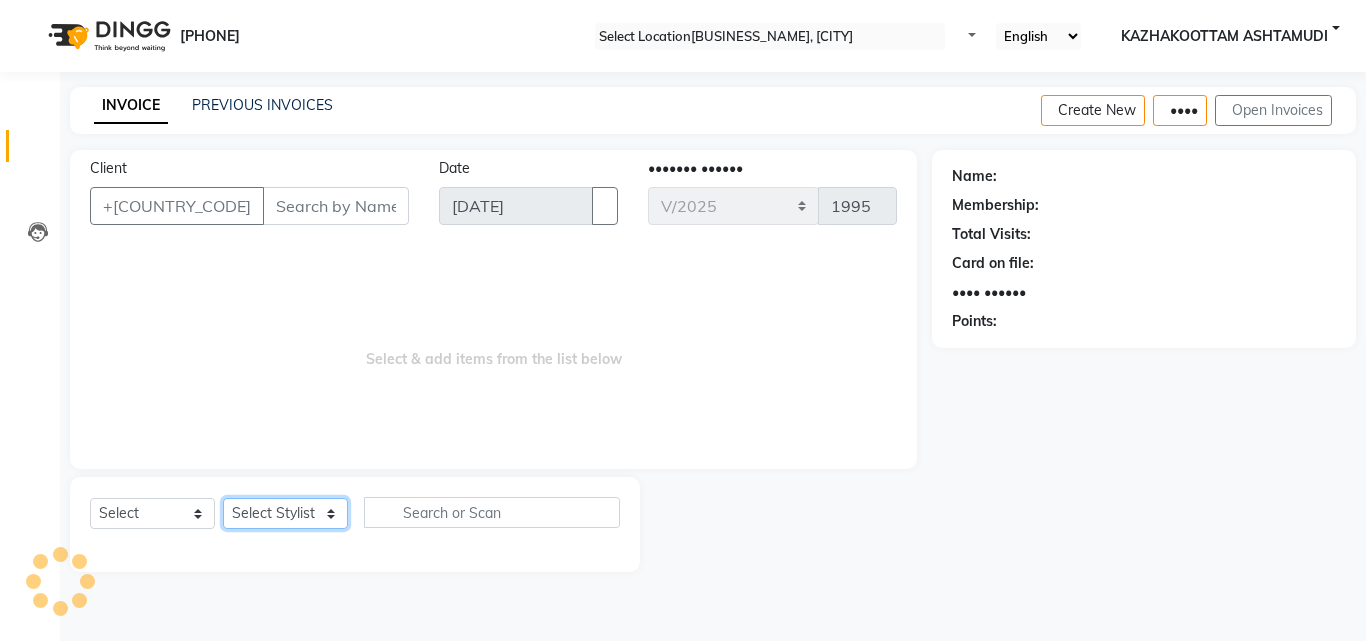 click on "Select Stylist" at bounding box center (285, 513) 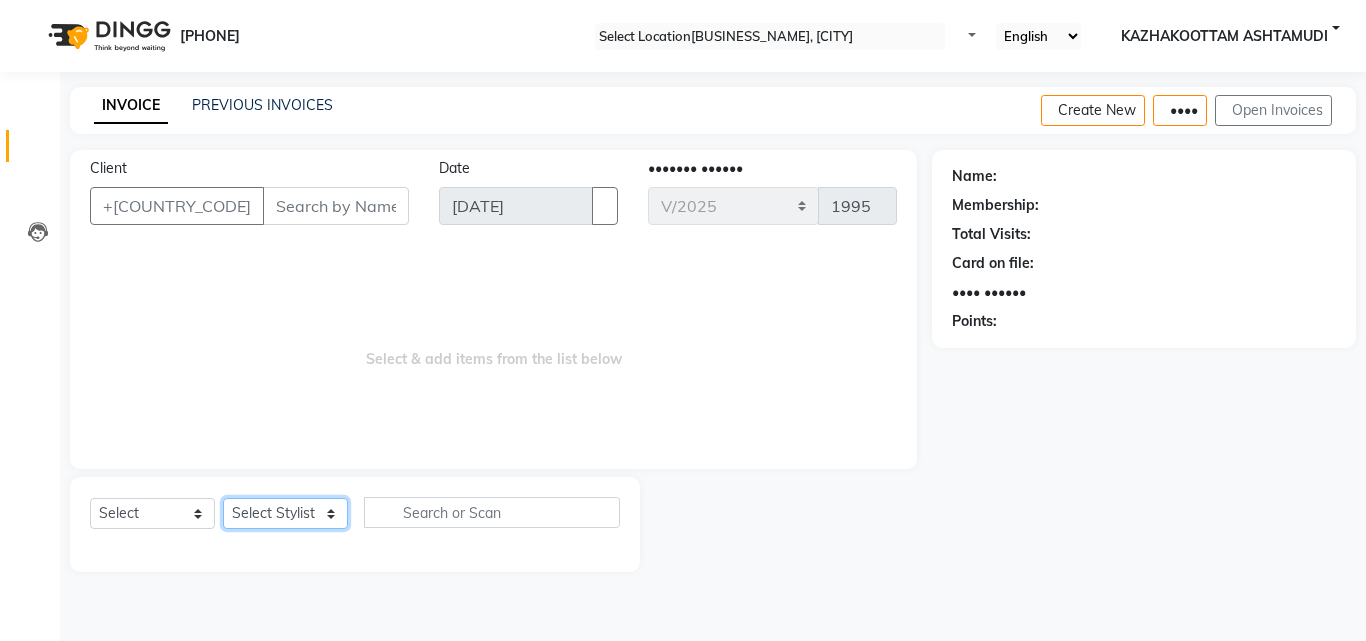 click on "Select Stylist [NAME] [NAME] [NAME] [LOCATION] [BUSINESS_NAME] [NAME] [NAME] [NAME] [NAME] [NAME] [NAME]" at bounding box center (285, 513) 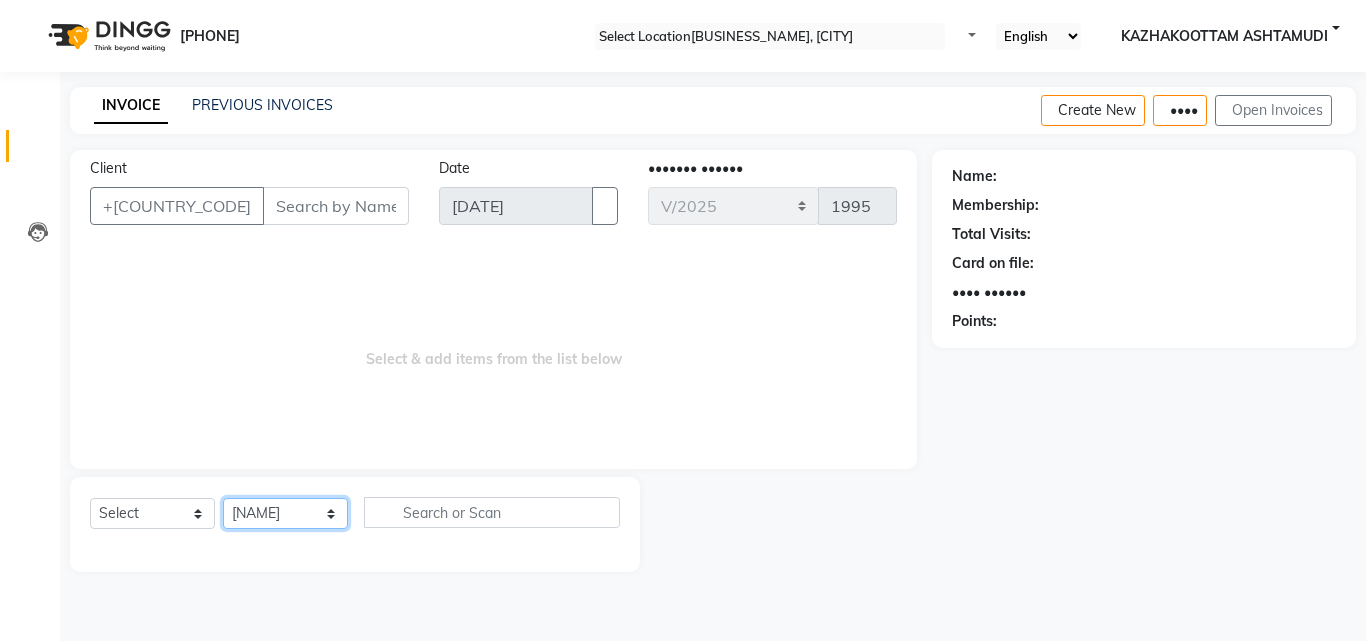 click on "Select Stylist [NAME] [NAME] [NAME] [LOCATION] [BUSINESS_NAME] [NAME] [NAME] [NAME] [NAME] [NAME] [NAME]" at bounding box center (285, 513) 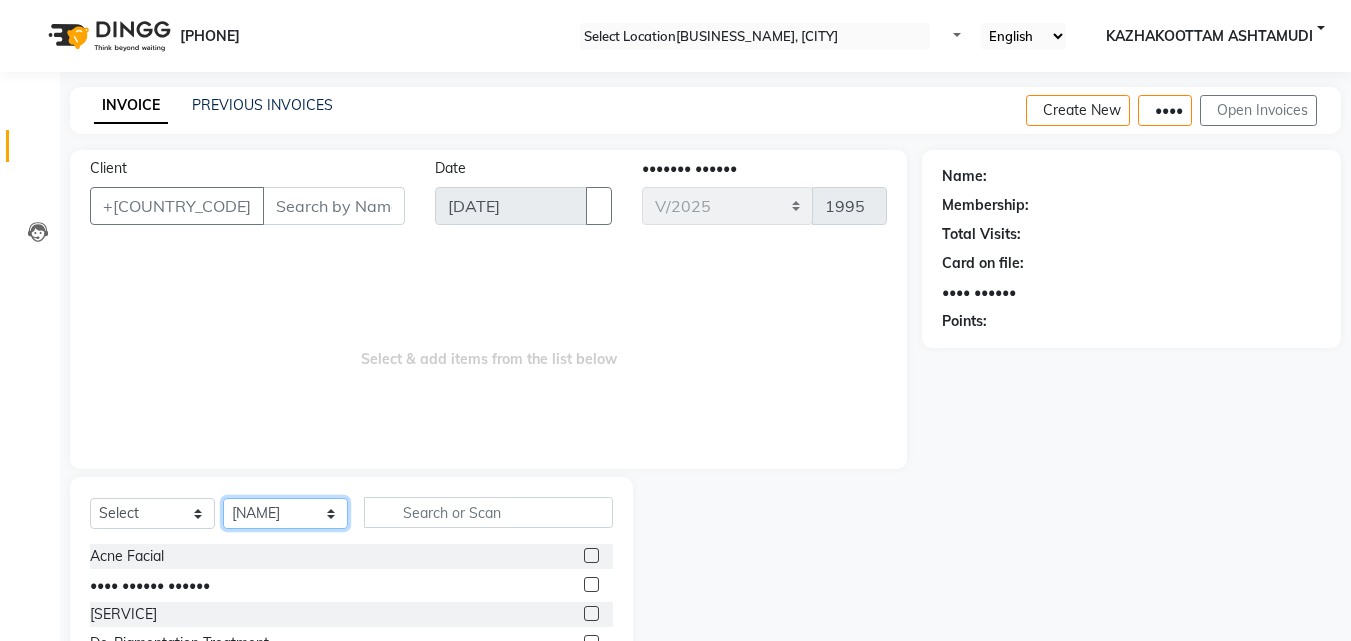 click on "Select Stylist [NAME] [NAME] [NAME] [LOCATION] [BUSINESS_NAME] [NAME] [NAME] [NAME] [NAME] [NAME] [NAME]" at bounding box center (285, 513) 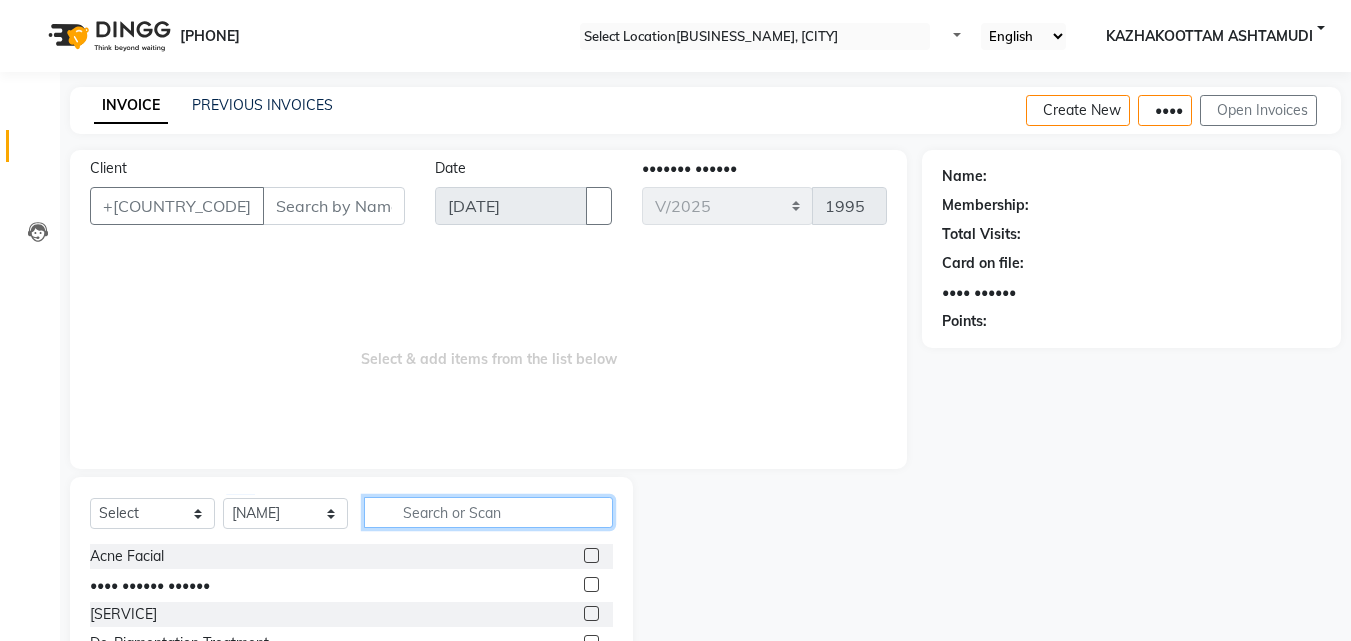 click at bounding box center [488, 512] 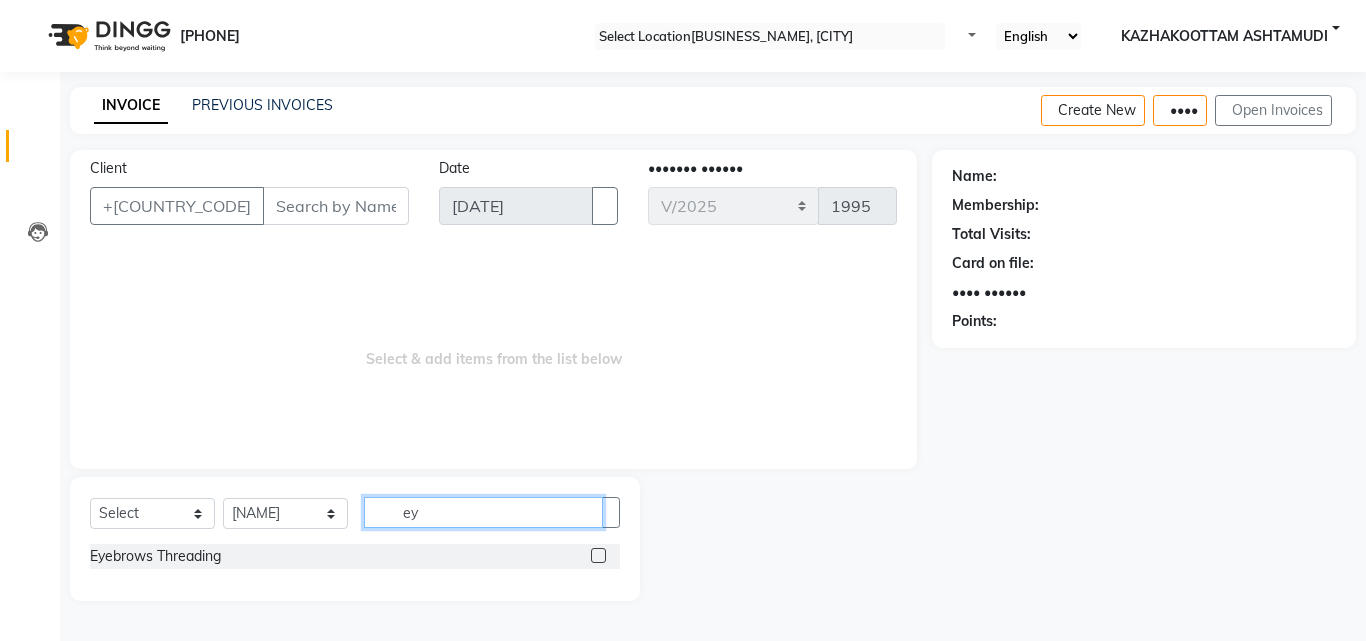 type on "ey" 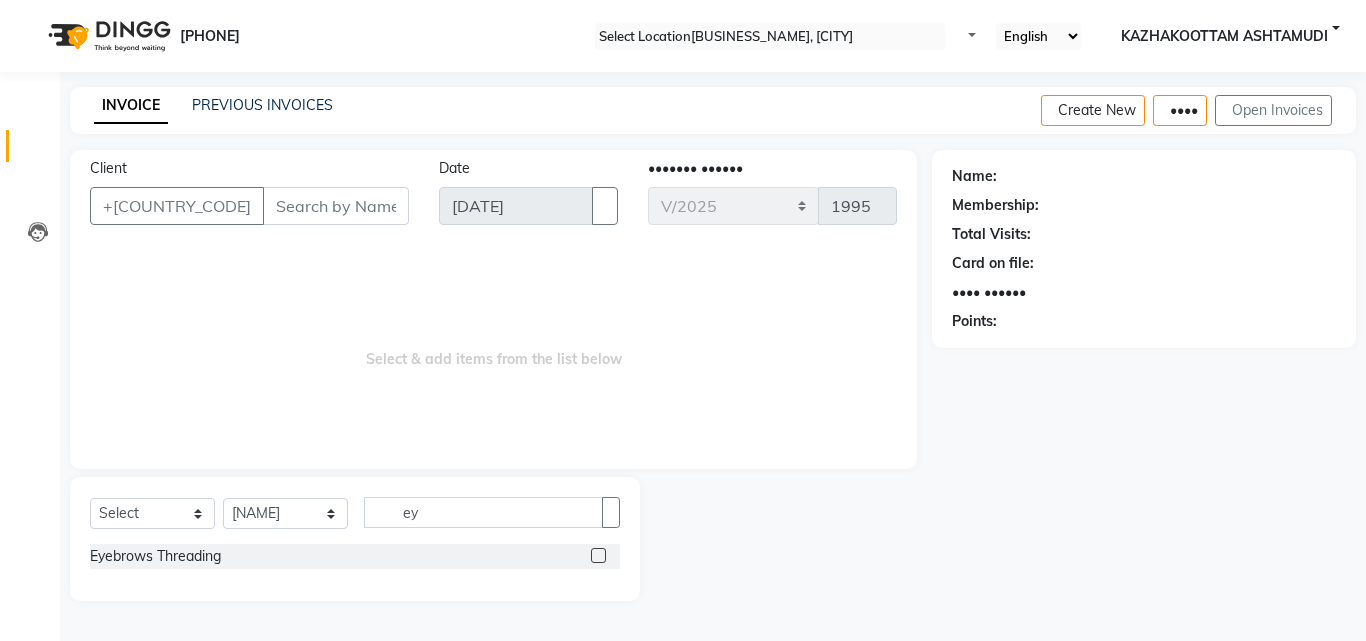 click on "Eyebrows Threading" at bounding box center (355, 556) 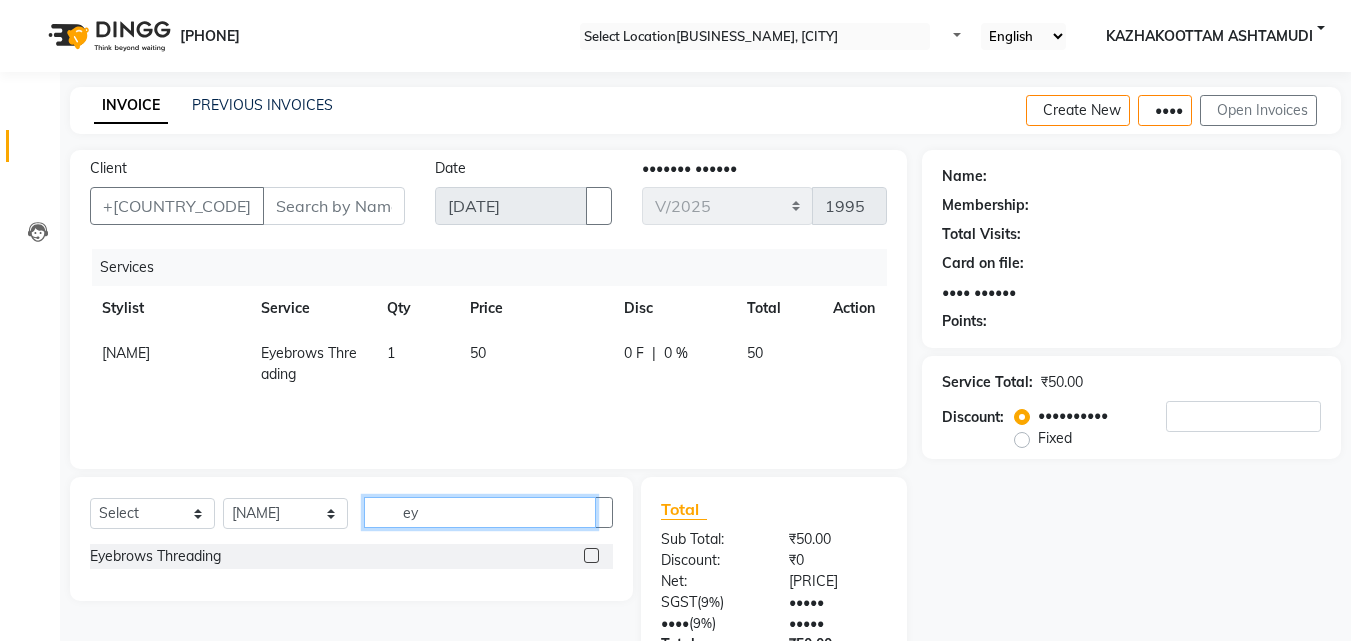 drag, startPoint x: 481, startPoint y: 515, endPoint x: 285, endPoint y: 518, distance: 196.02296 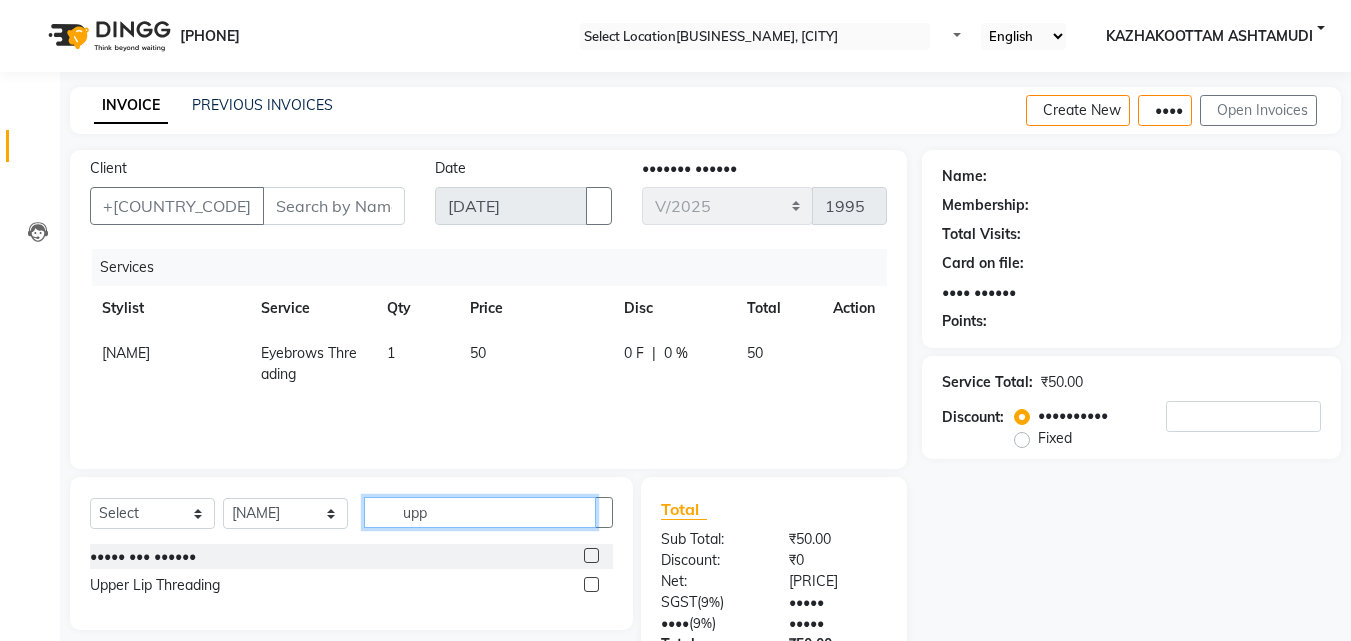 type on "upp" 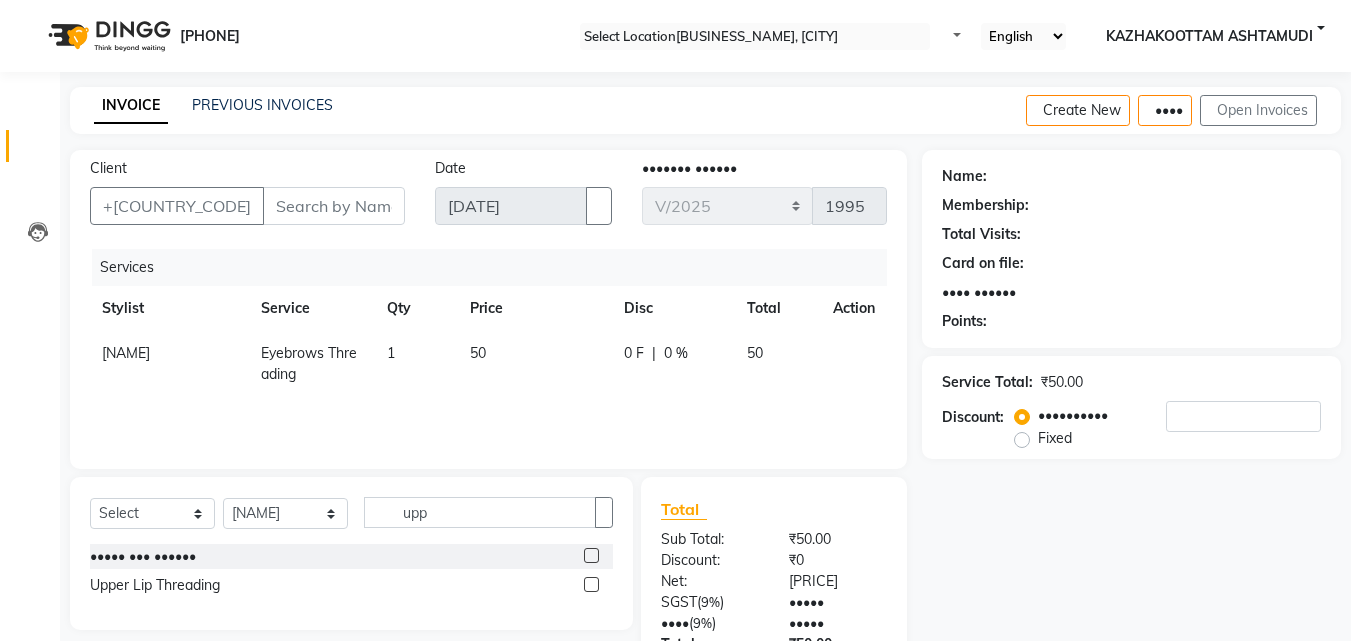 drag, startPoint x: 591, startPoint y: 583, endPoint x: 581, endPoint y: 584, distance: 10.049875 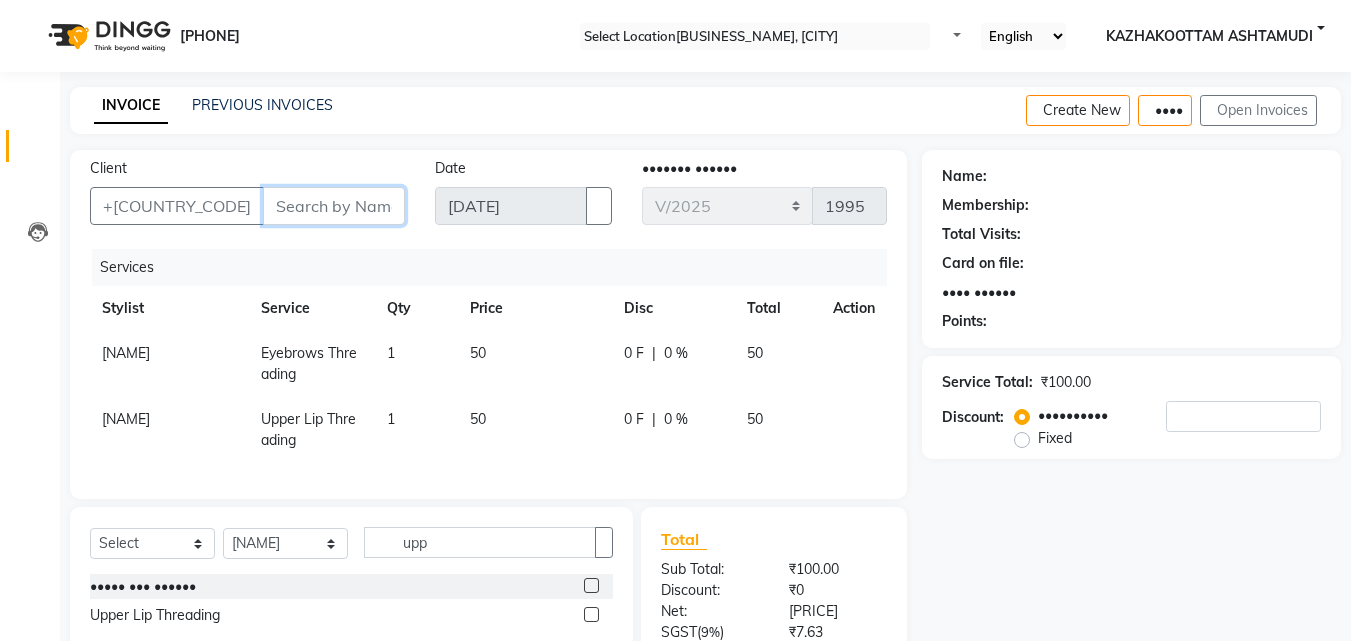 click on "Client" at bounding box center (334, 206) 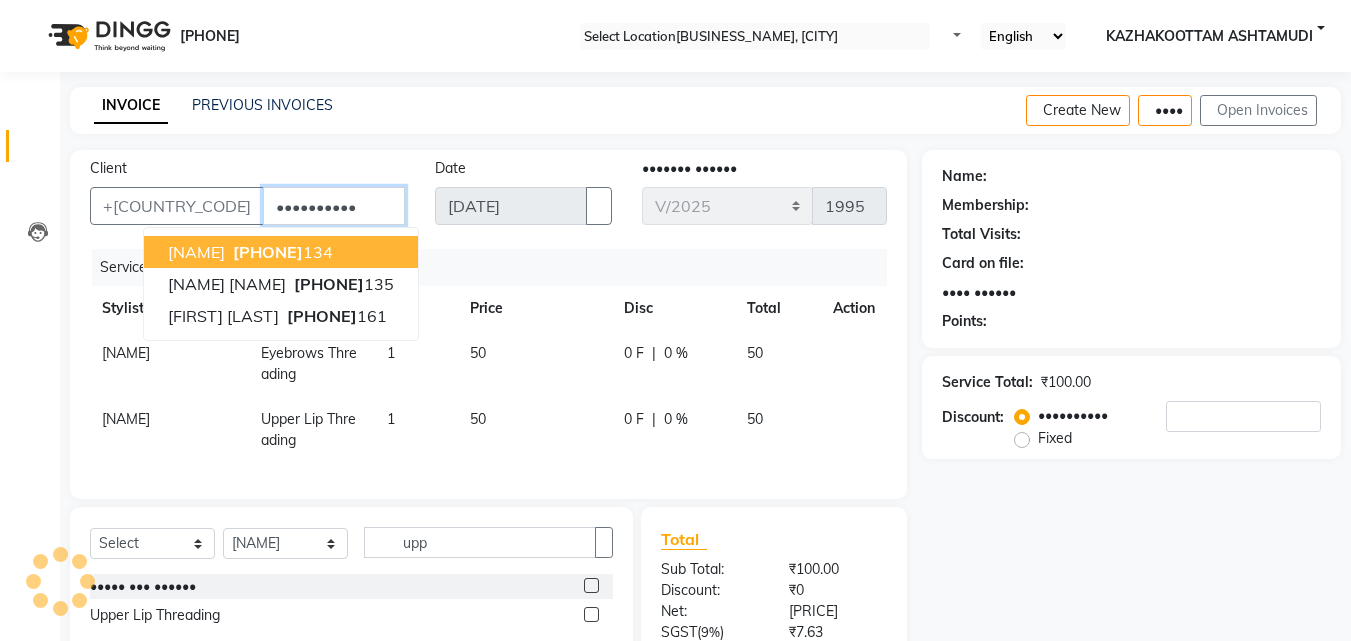 type on "••••••••••" 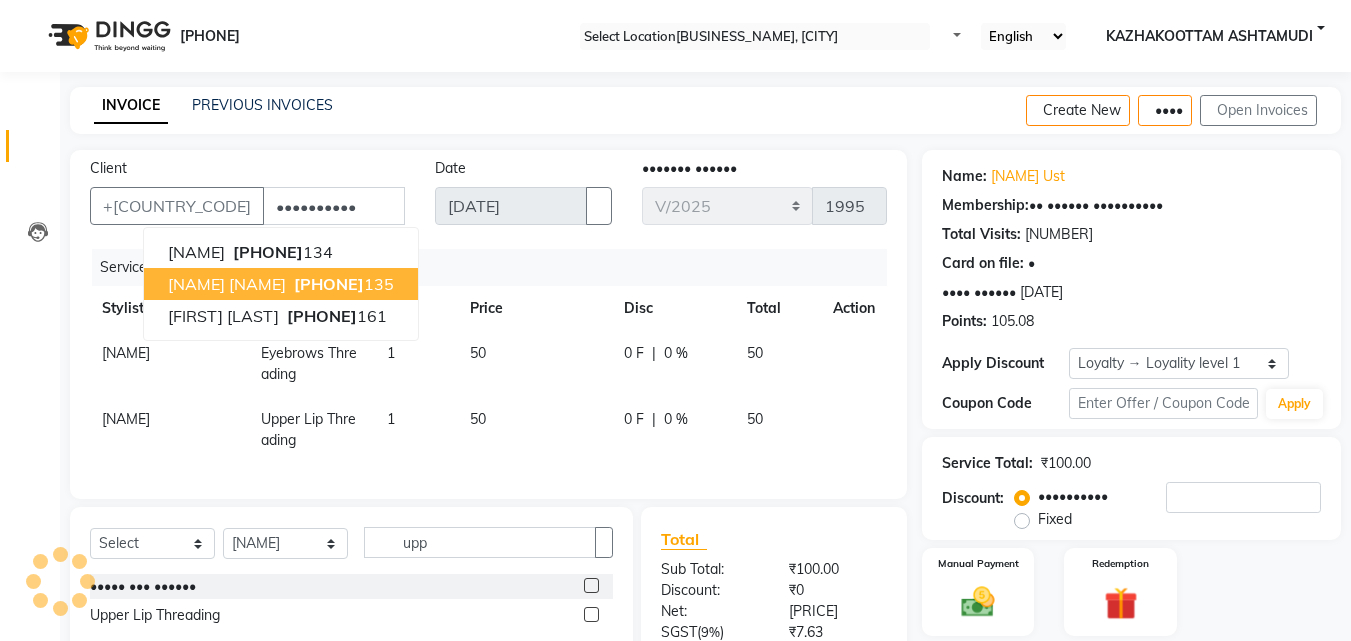 click on "Services" at bounding box center (127, 267) 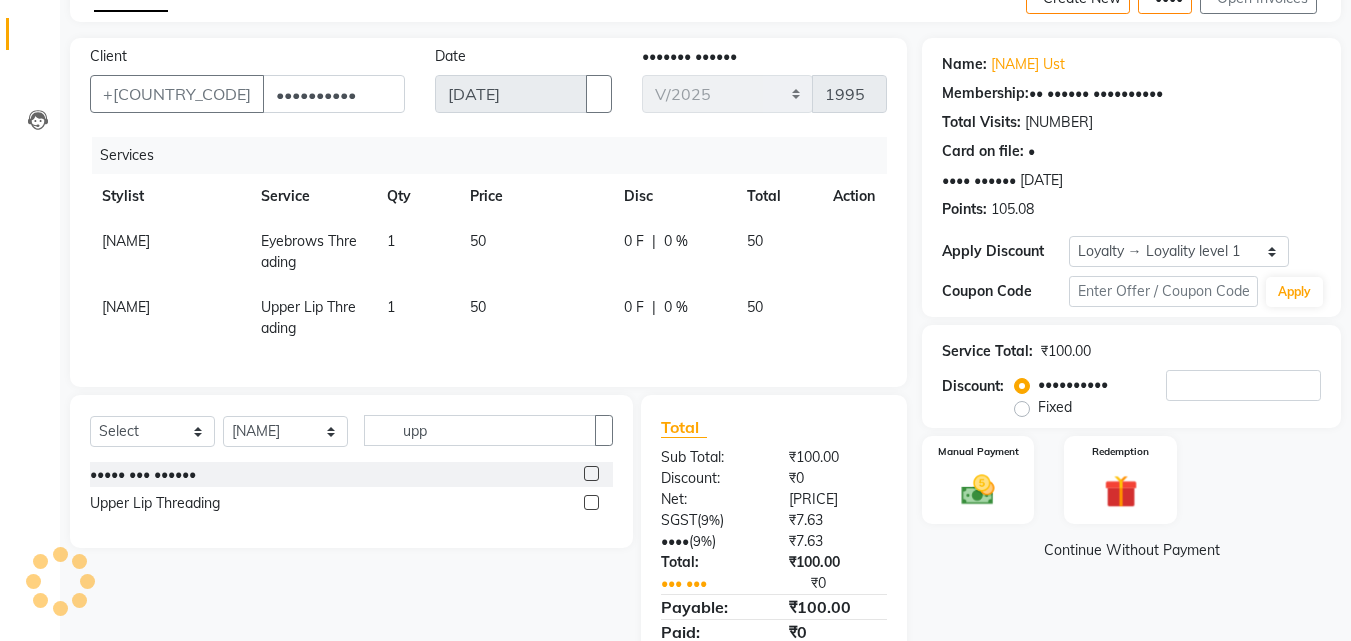 scroll, scrollTop: 204, scrollLeft: 0, axis: vertical 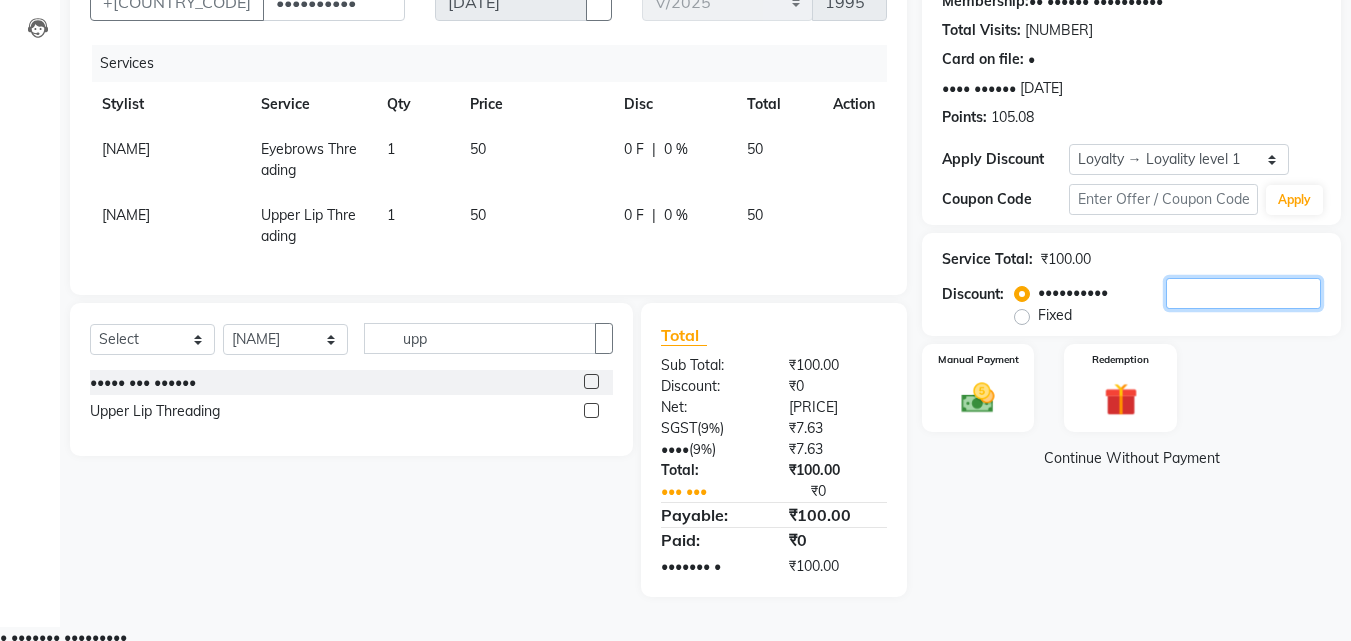 drag, startPoint x: 1220, startPoint y: 304, endPoint x: 1092, endPoint y: 329, distance: 130.41856 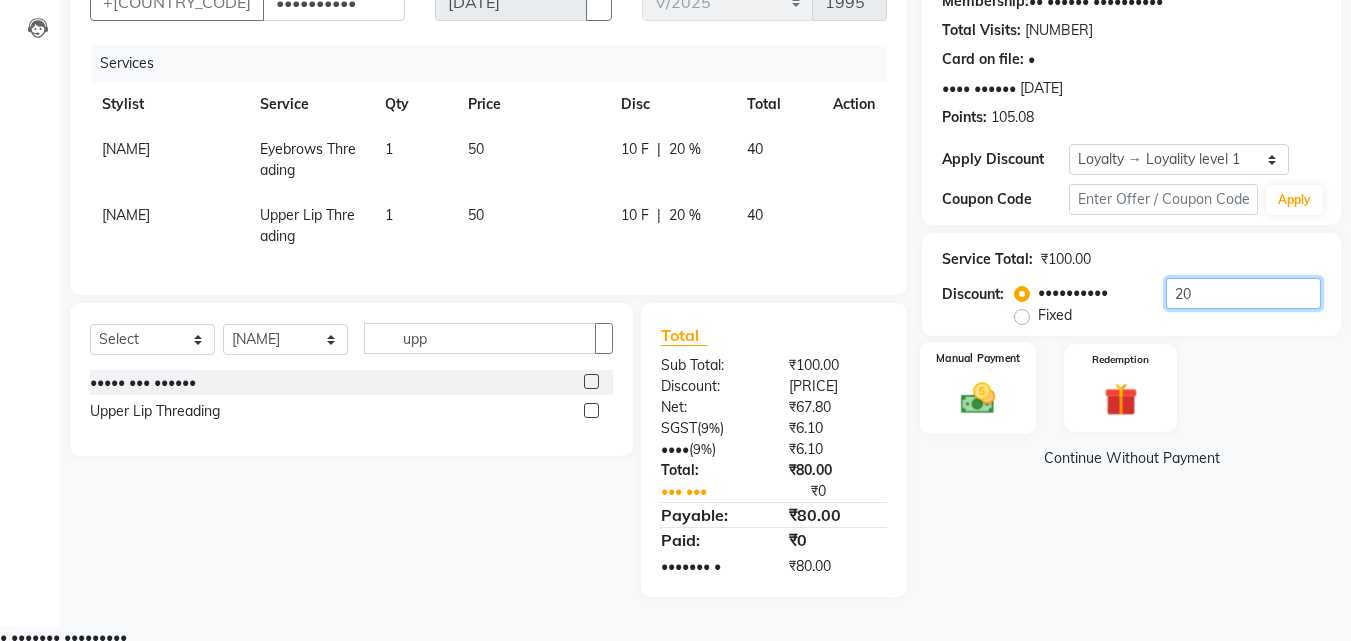 type on "20" 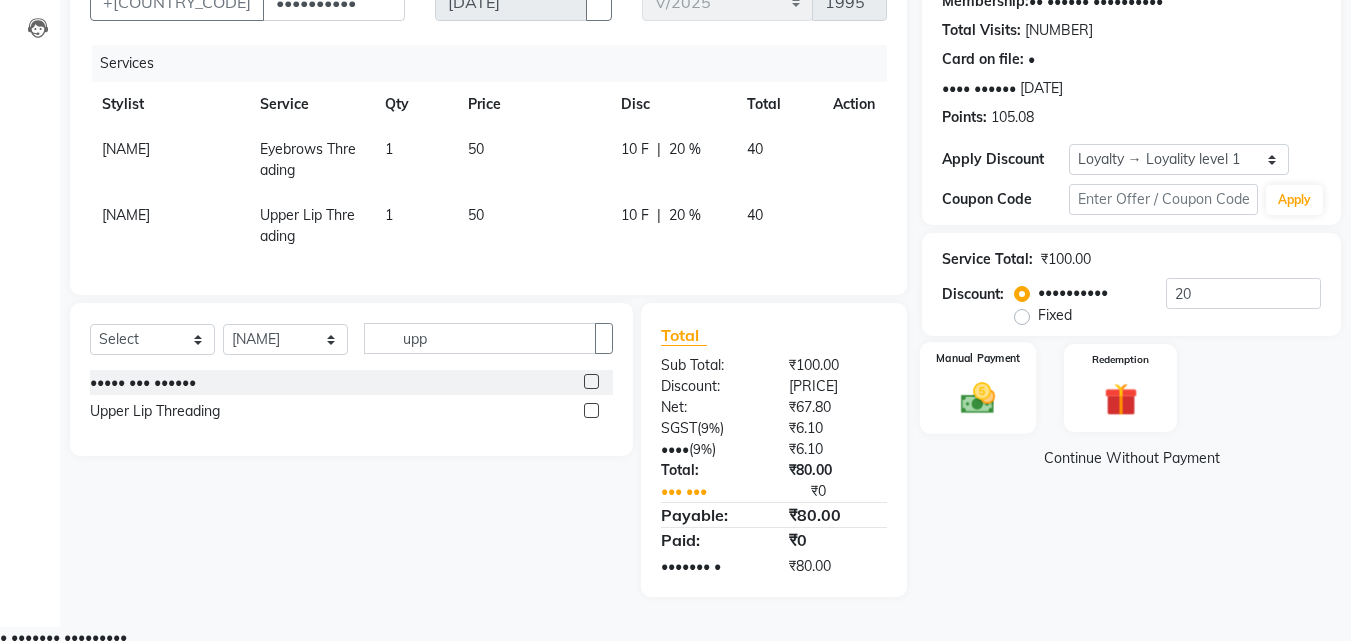 click at bounding box center (978, 398) 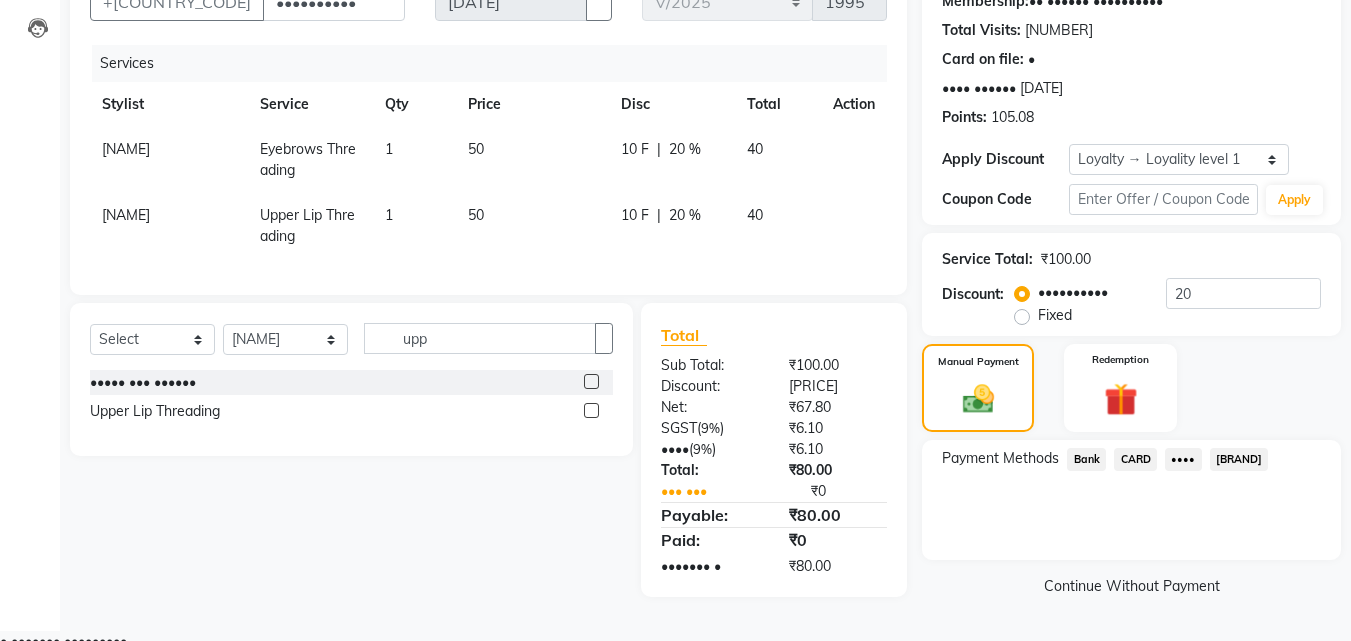 click on "[BRAND]" at bounding box center [1086, 459] 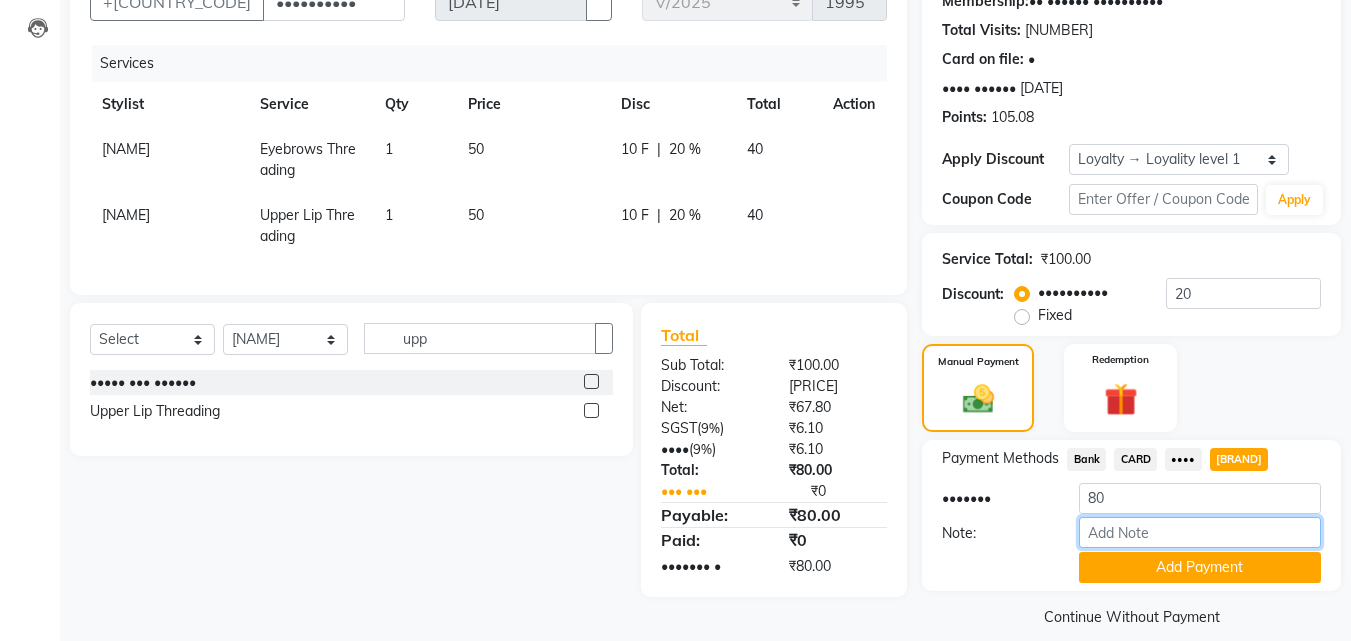 click on "Note:" at bounding box center (1200, 532) 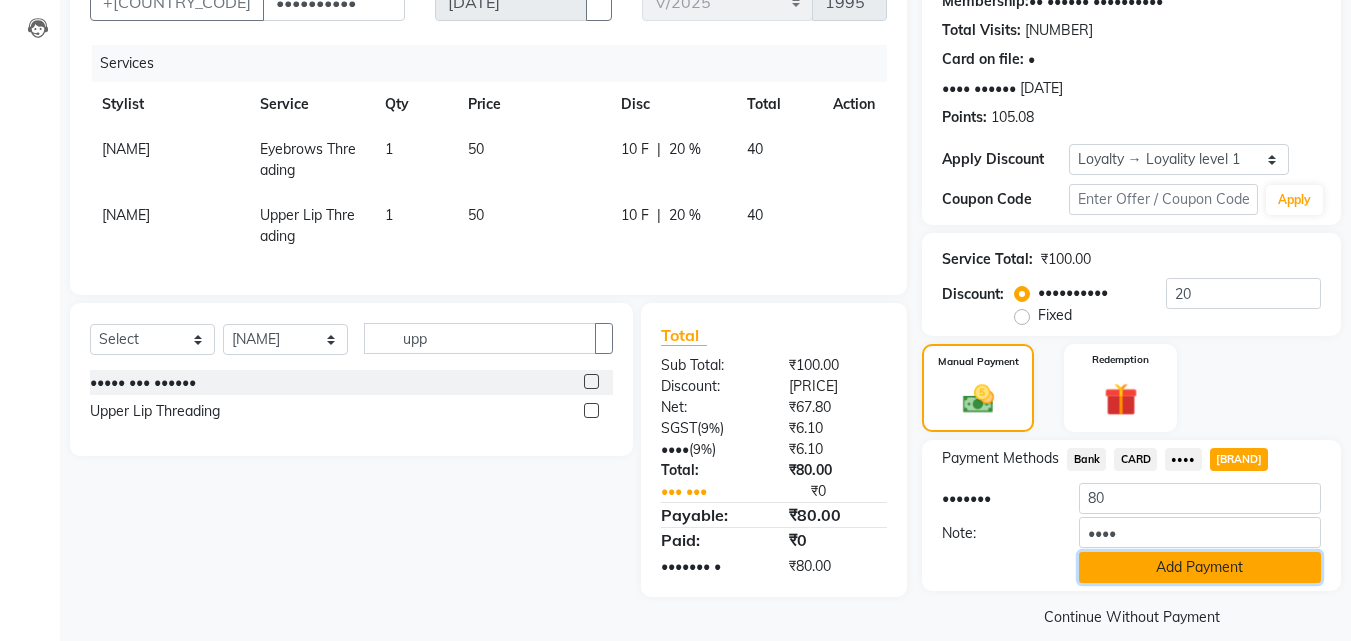 click on "Add Payment" at bounding box center (1200, 567) 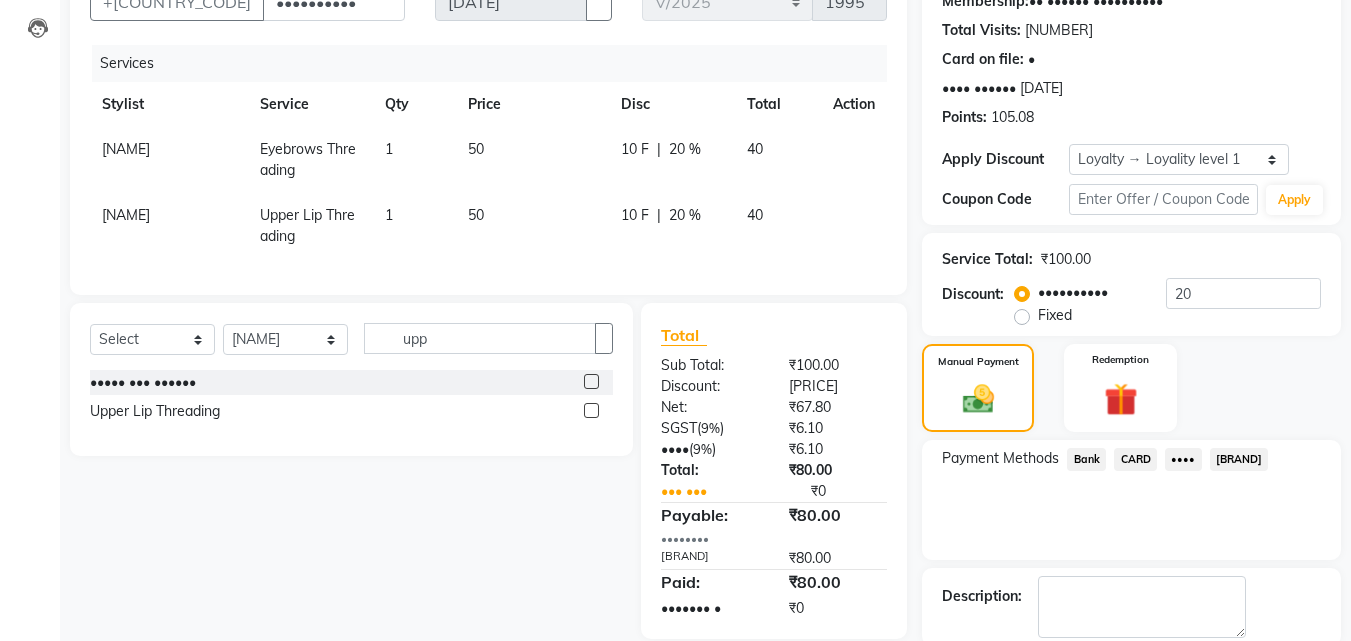 scroll, scrollTop: 345, scrollLeft: 0, axis: vertical 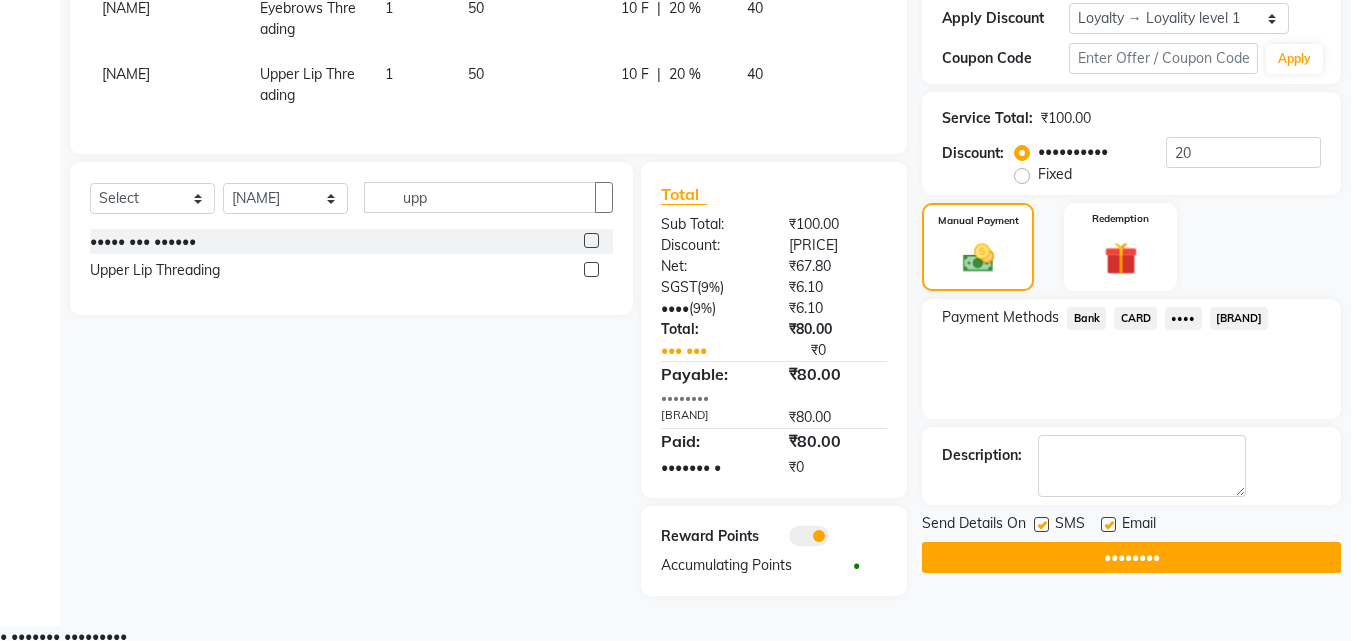 click at bounding box center (1108, 524) 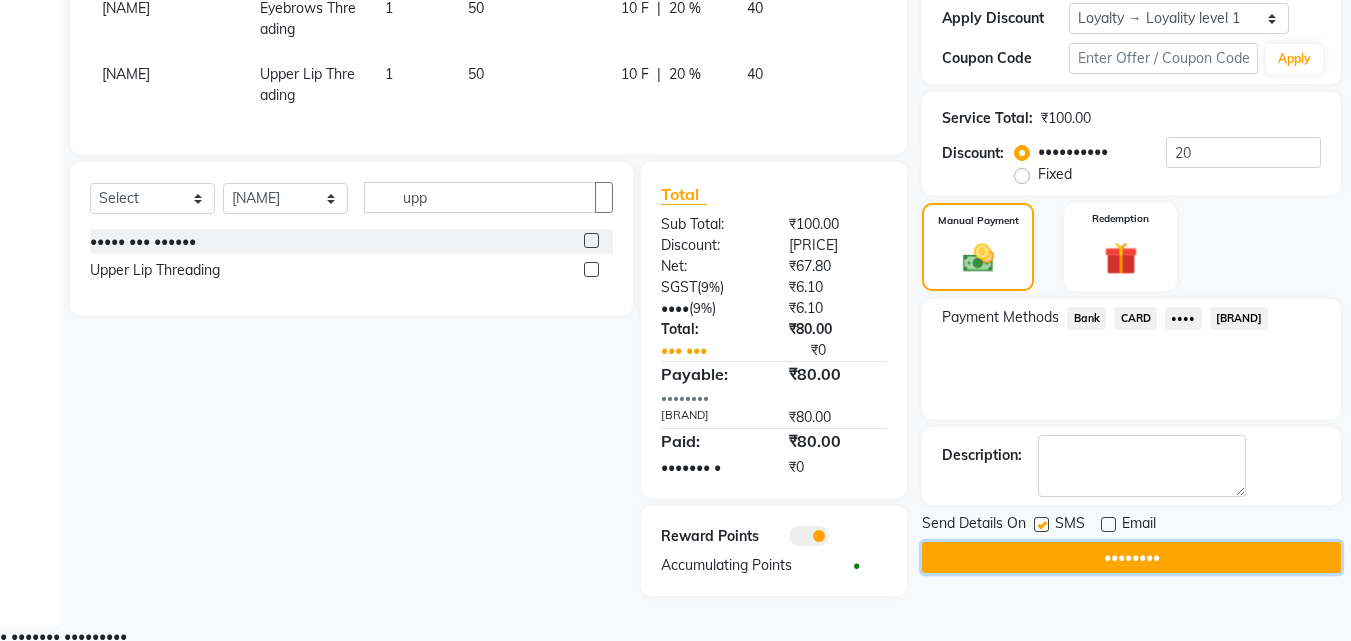 click on "••••••••" at bounding box center [1131, 557] 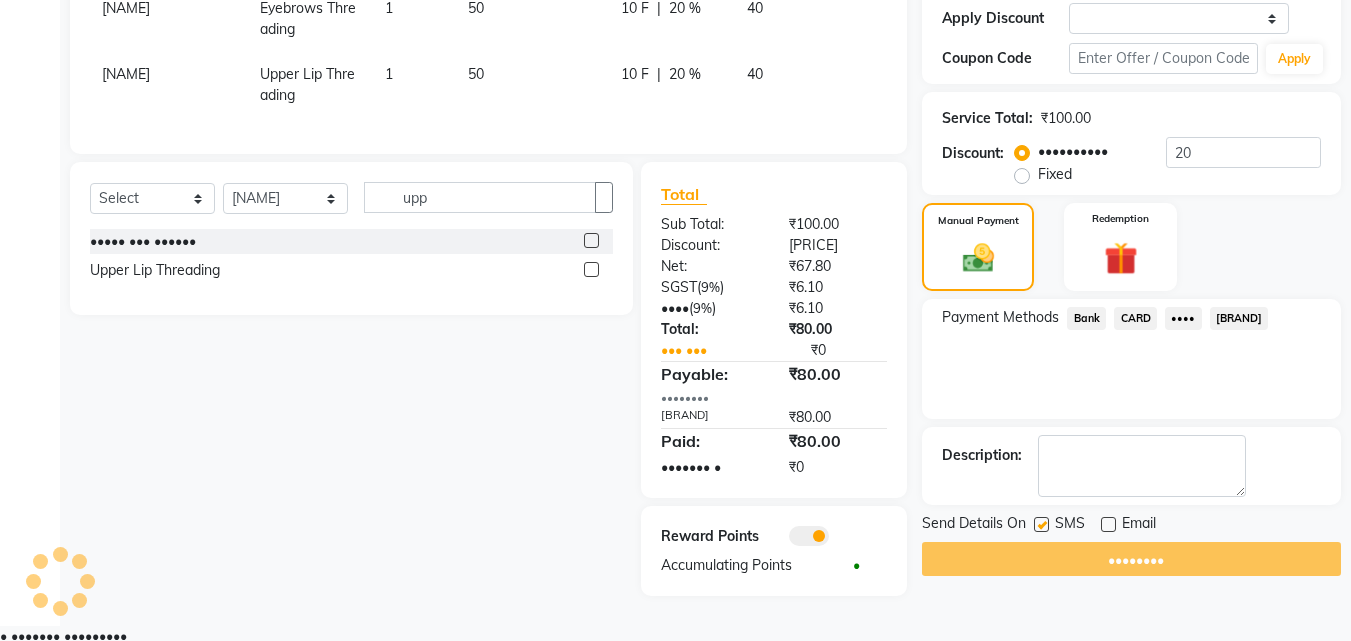 scroll, scrollTop: 0, scrollLeft: 0, axis: both 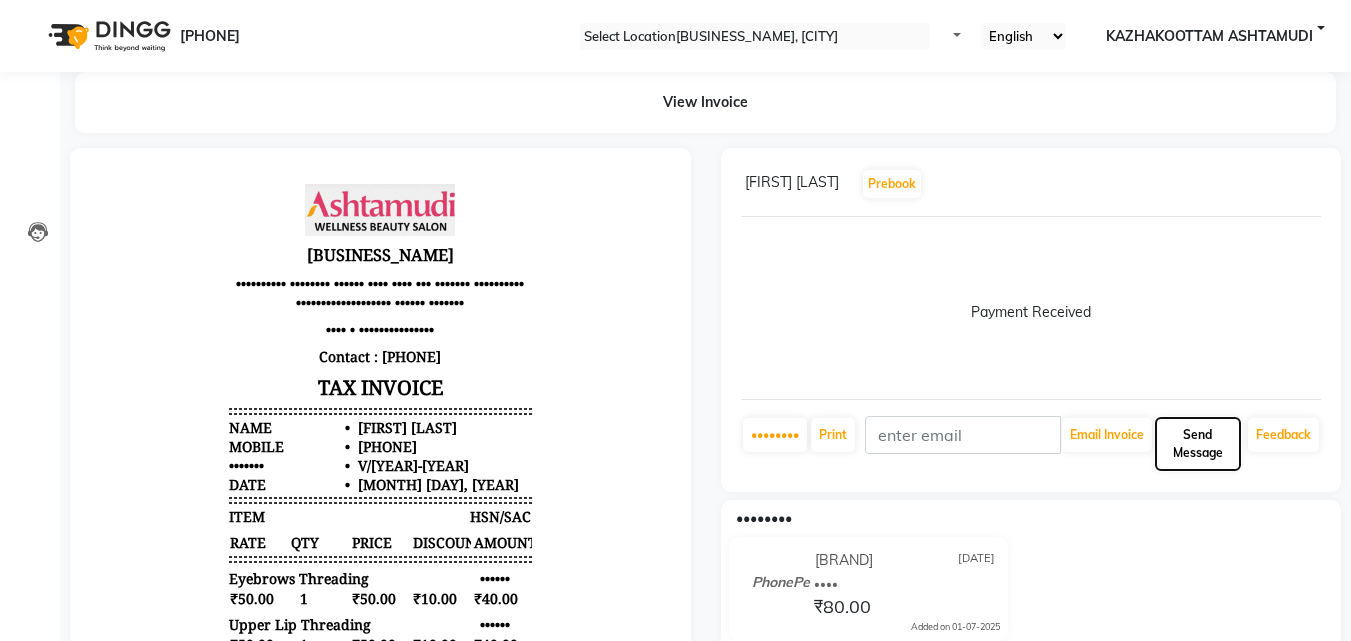 click on "Send Message" at bounding box center (1107, 435) 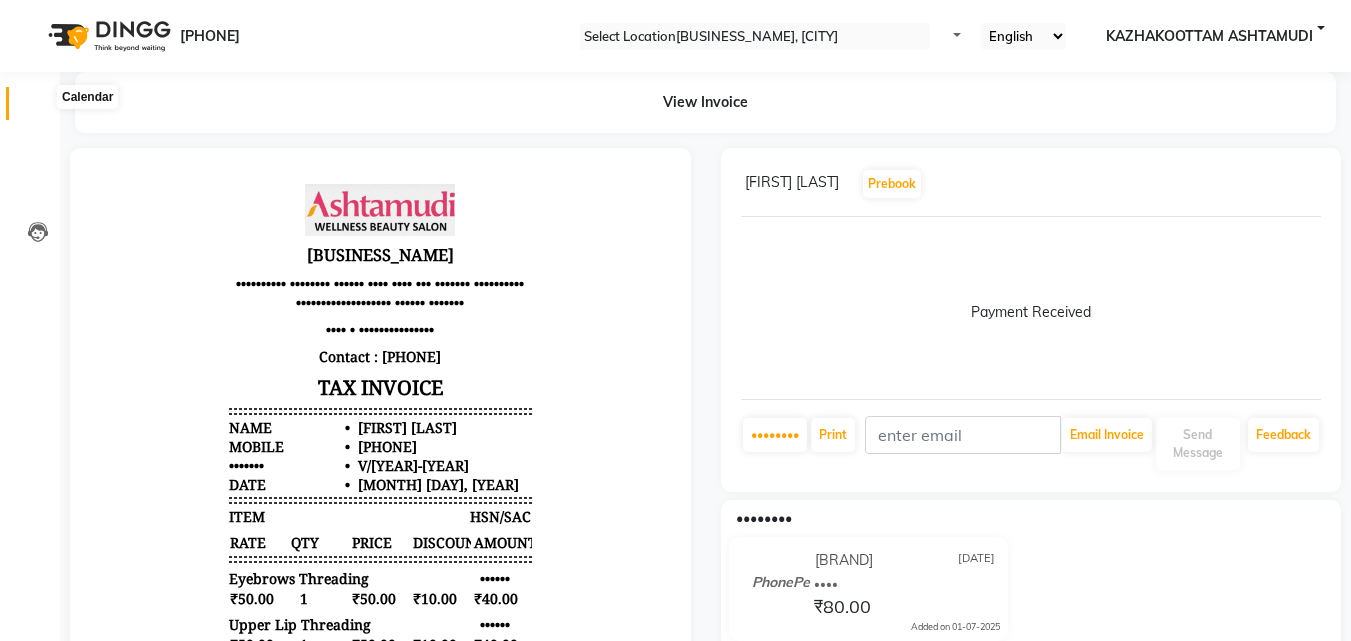 click at bounding box center [38, 108] 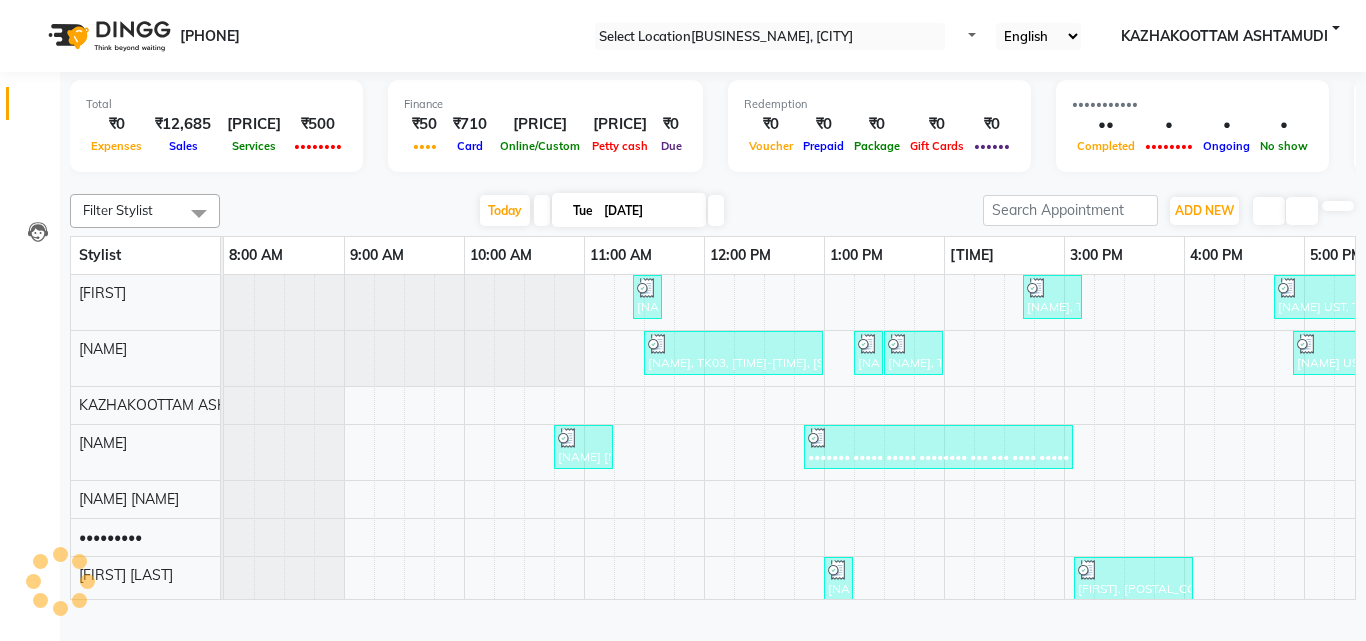scroll, scrollTop: 0, scrollLeft: 0, axis: both 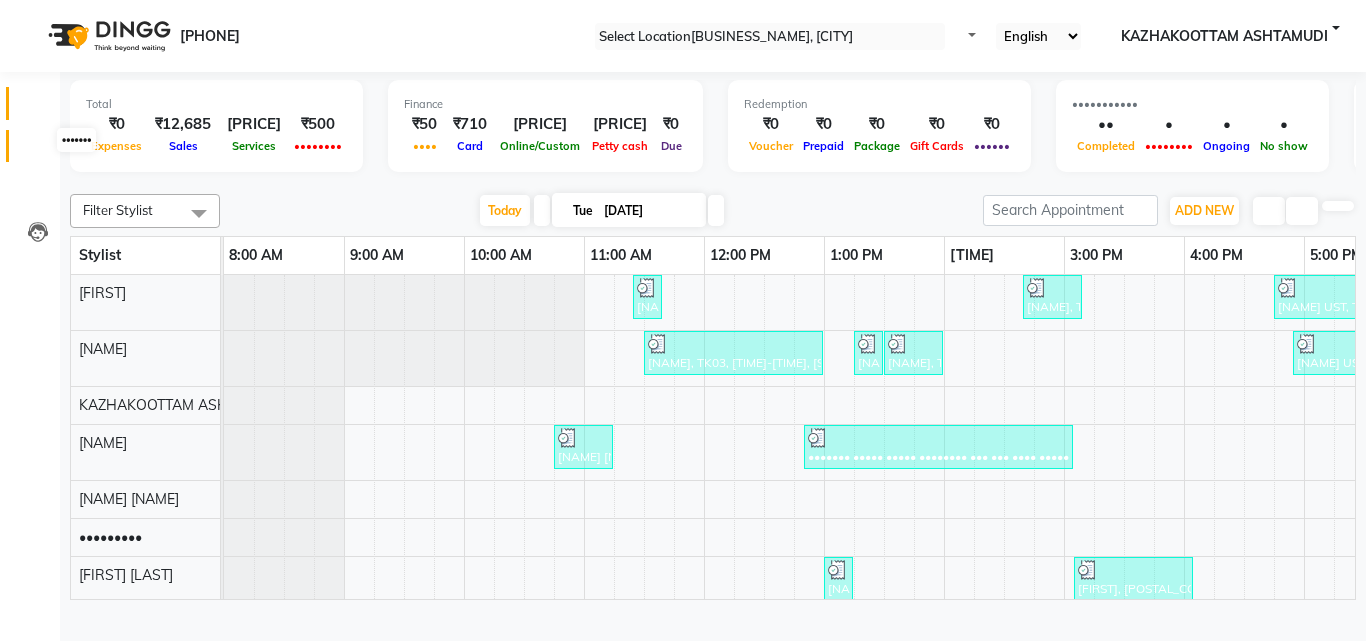 click at bounding box center [38, 151] 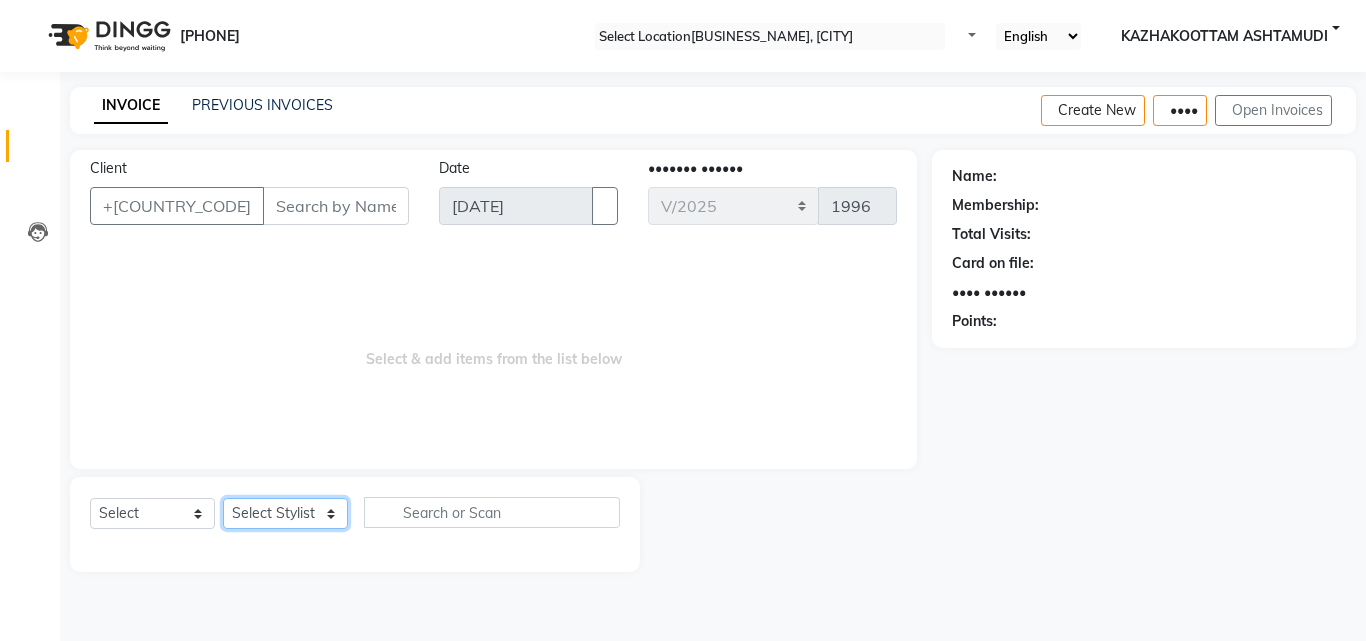 click on "Select Stylist [NAME] [NAME] [NAME] [LOCATION] [BUSINESS_NAME] [NAME] [NAME] [NAME] [NAME] [NAME] [NAME]" at bounding box center (285, 513) 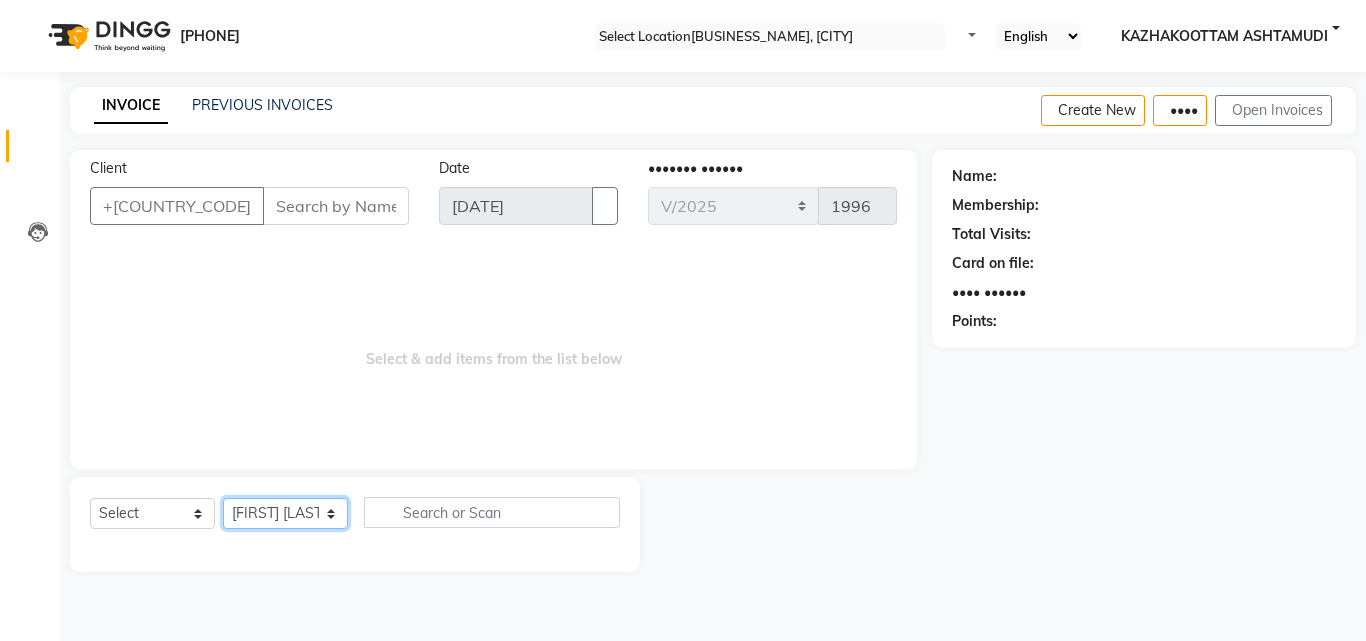 click on "Select Stylist [NAME] [NAME] [NAME] [LOCATION] [BUSINESS_NAME] [NAME] [NAME] [NAME] [NAME] [NAME] [NAME]" at bounding box center [285, 513] 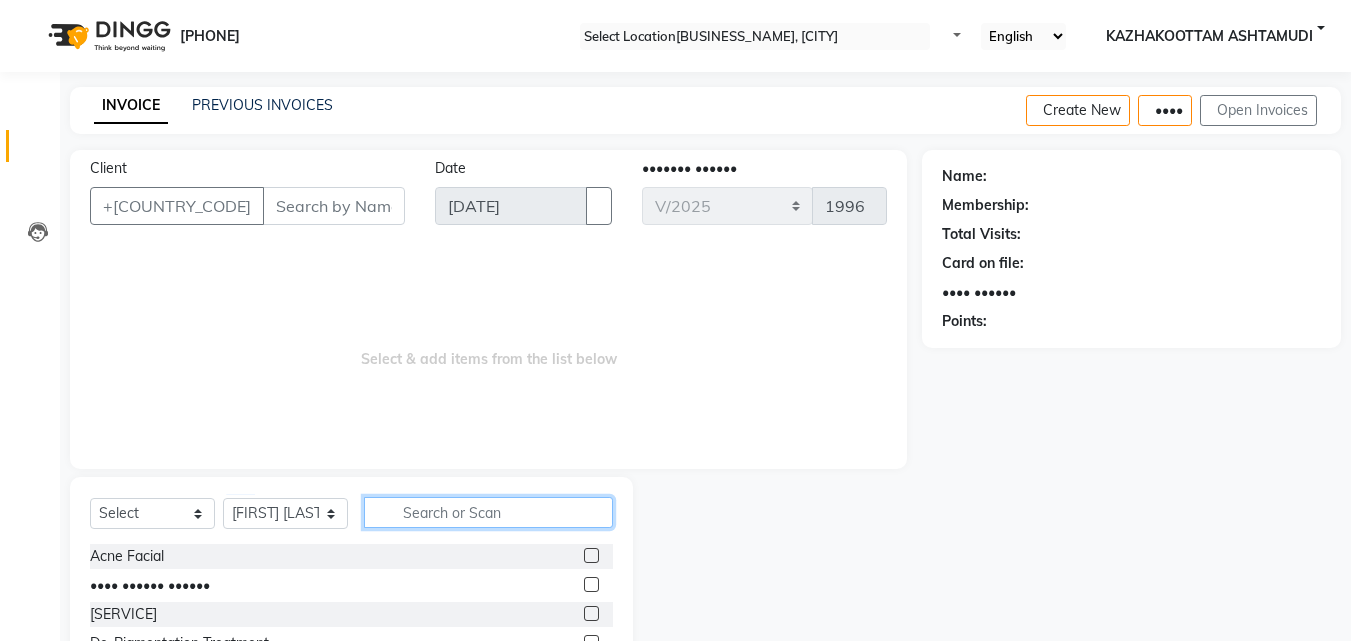 click at bounding box center (488, 512) 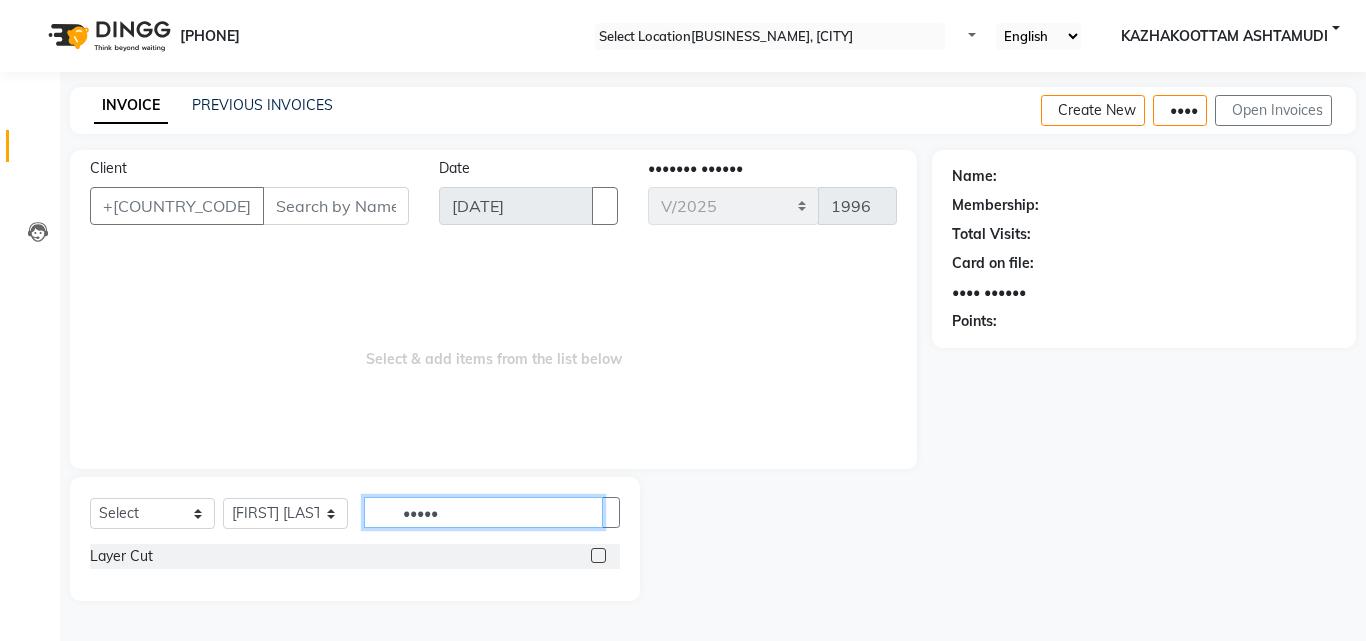 type on "•••••" 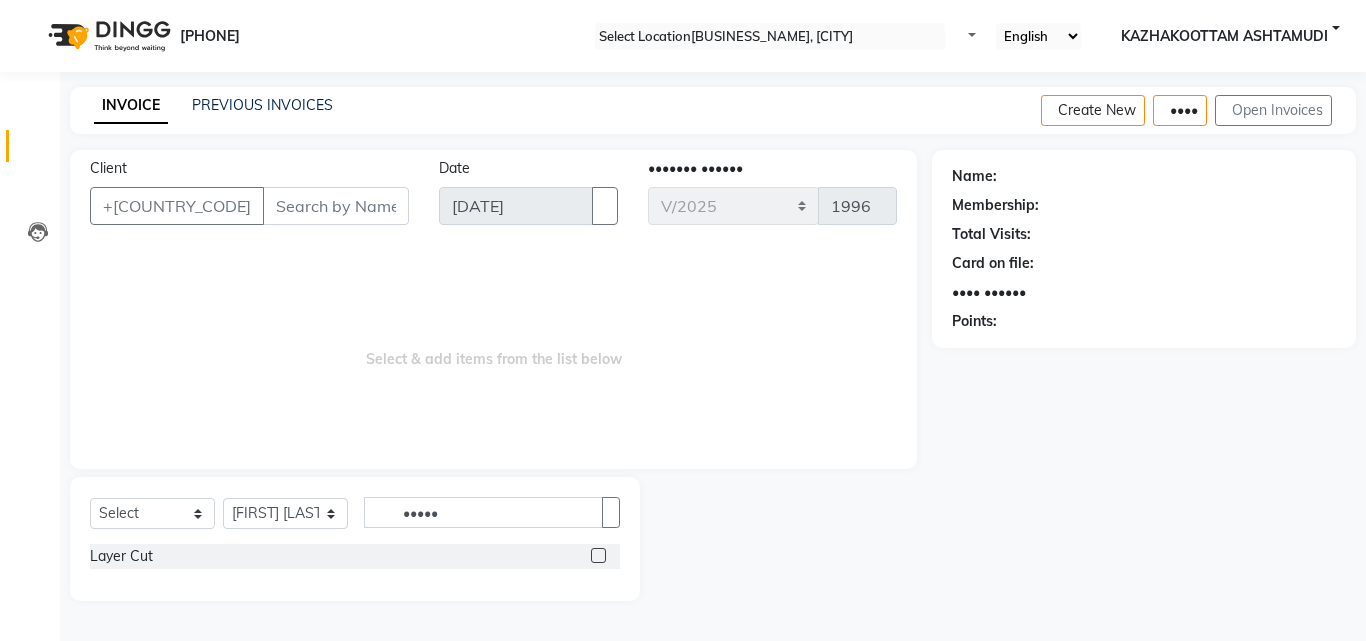click at bounding box center [598, 555] 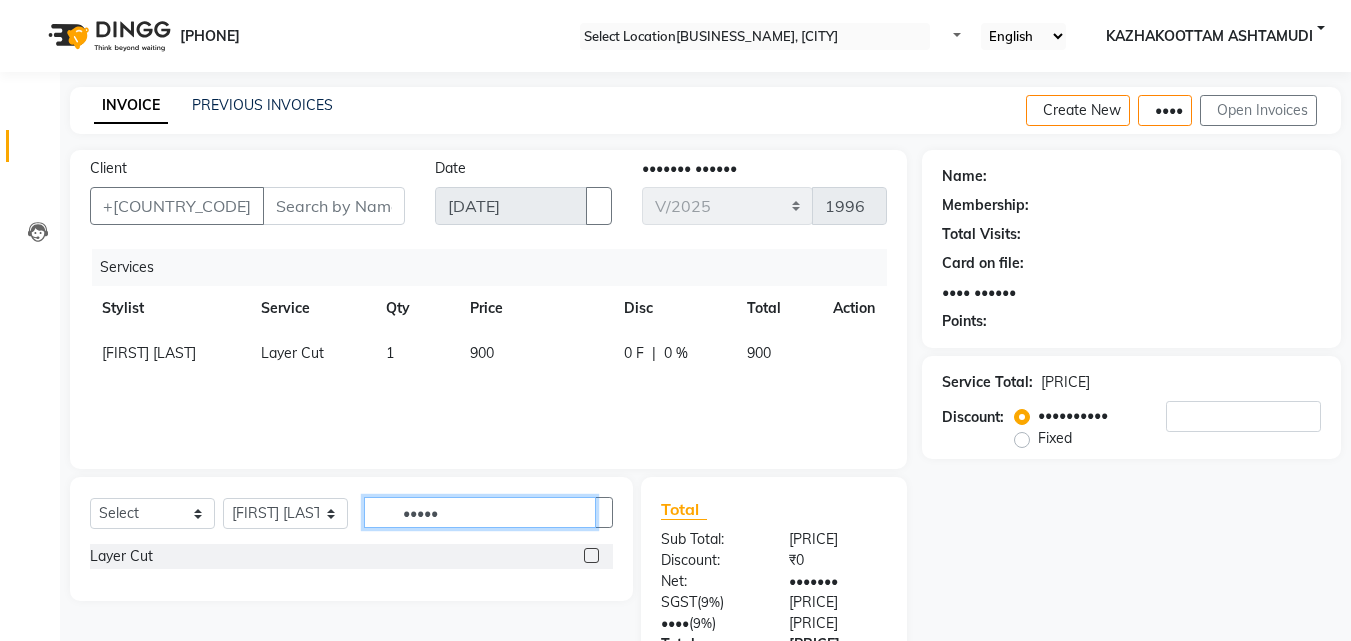 drag, startPoint x: 476, startPoint y: 512, endPoint x: 355, endPoint y: 525, distance: 121.69634 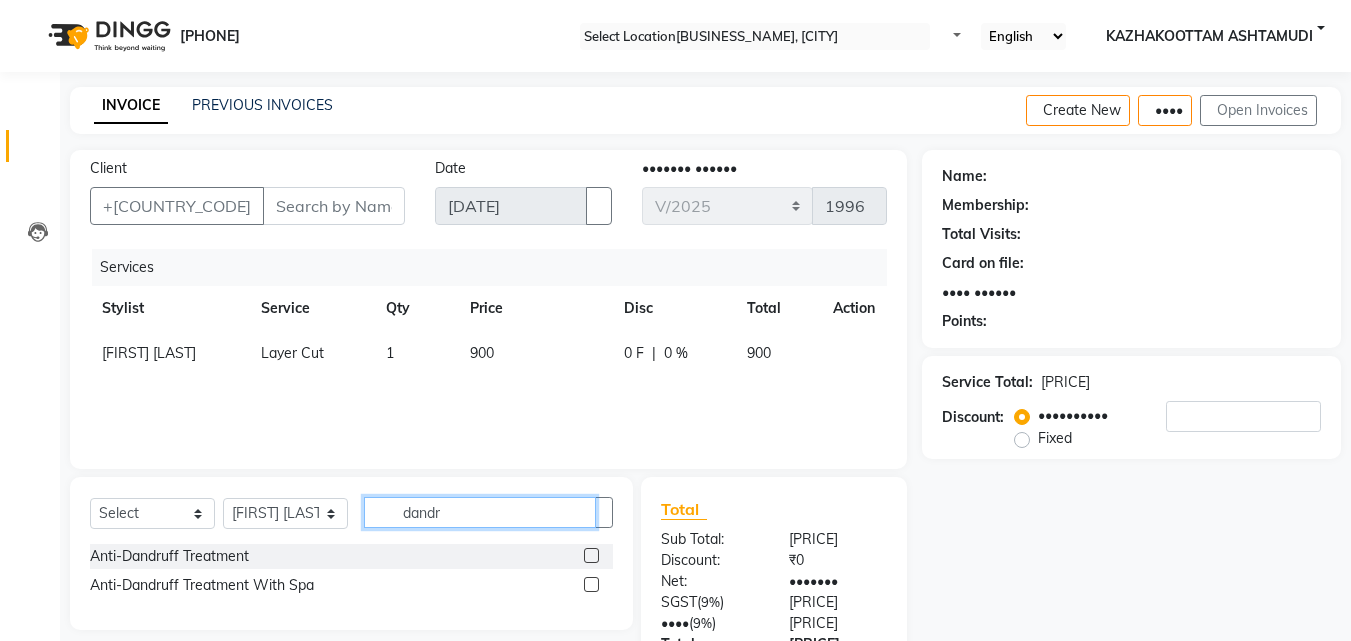 type on "dandr" 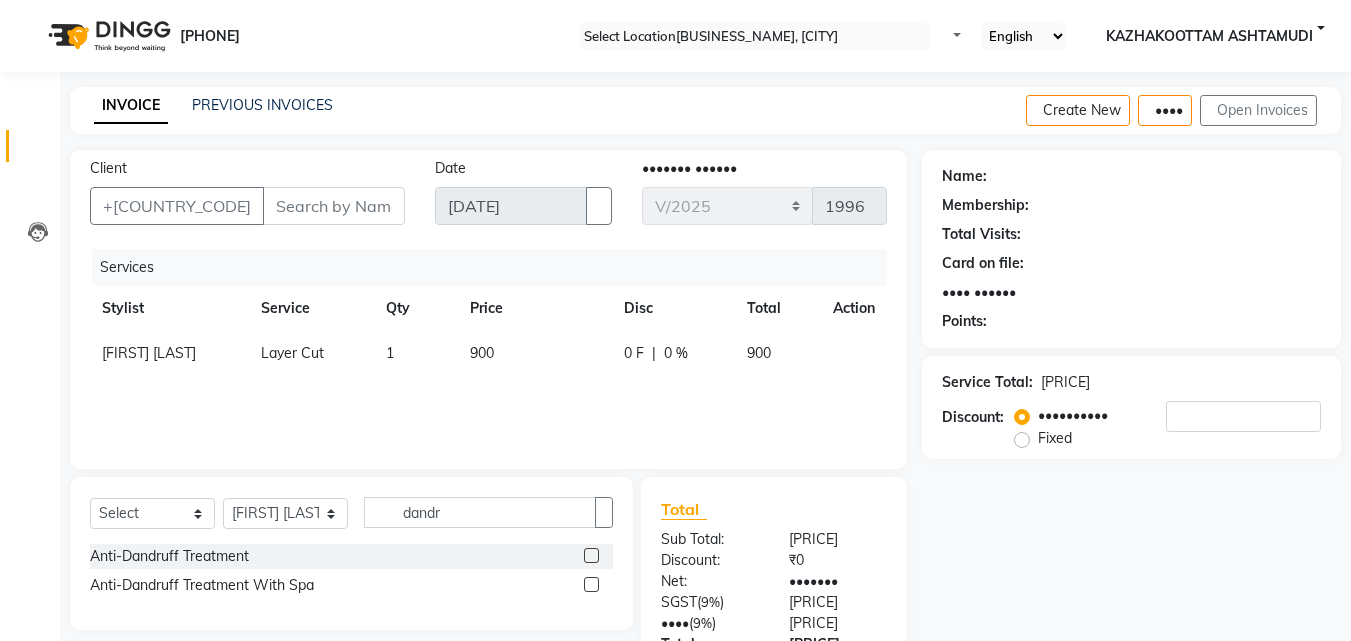 click at bounding box center [591, 555] 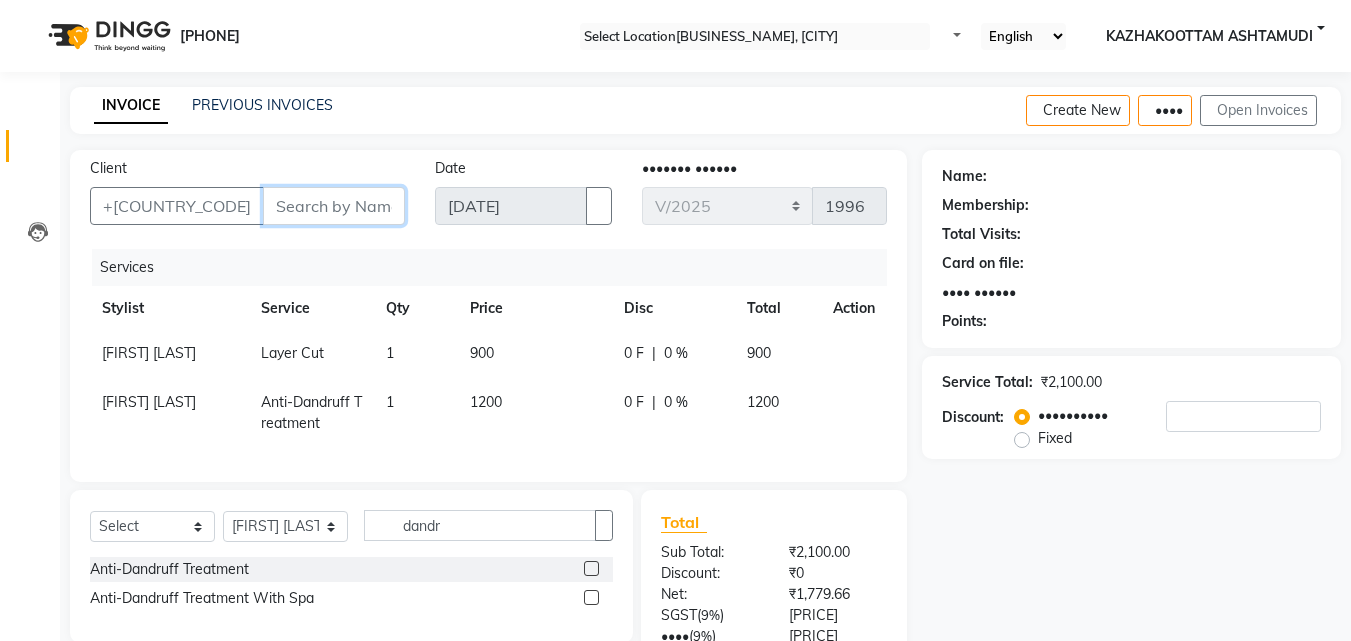click on "Client" at bounding box center (334, 206) 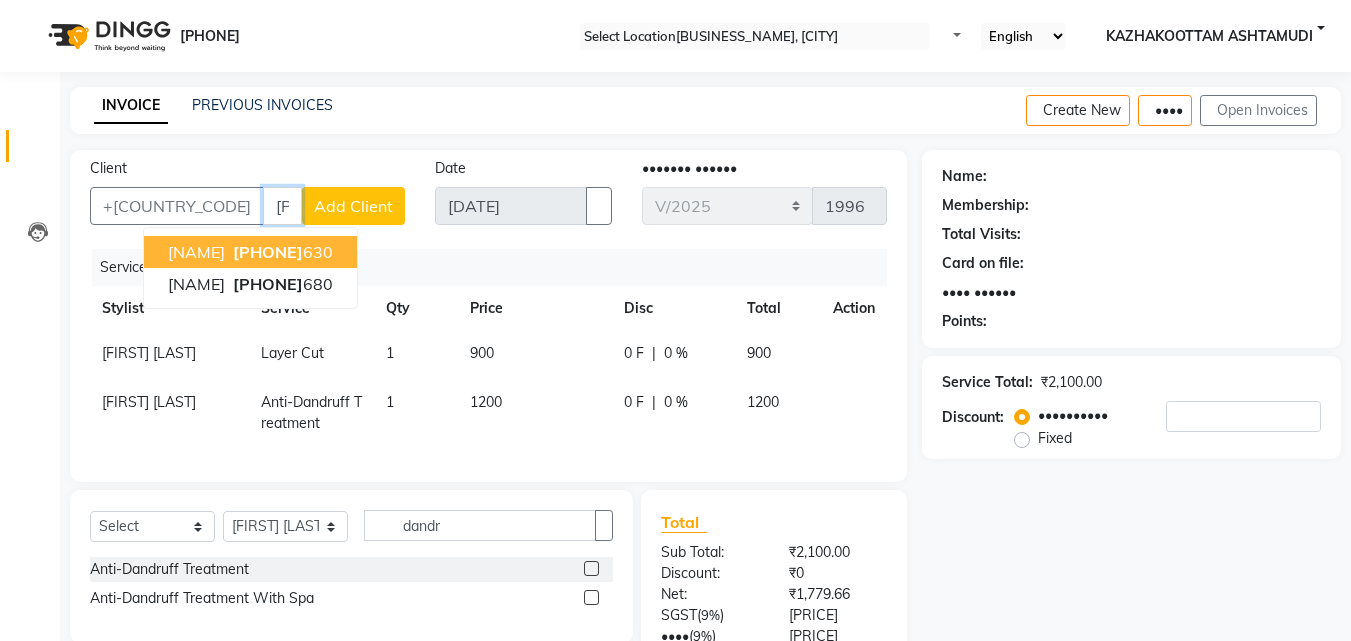 type on "[PHONE]" 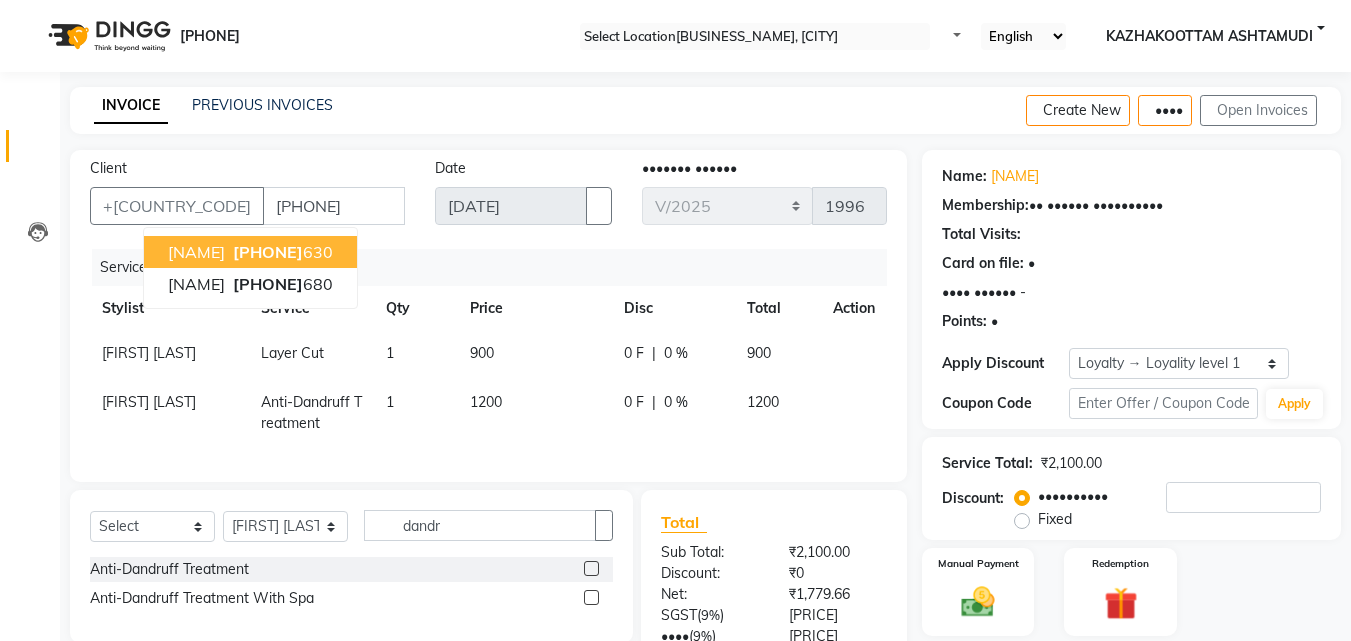 click on "Client +91 [PHONE] [NAME] +91 [PHONE] [NAME] Date [DATE] Invoice Number V/2025 V/2025-26 1996 Services Stylist Service Qty Price Disc Total Action [NAME] [NAME] Cut 1 900 0 F | 0 % 900 [NAME] [NAME] Treatment 1 1200 0 F | 0 % 1200" at bounding box center [488, 316] 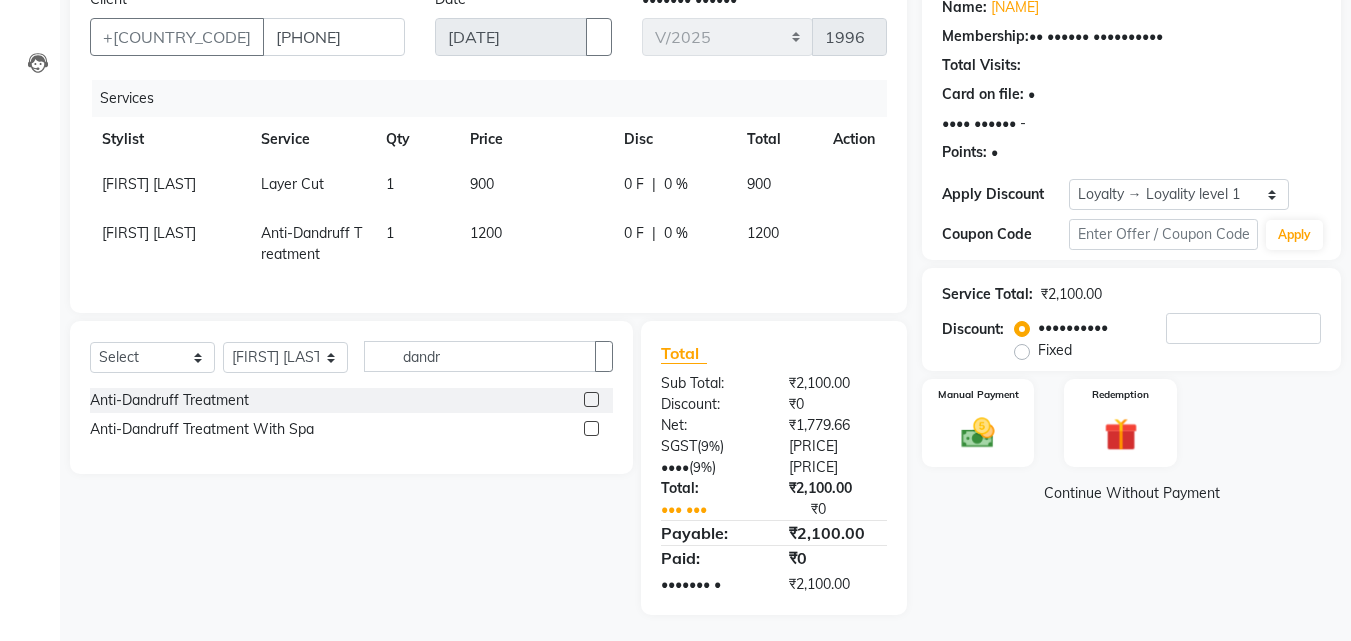 scroll, scrollTop: 187, scrollLeft: 0, axis: vertical 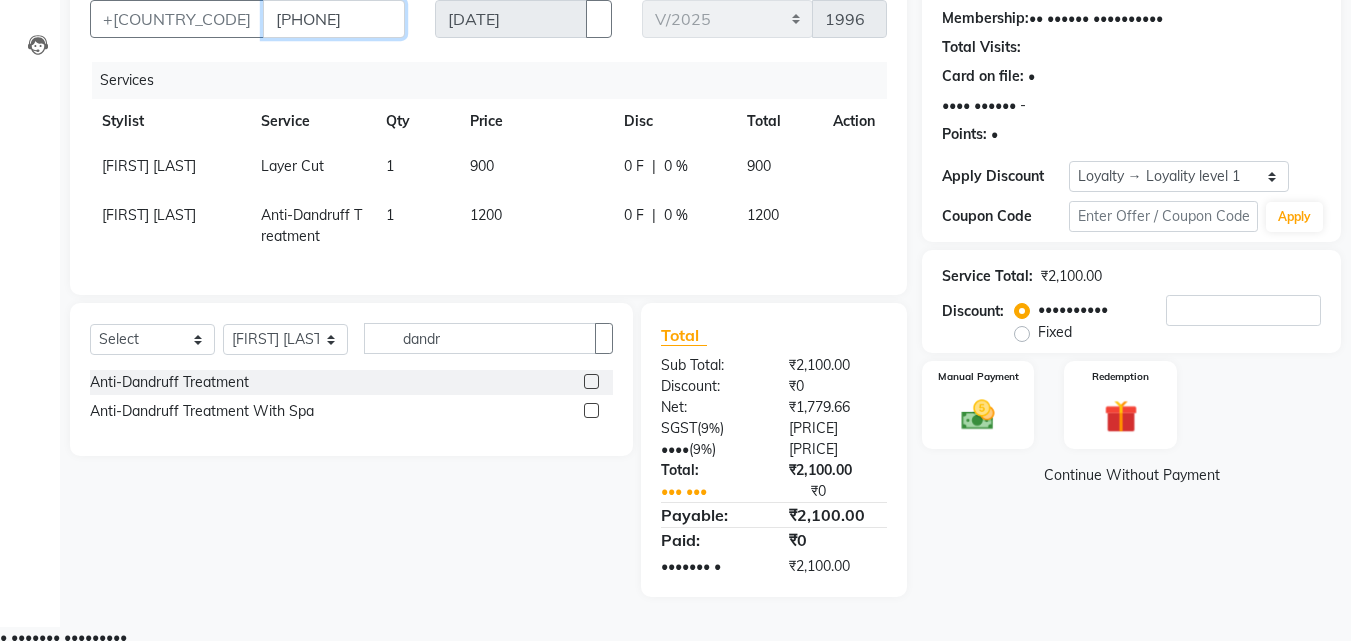drag, startPoint x: 296, startPoint y: 19, endPoint x: 150, endPoint y: 23, distance: 146.05478 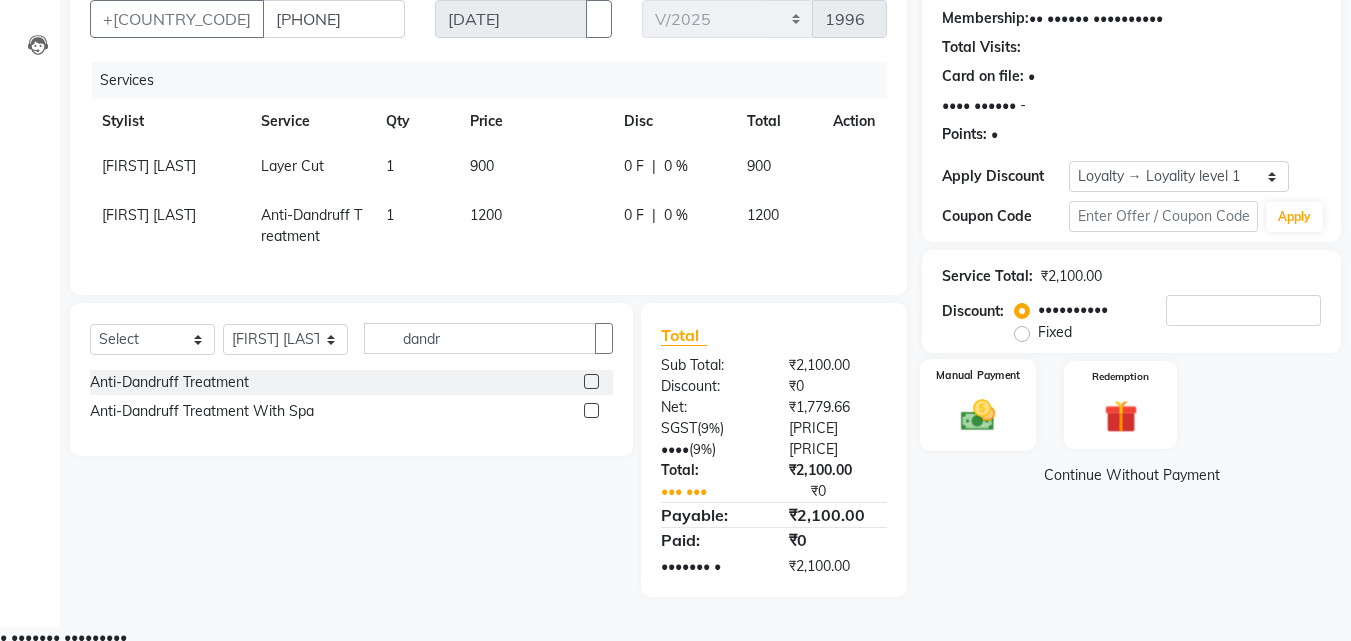 click at bounding box center [978, 415] 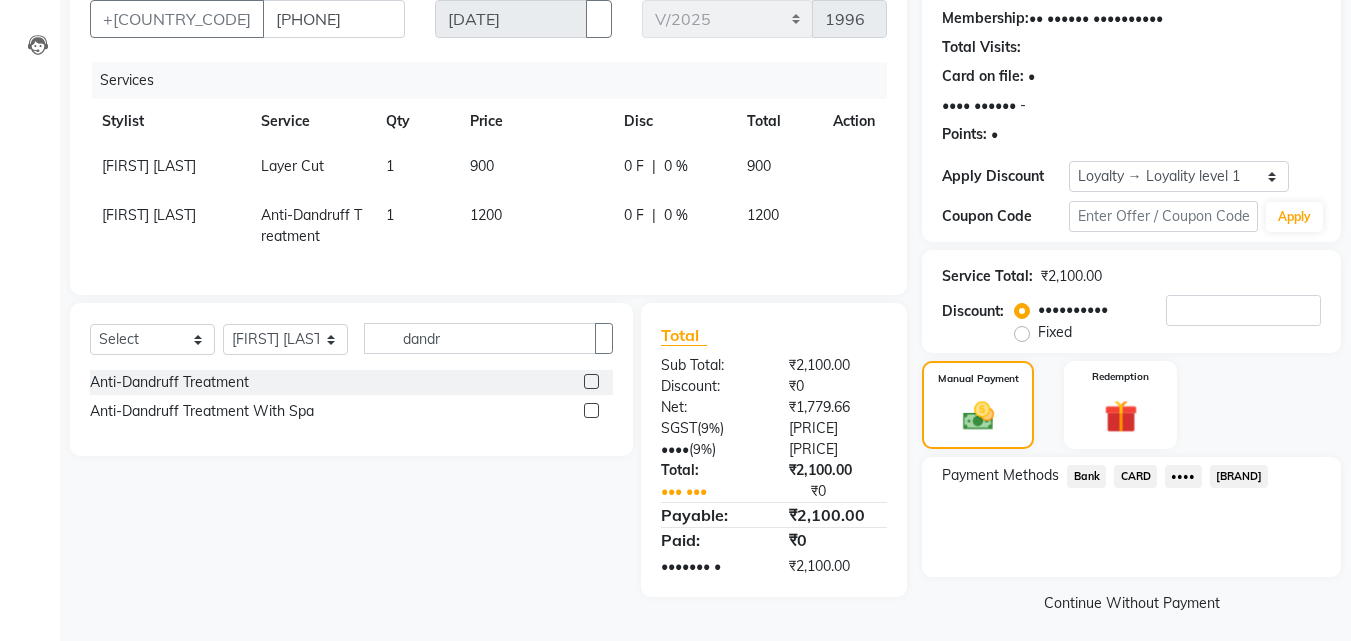 click on "[BRAND]" at bounding box center [1086, 476] 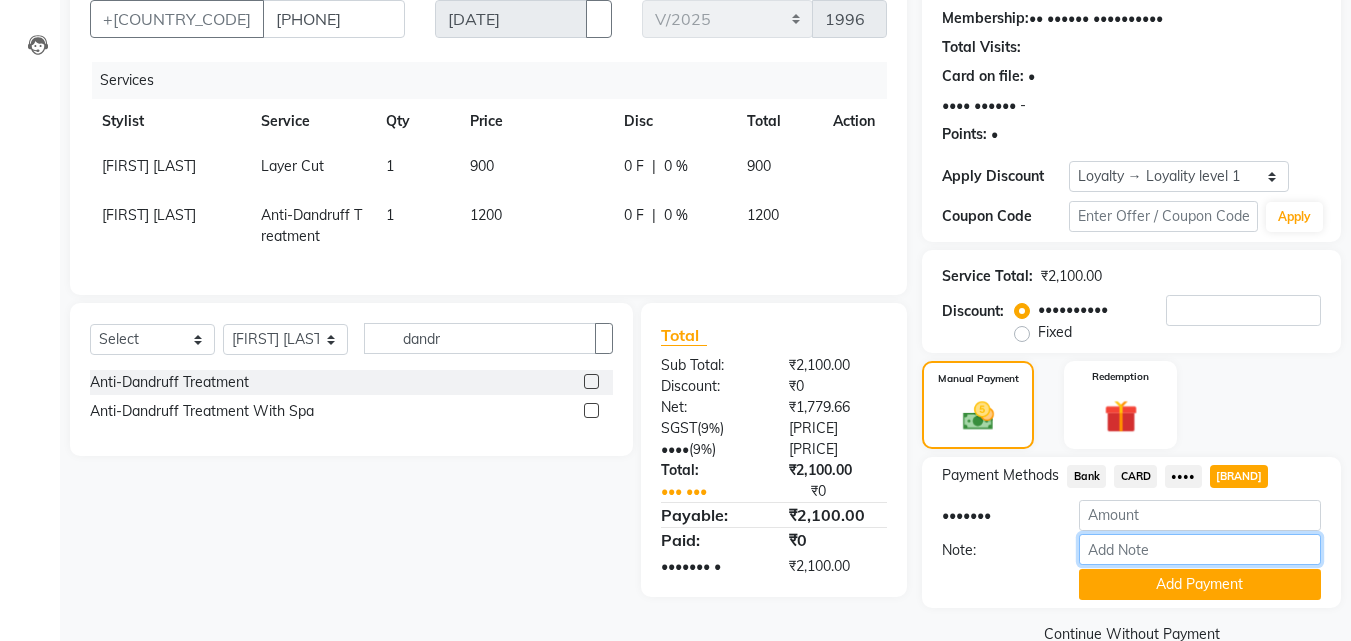 click on "Note:" at bounding box center [1200, 549] 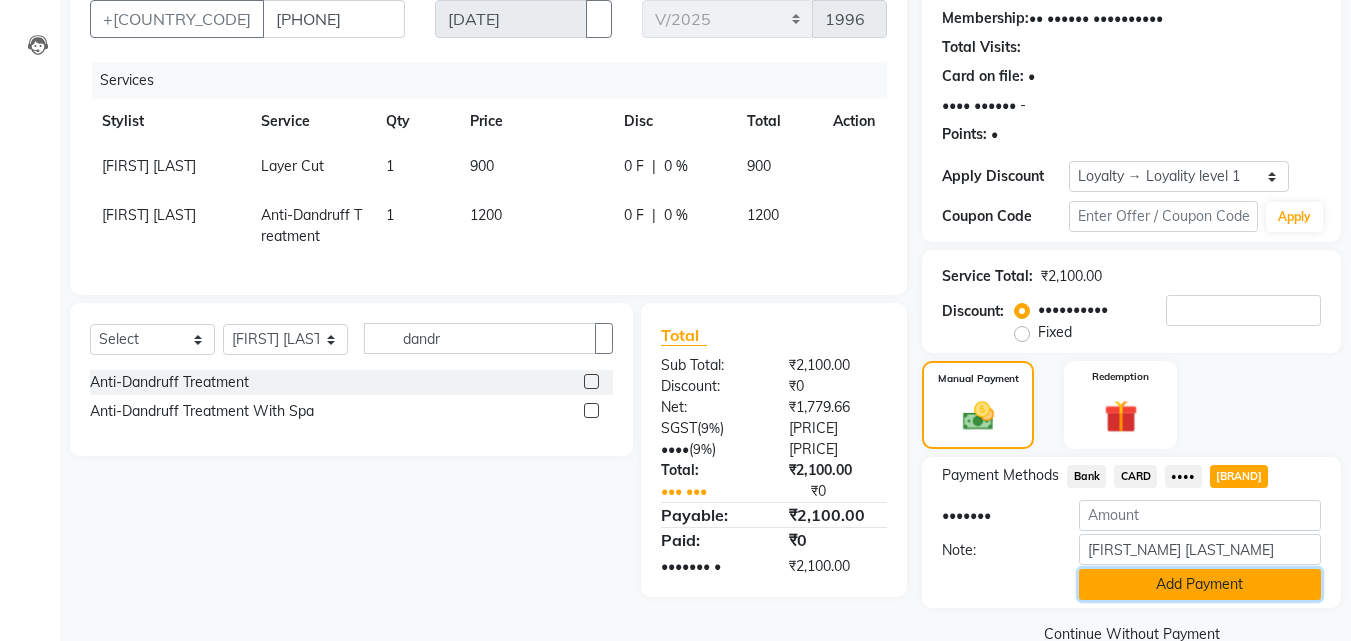 click on "Add Payment" at bounding box center [1200, 584] 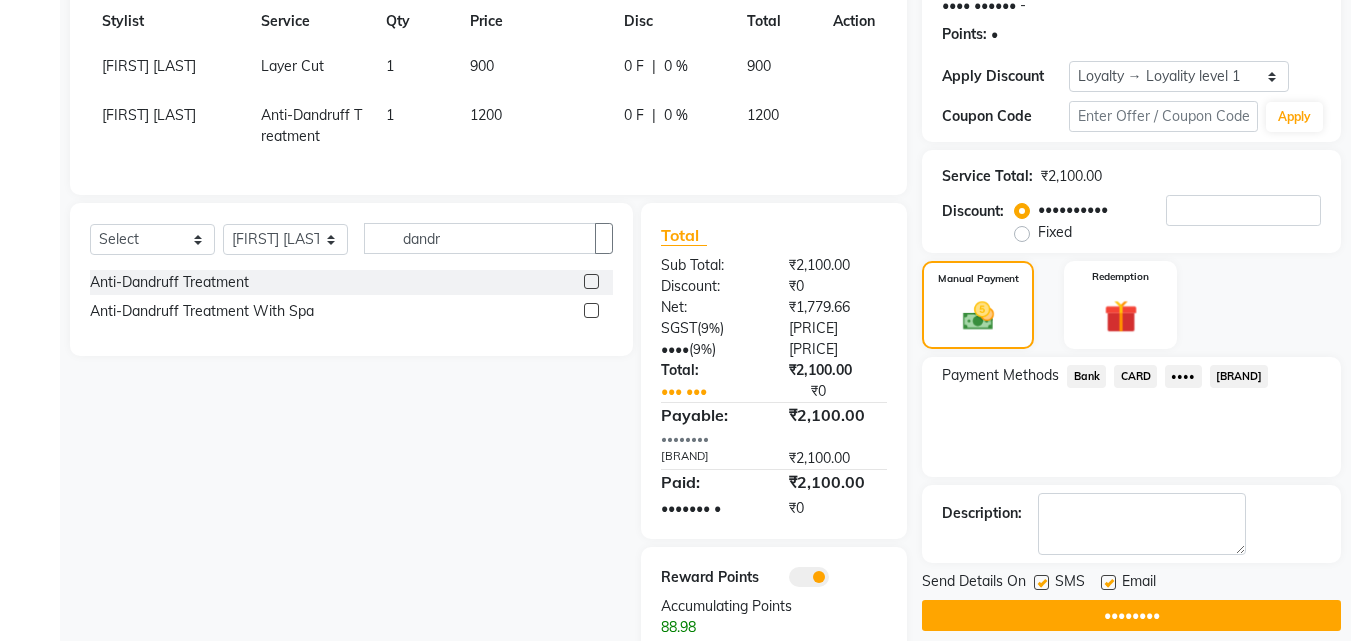 scroll, scrollTop: 349, scrollLeft: 0, axis: vertical 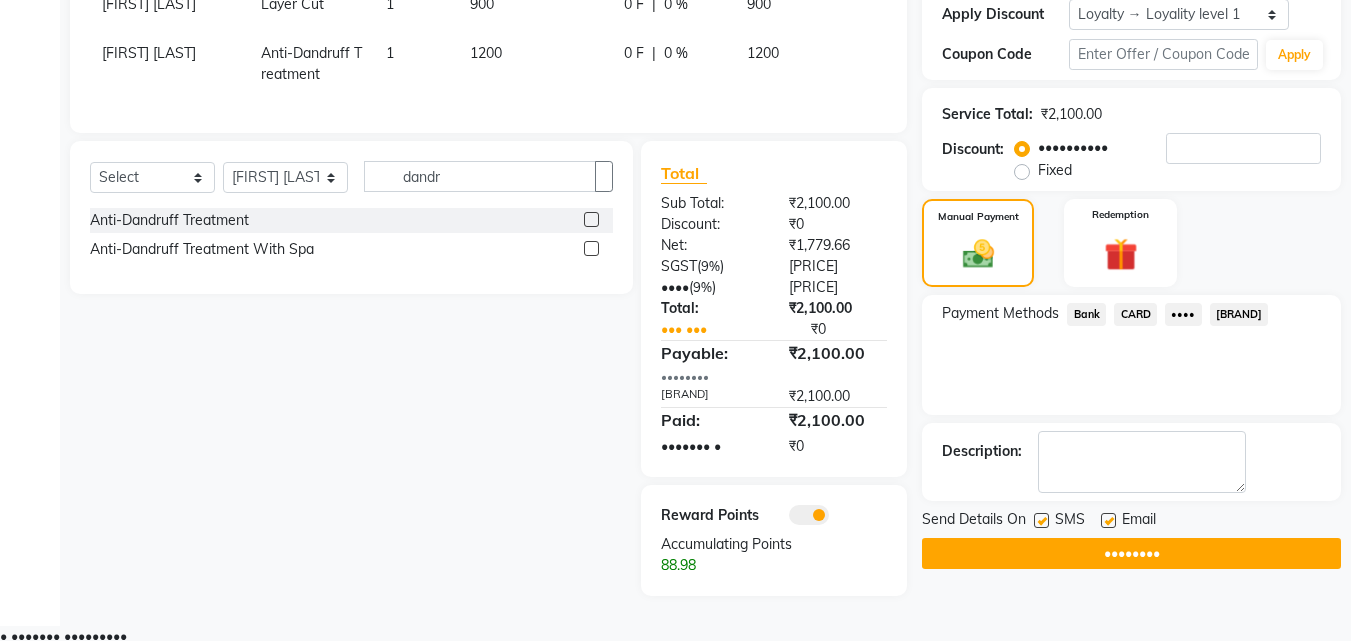 click at bounding box center [1108, 520] 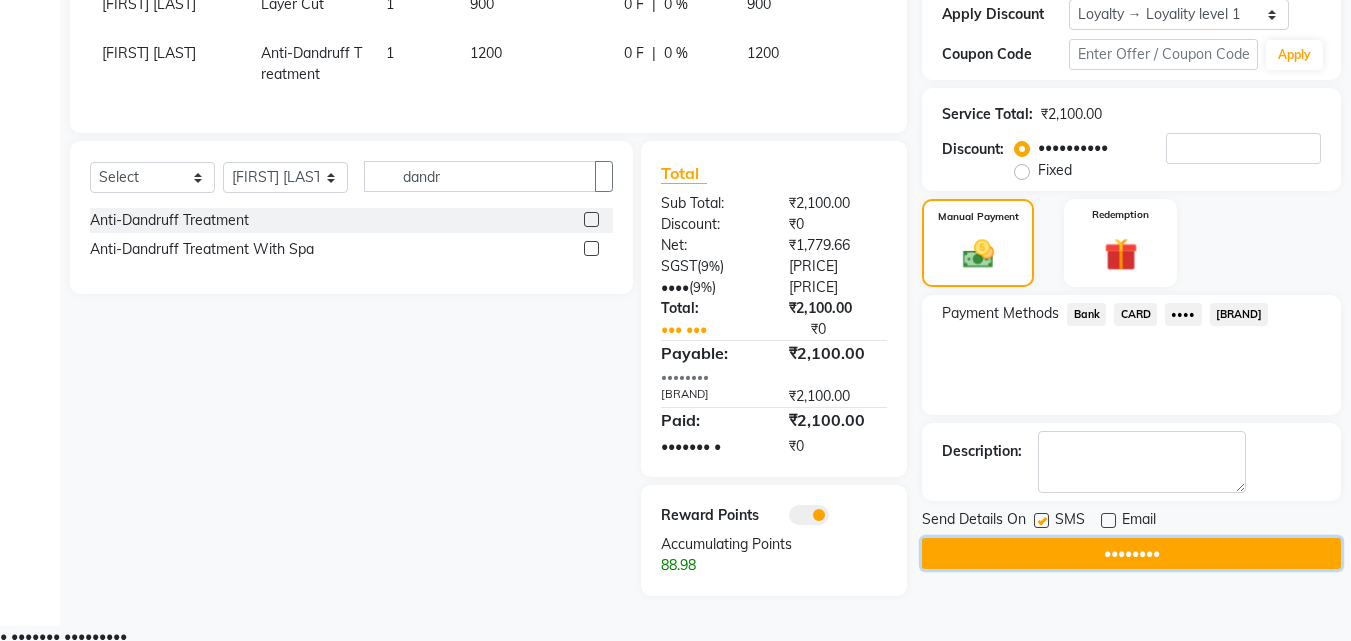 click on "••••••••" at bounding box center (1131, 553) 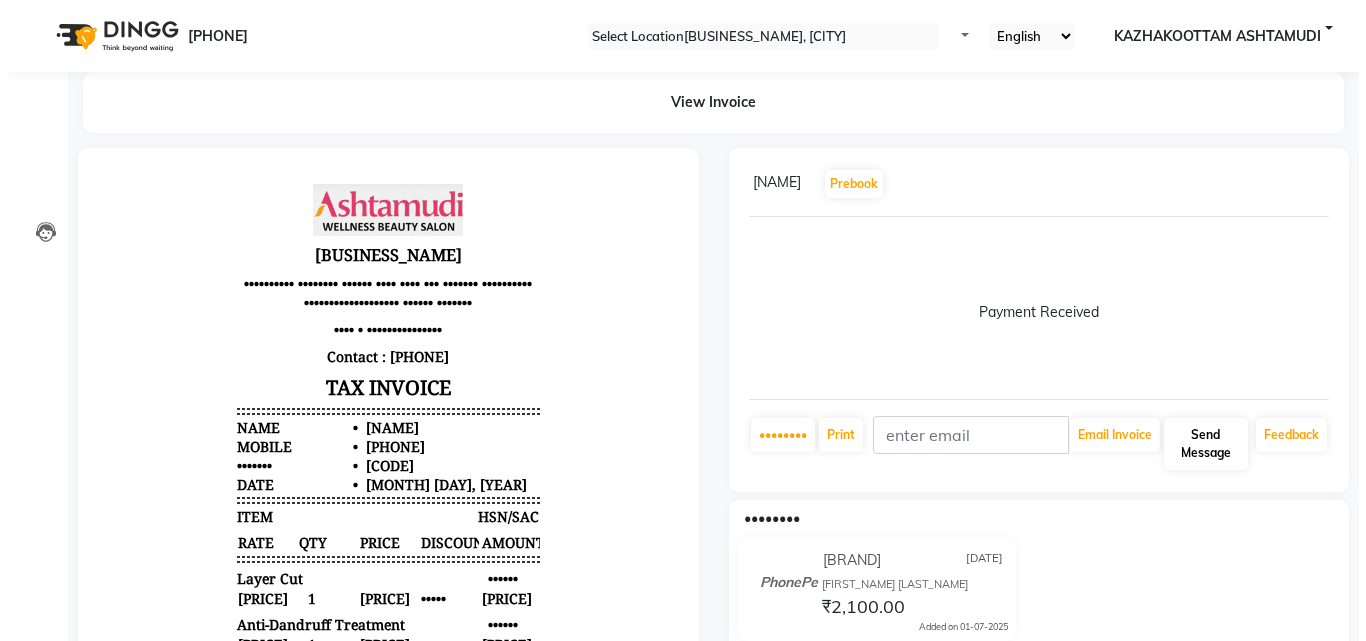 scroll, scrollTop: 0, scrollLeft: 0, axis: both 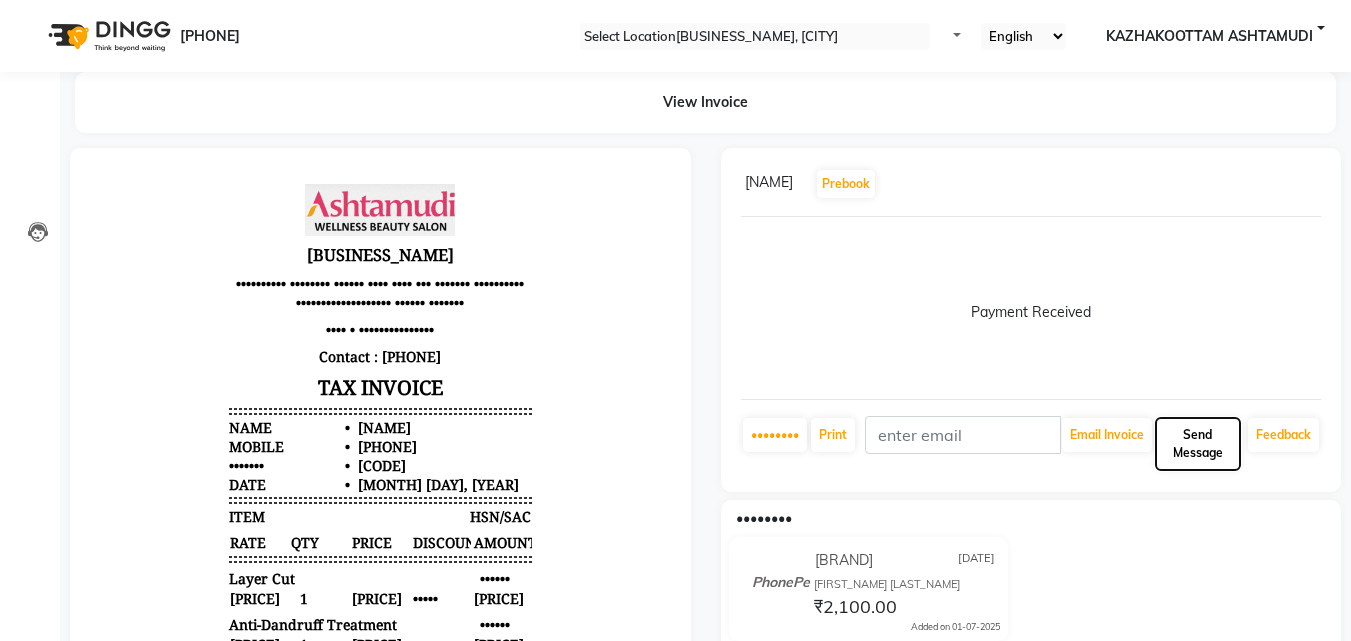 click on "Send Message" at bounding box center (1107, 435) 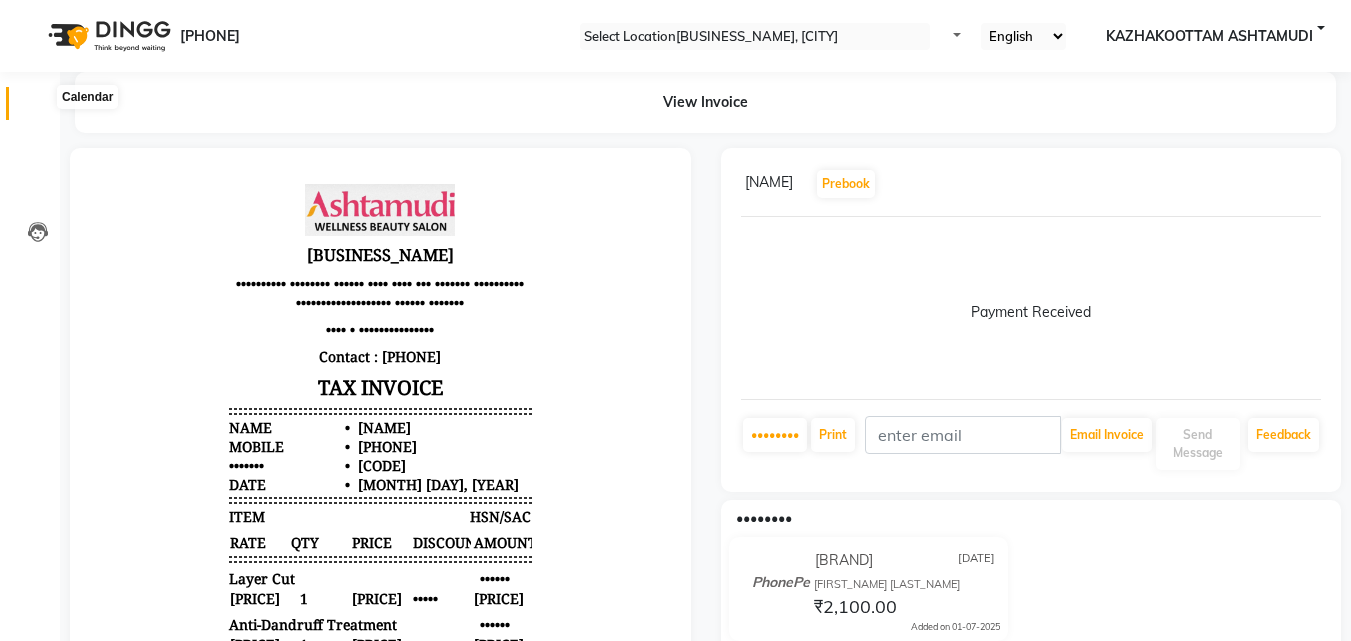 click at bounding box center (38, 108) 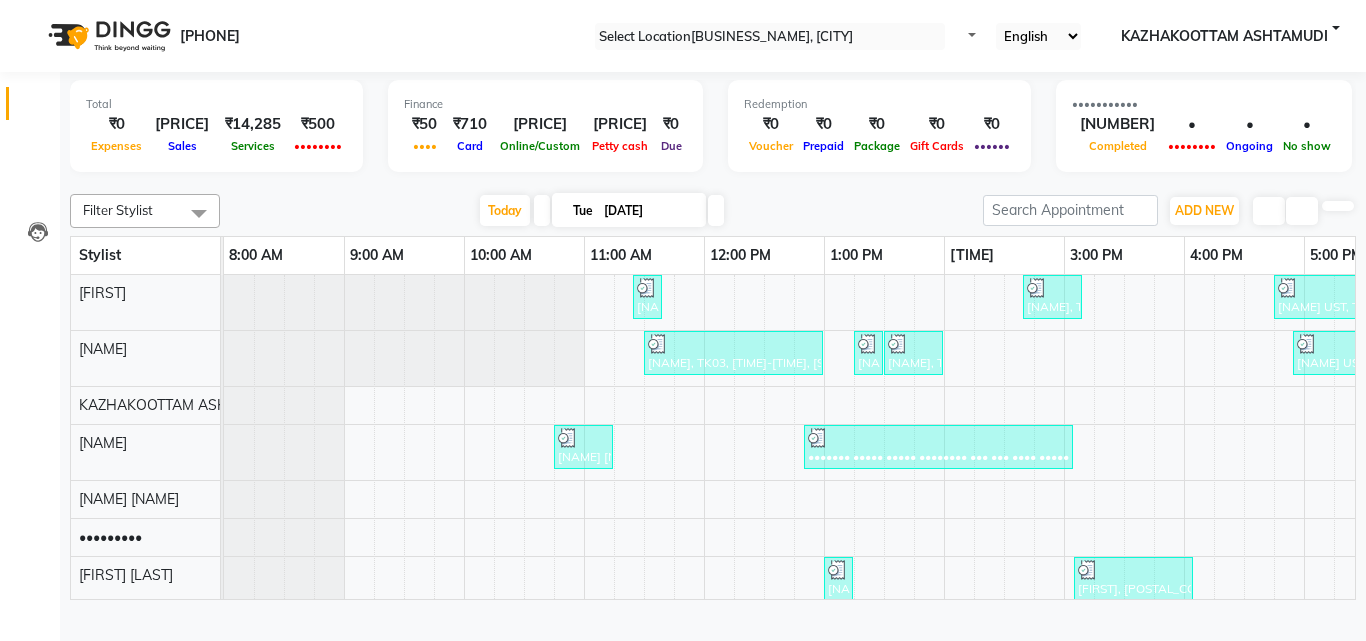 click at bounding box center (716, 210) 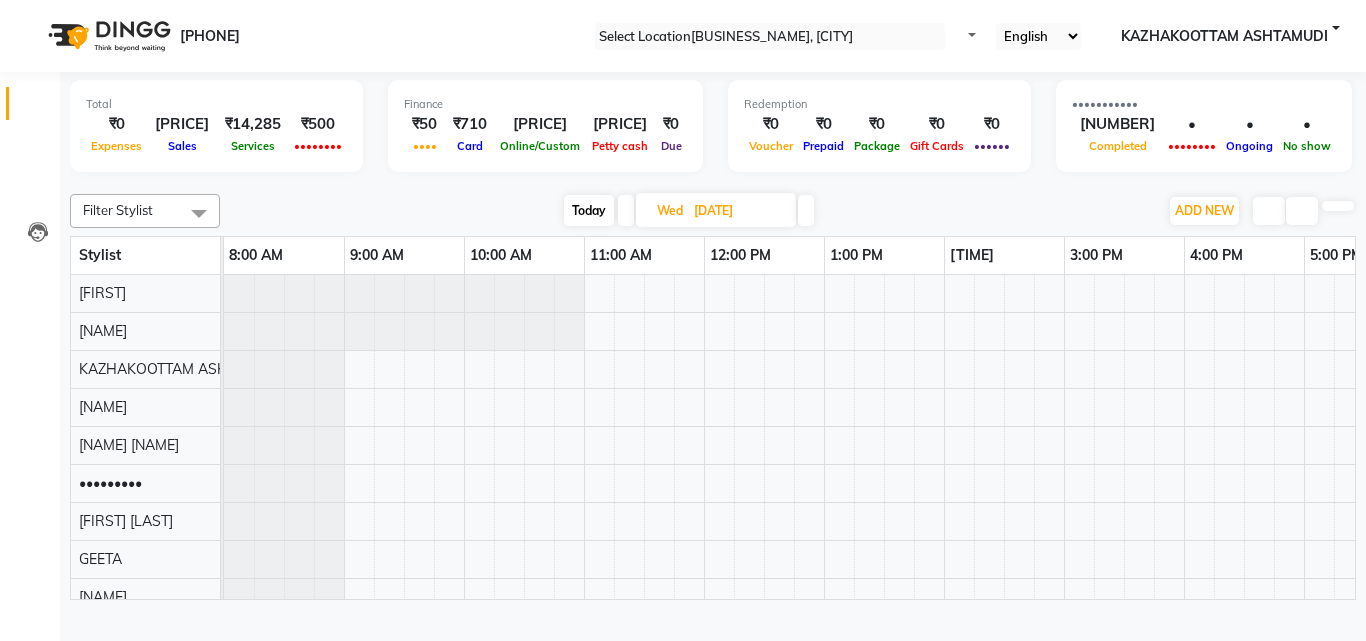 scroll, scrollTop: 0, scrollLeft: 429, axis: horizontal 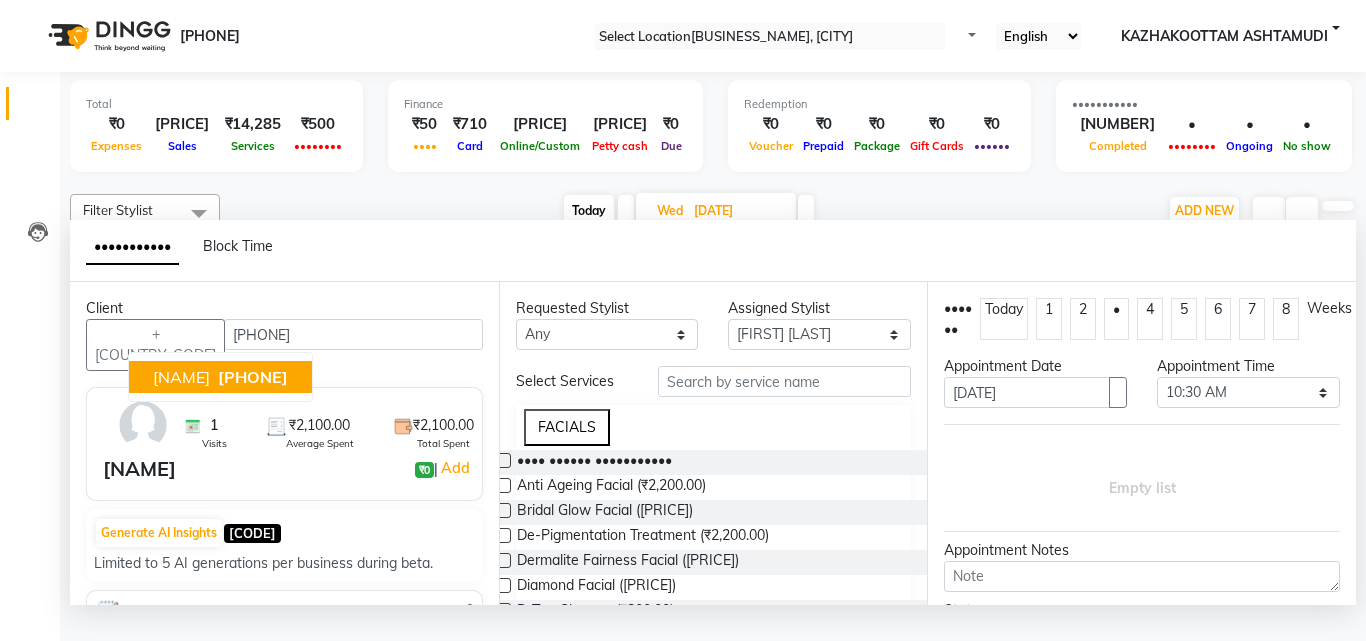 drag, startPoint x: 255, startPoint y: 400, endPoint x: 231, endPoint y: 393, distance: 25 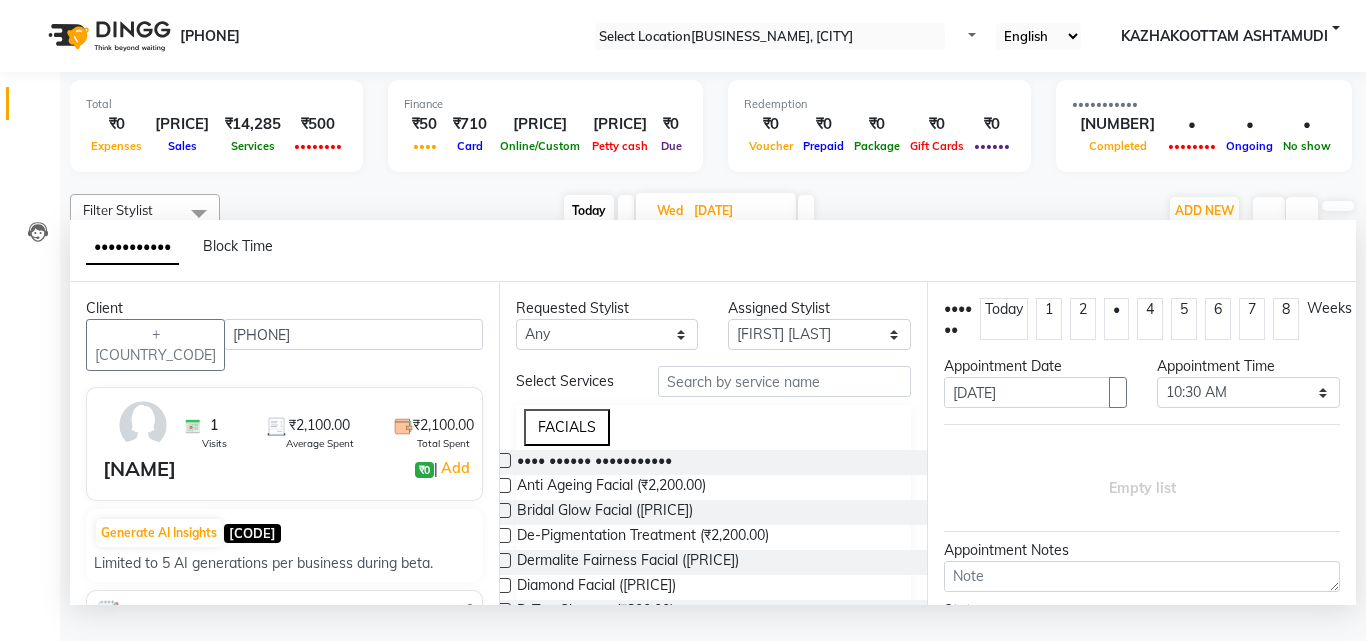 type on "[PHONE]" 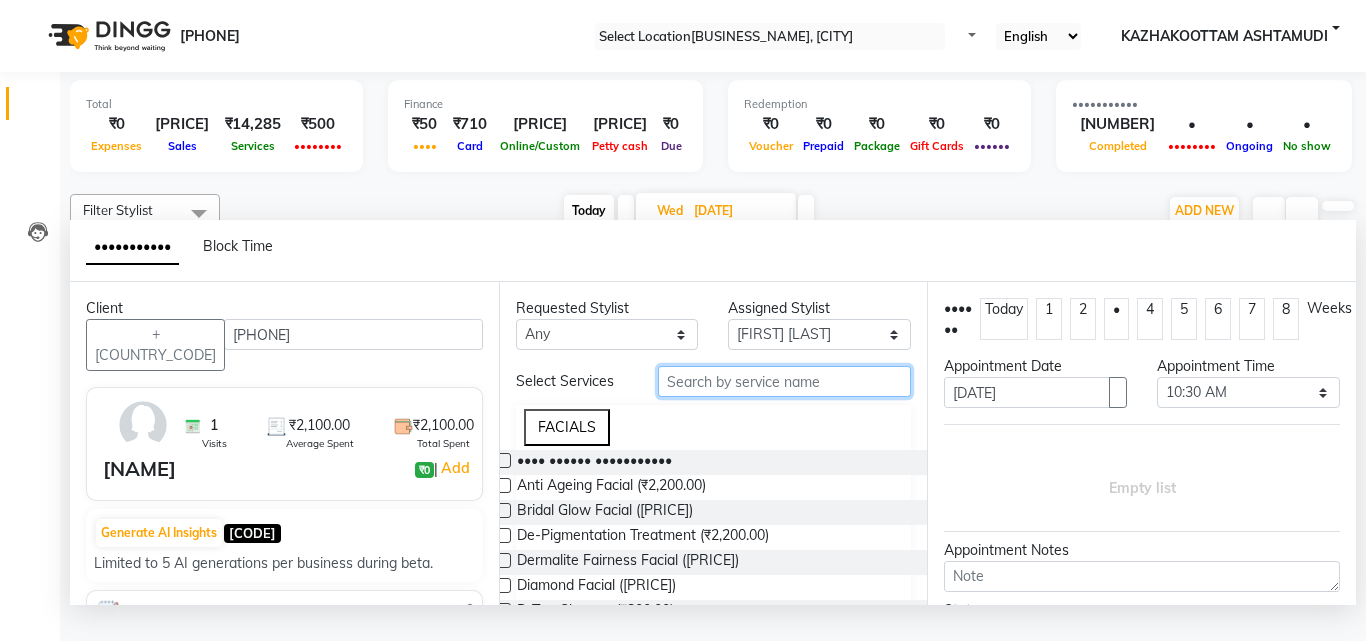 click at bounding box center [785, 381] 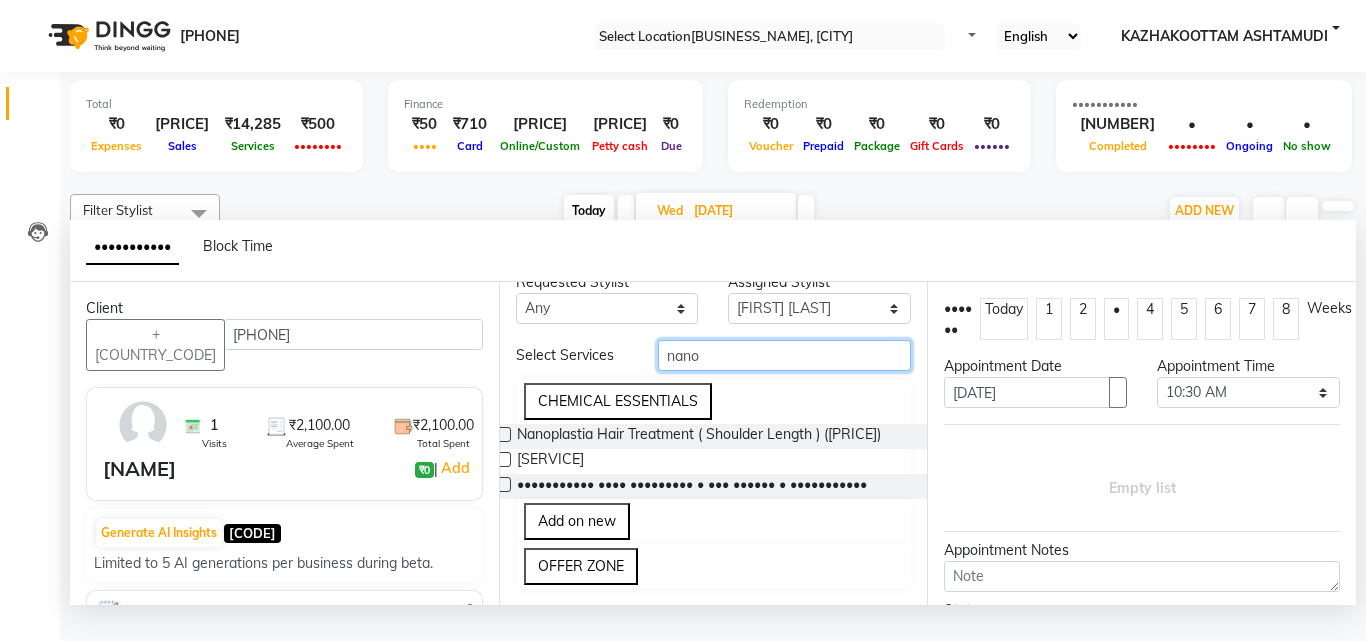 scroll, scrollTop: 106, scrollLeft: 0, axis: vertical 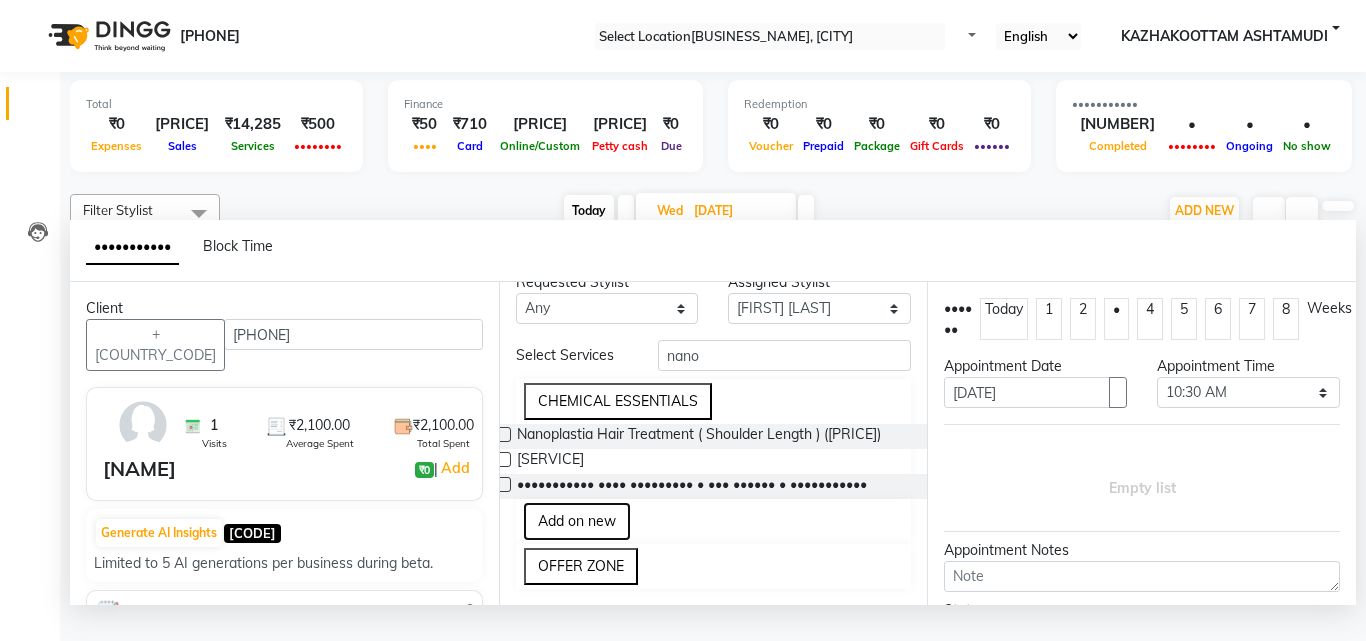 click on "Add on new" at bounding box center [577, 521] 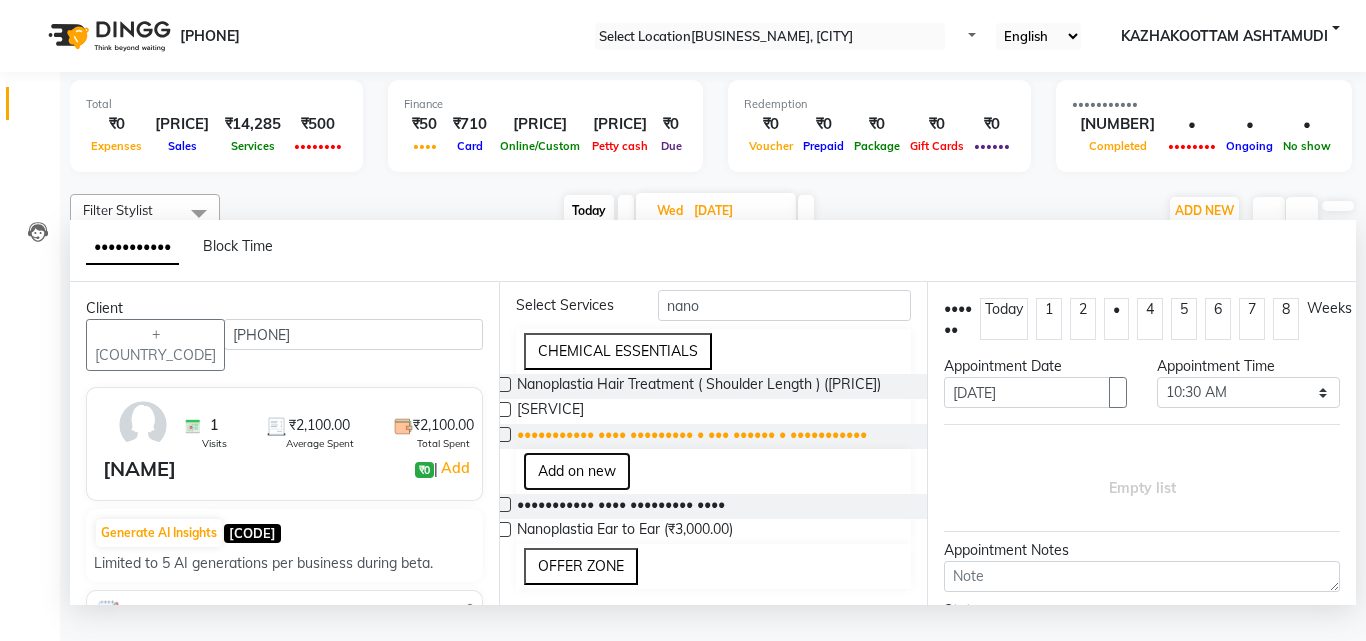 scroll, scrollTop: 188, scrollLeft: 0, axis: vertical 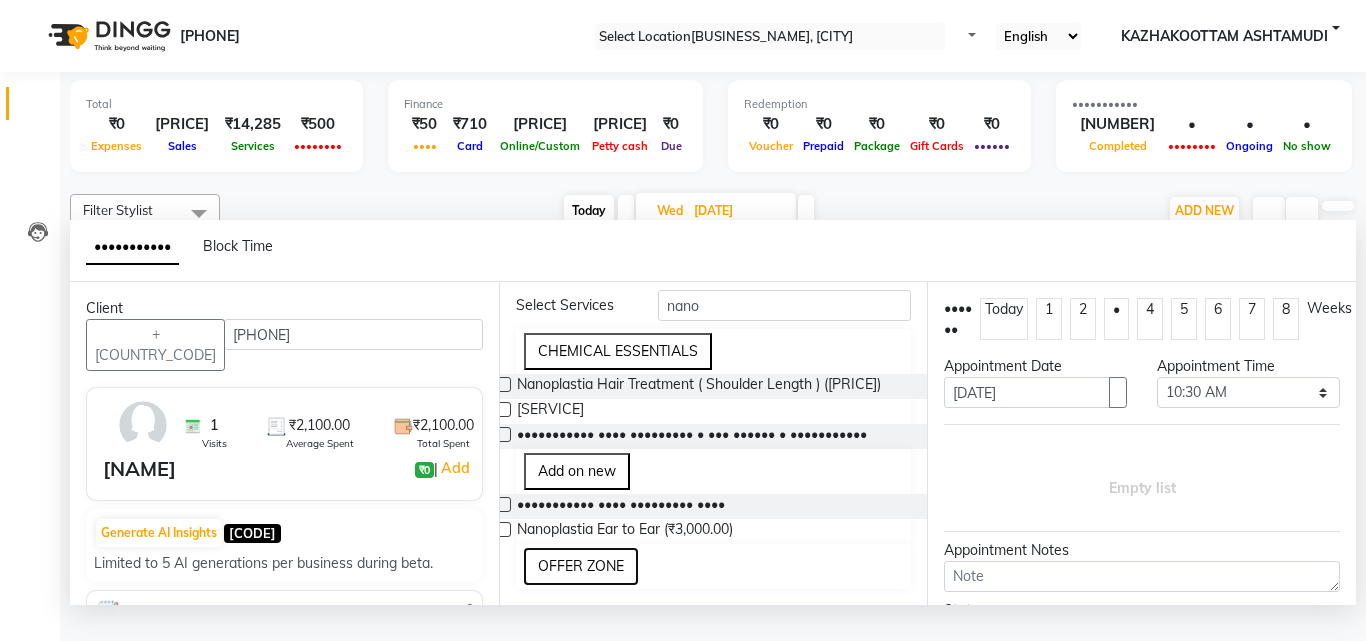 click on "OFFER ZONE" at bounding box center [581, 566] 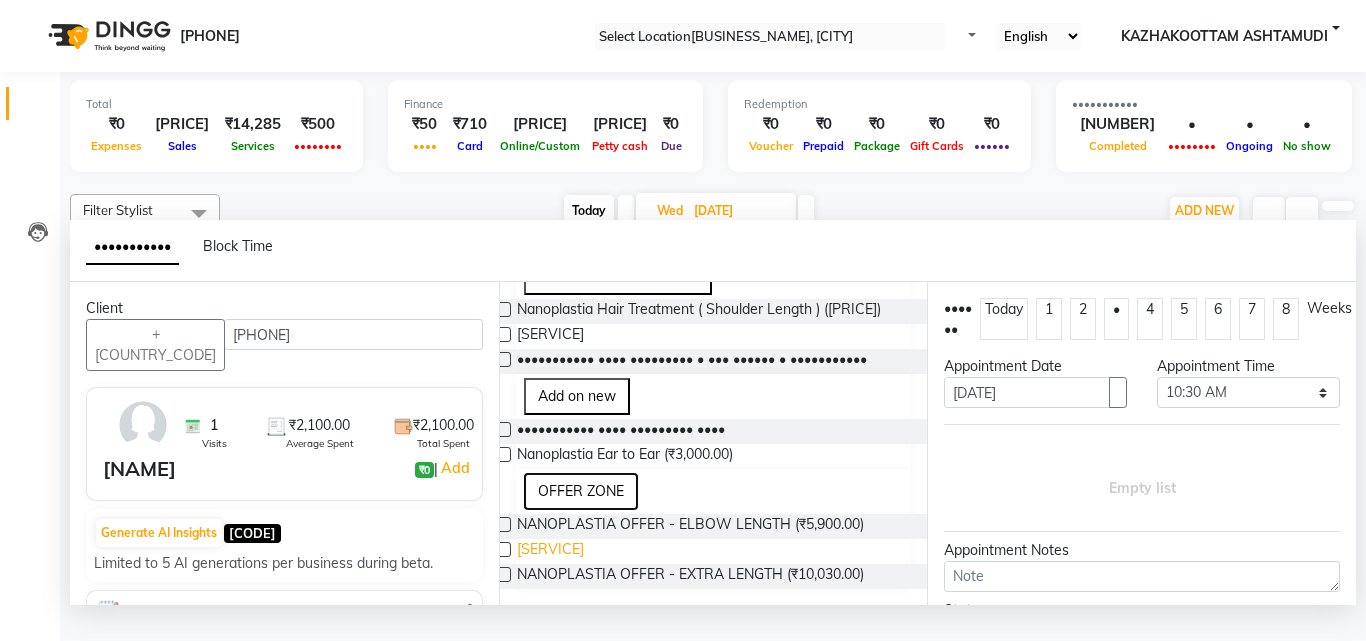 scroll, scrollTop: 329, scrollLeft: 0, axis: vertical 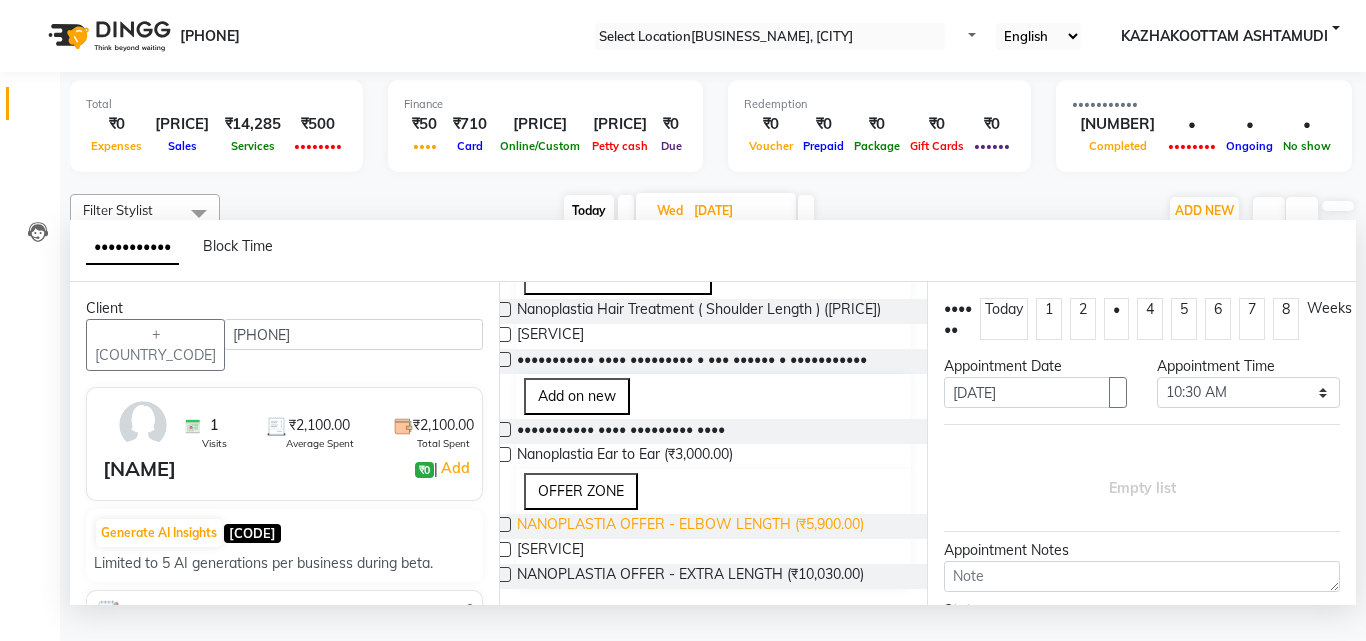 click on "NANOPLASTIA OFFER - ELBOW LENGTH (₹5,900.00)" at bounding box center (690, 526) 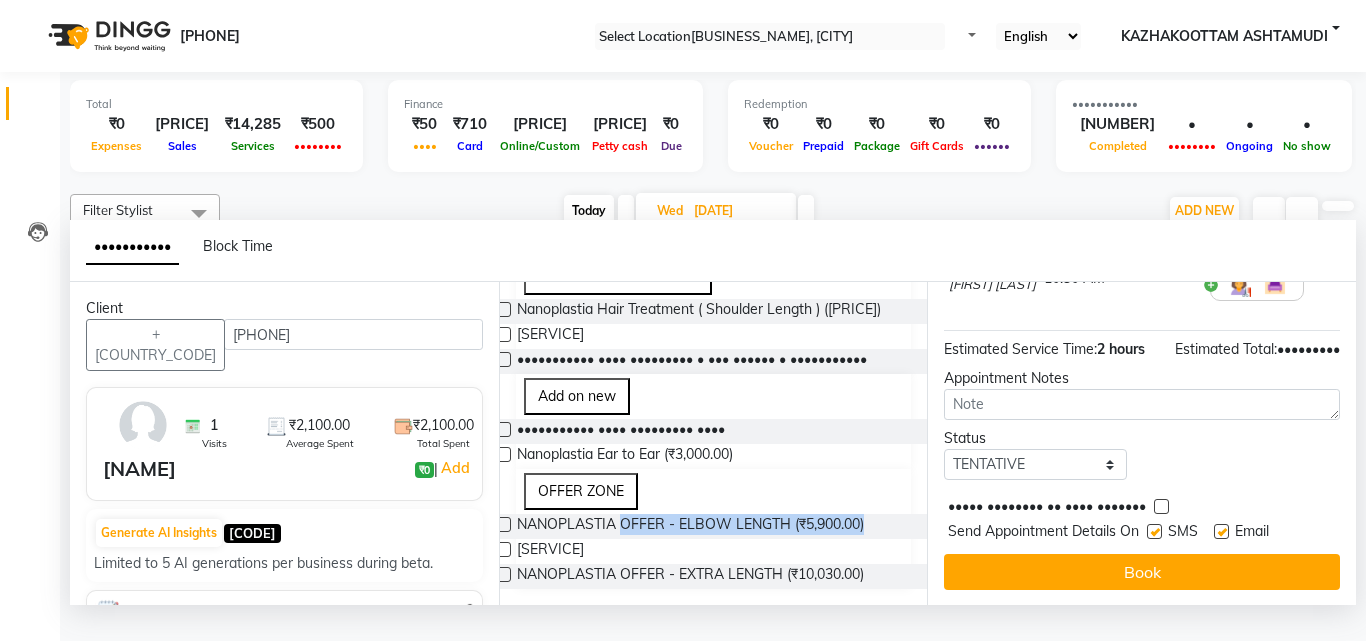 scroll, scrollTop: 200, scrollLeft: 0, axis: vertical 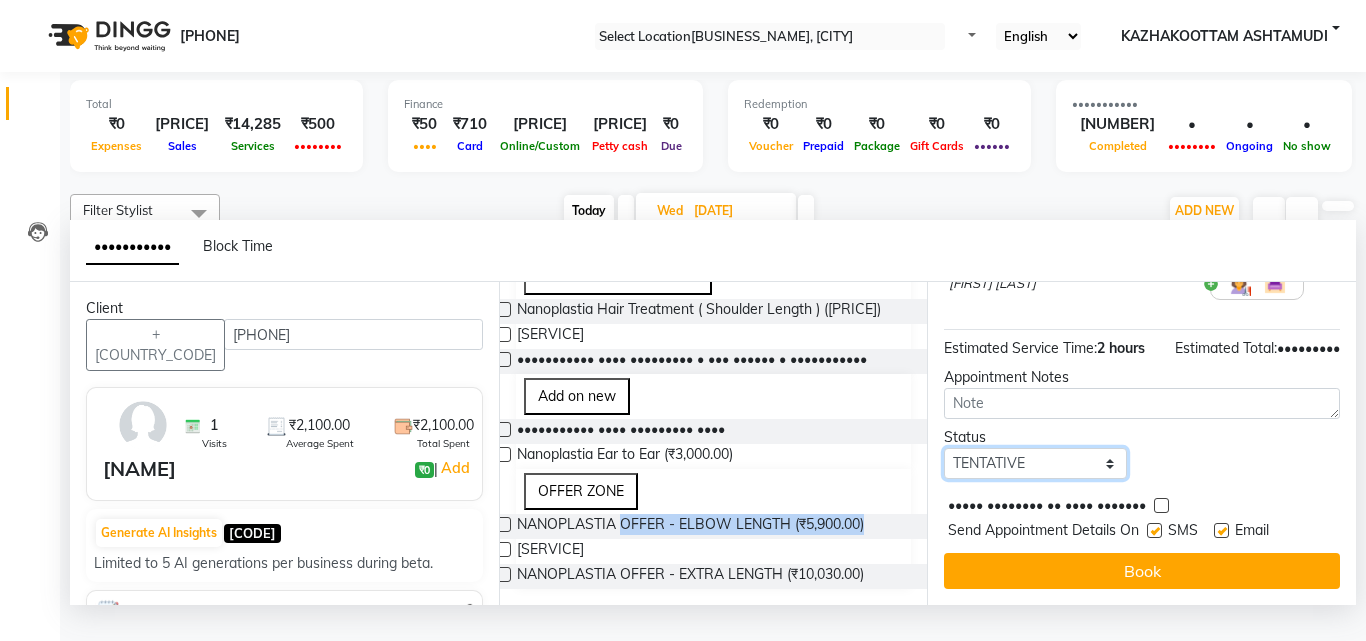 click on "Select TENTATIVE CONFIRM UPCOMING" at bounding box center [1035, 463] 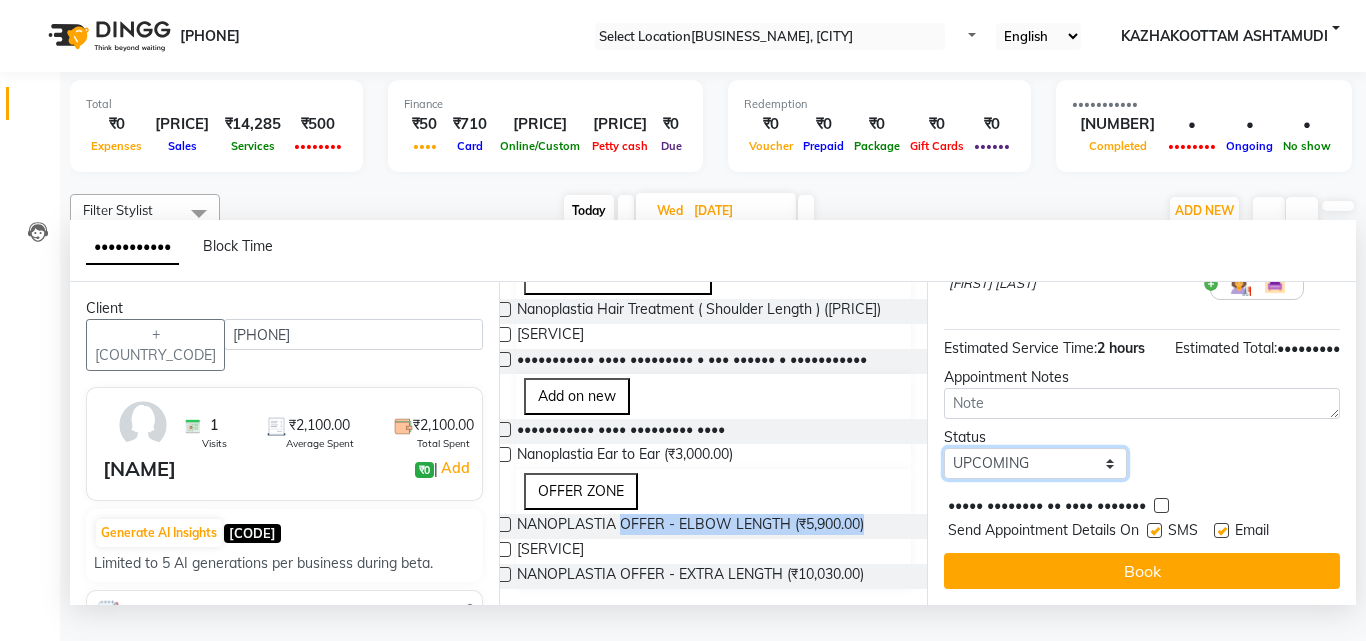 click on "Select TENTATIVE CONFIRM UPCOMING" at bounding box center [1035, 463] 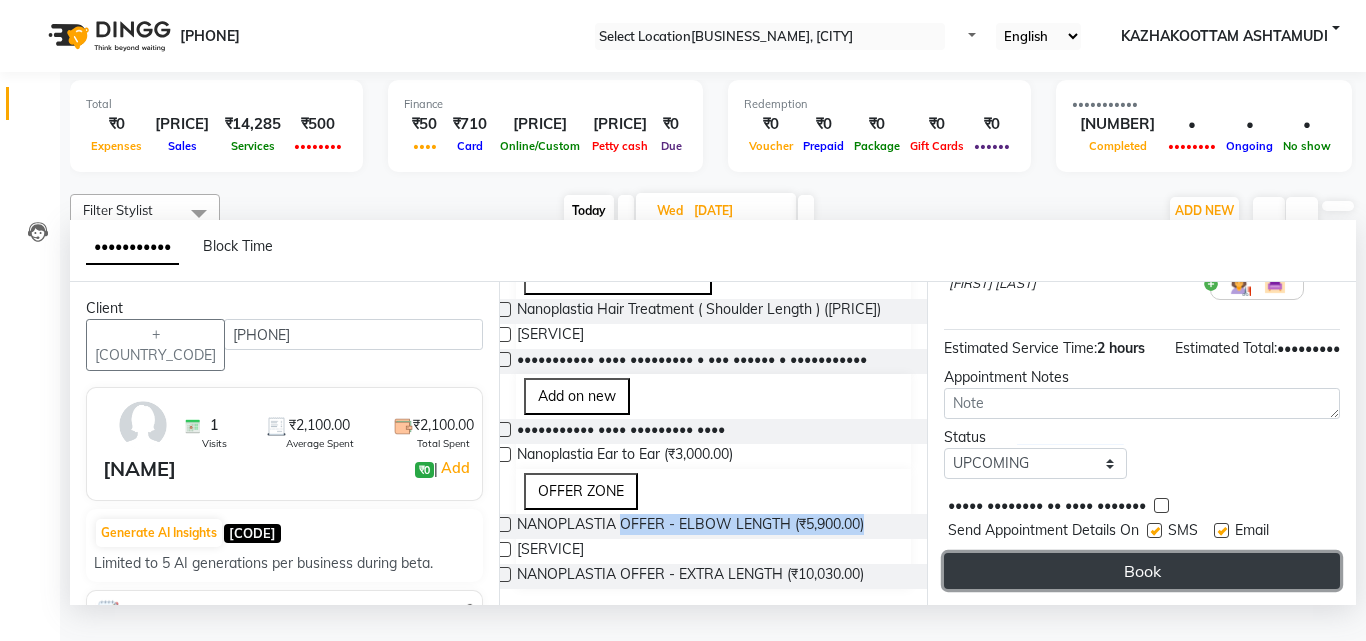 click on "Book" at bounding box center [1142, 571] 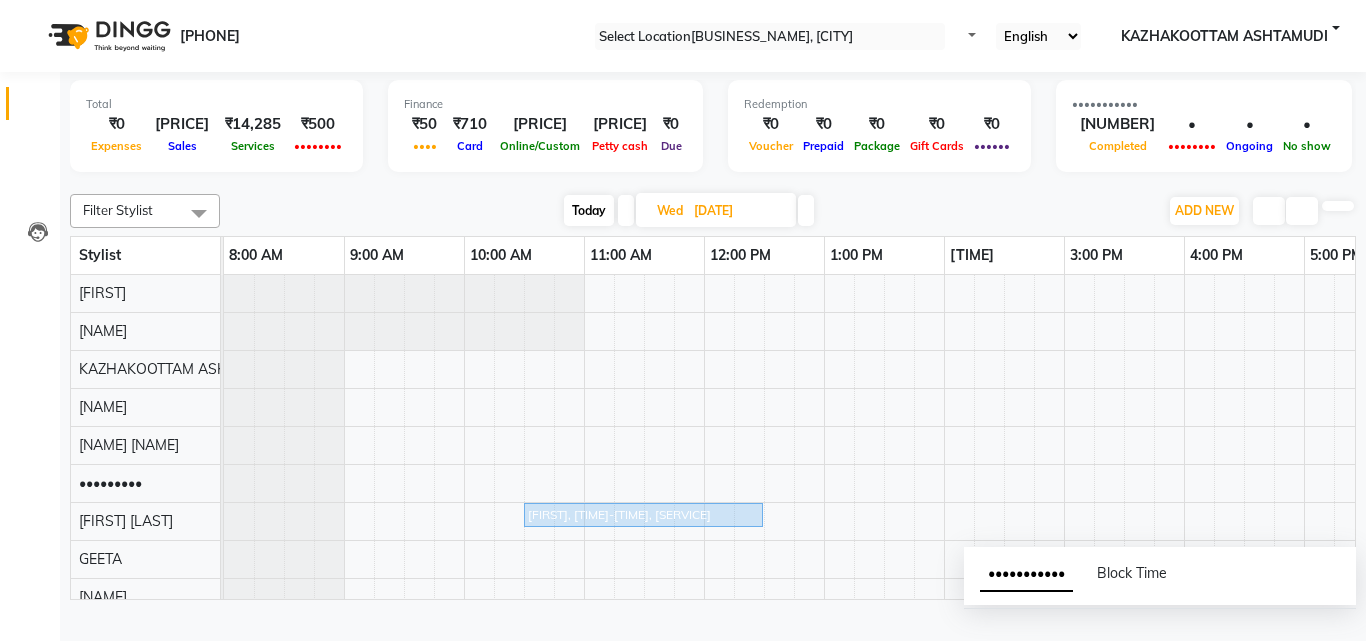 click on "Today" at bounding box center (589, 210) 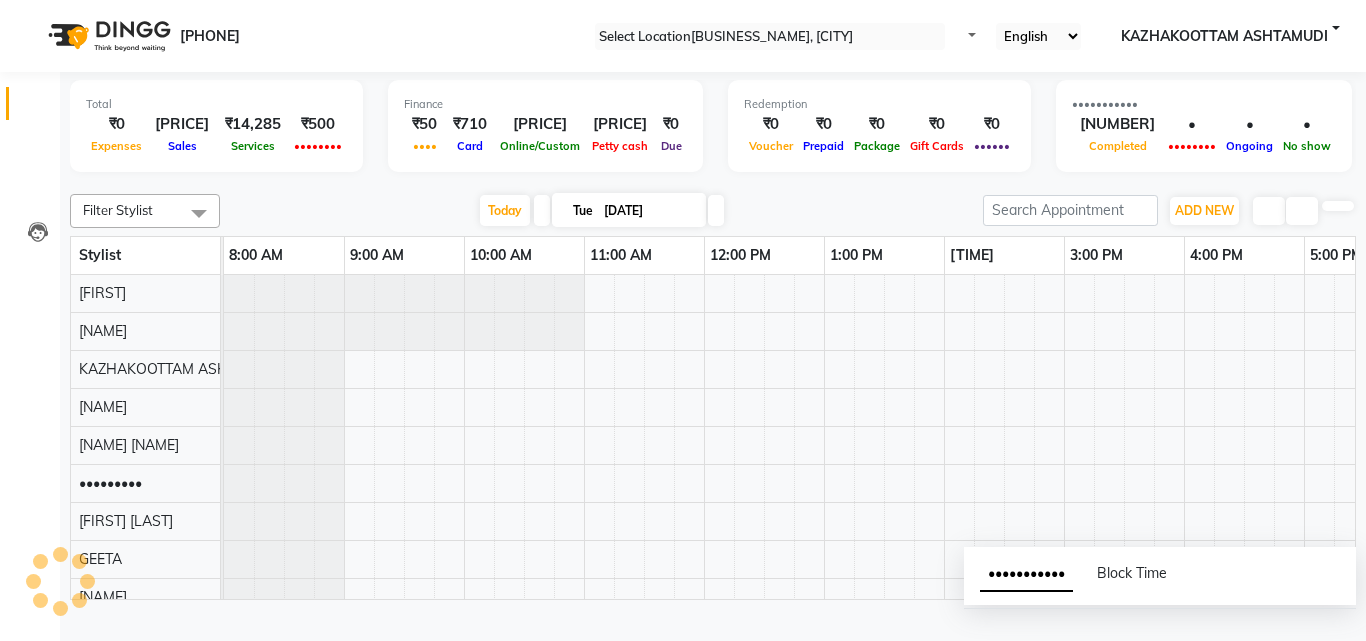scroll, scrollTop: 0, scrollLeft: 429, axis: horizontal 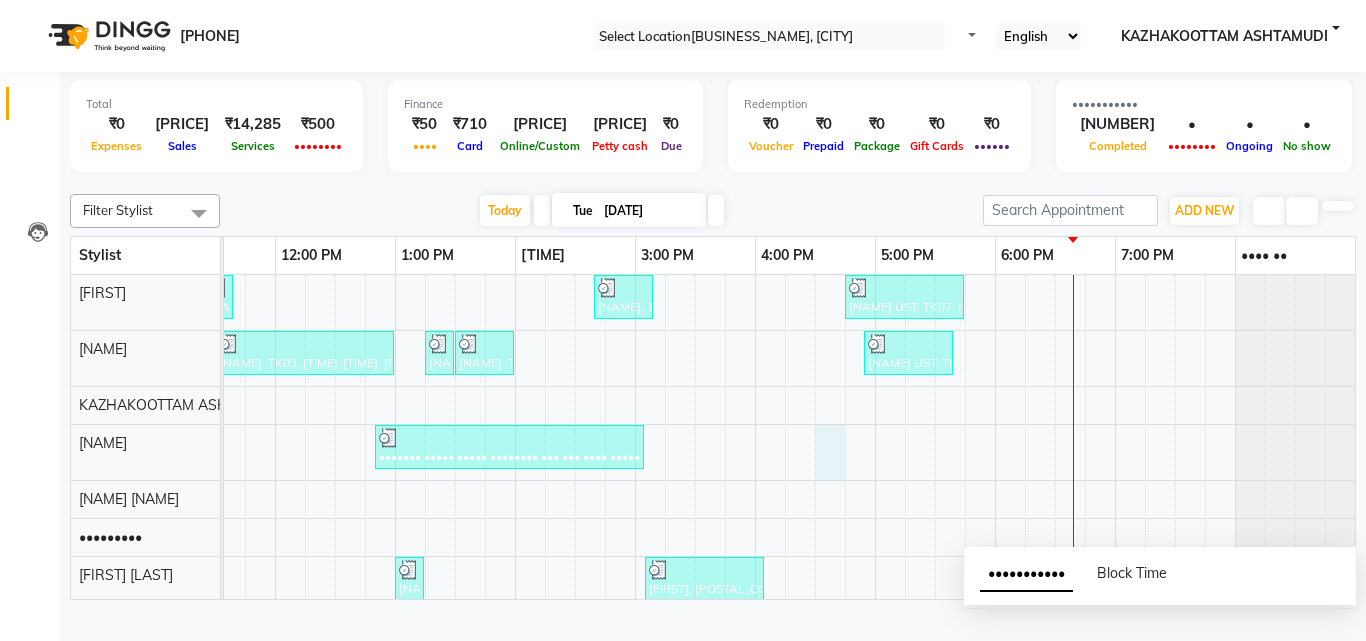 click on "•••••• ••••• ••••• •••••••• ••• •••••••• •••••••••     •••••••• ••••• ••••• •••••••• ••• •••••••• •••••••••••••••••• •••••••••     ••••• •••• ••••• ••••• •••••••• ••• ••• ••••• ••••••••     •••••• ••••• ••••• •••••••• ••• •••• ••• •••••••••••• ••• •••••••••••• ••• ••••••     •••••• ••••• ••••• •••••••• ••• •••••••• •••••••••     •••••• ••••• ••••• •••••••• ••• ••••• ••• •••••••••     ••••• •••• ••••• ••••• •••••••• ••• •••••••• ••••••••••••••• ••• •••••••••     •••••••• • •• ••••• ••••• •••••••• ••• •••• •••• •••••••••     ••••••• ••••• ••••• •••••••• ••• ••• •••• ••••• ••••••••••• •••• • ••••••••• ••• • ••• ••••• •••••• •••• • •••      •••••• ••••• ••••• •••••••• ••• •••••••• •••••••••     ••••••• ••••• ••••• •••••••• ••• ••••••••  ••••••     •••••• ••••• ••••• •••••••• ••• •••••••• •••••••••     ••••••• ••••• ••••• •••••••• ••• ••••• ••••••••••••••••• •••••••••     •••• •••• ••••• ••••• •••••••• ••• •••••••• •••••••••     •••• ••••• ••••• •••••••• ••• ••••• ••• •••••••••••••••••• •••••••••" at bounding box center [575, 579] 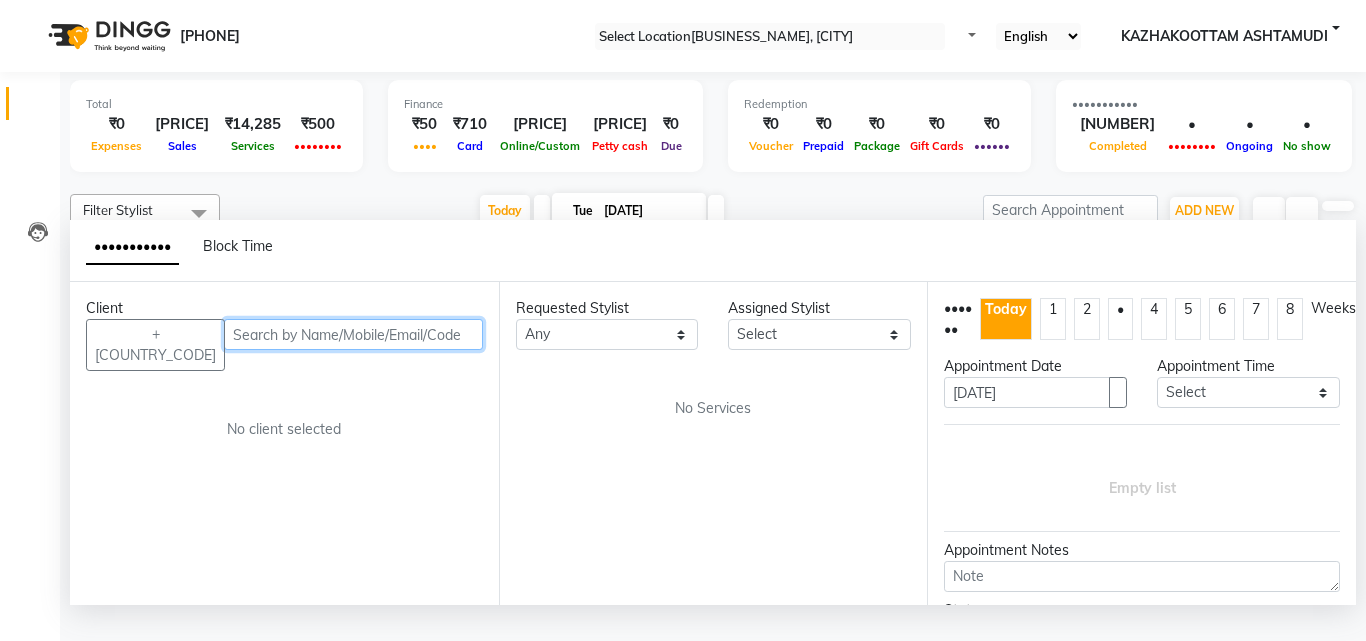 click at bounding box center (353, 334) 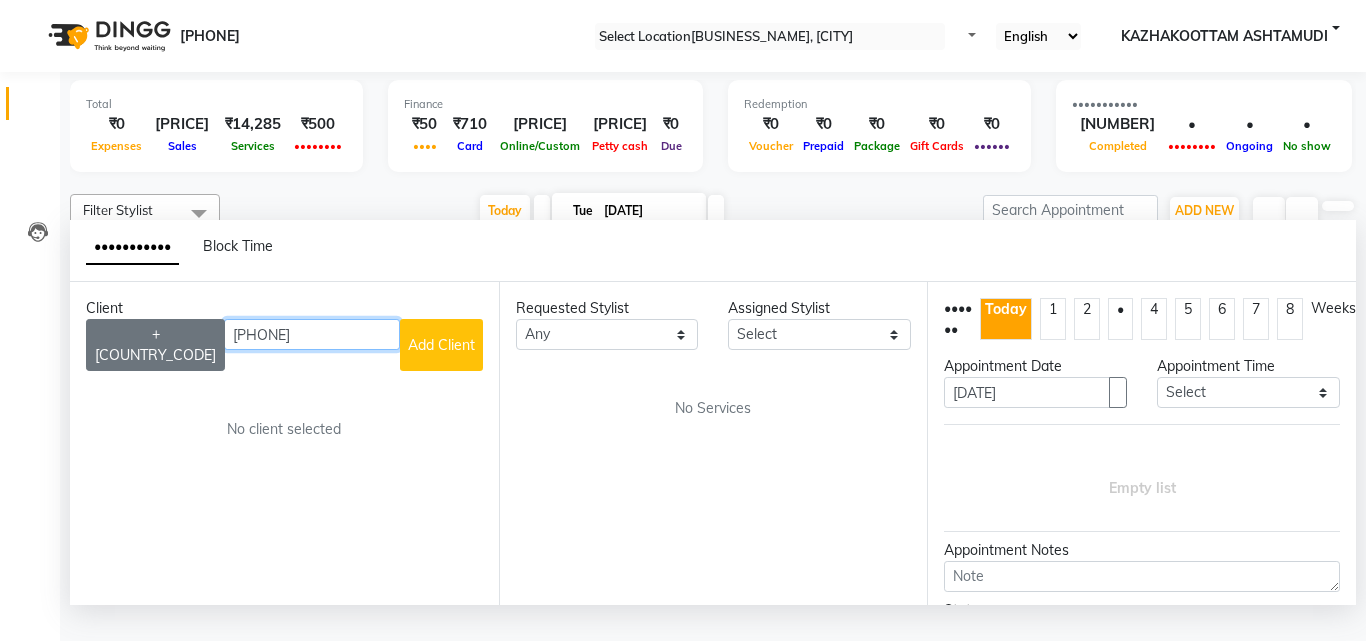 drag, startPoint x: 257, startPoint y: 346, endPoint x: 126, endPoint y: 342, distance: 131.06105 